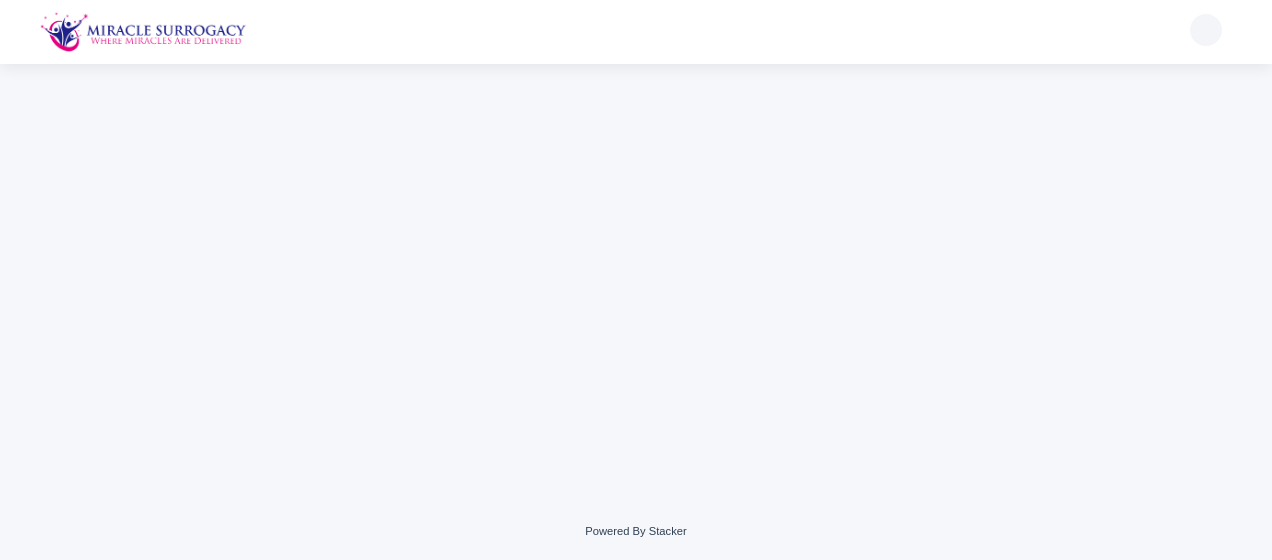 scroll, scrollTop: 0, scrollLeft: 0, axis: both 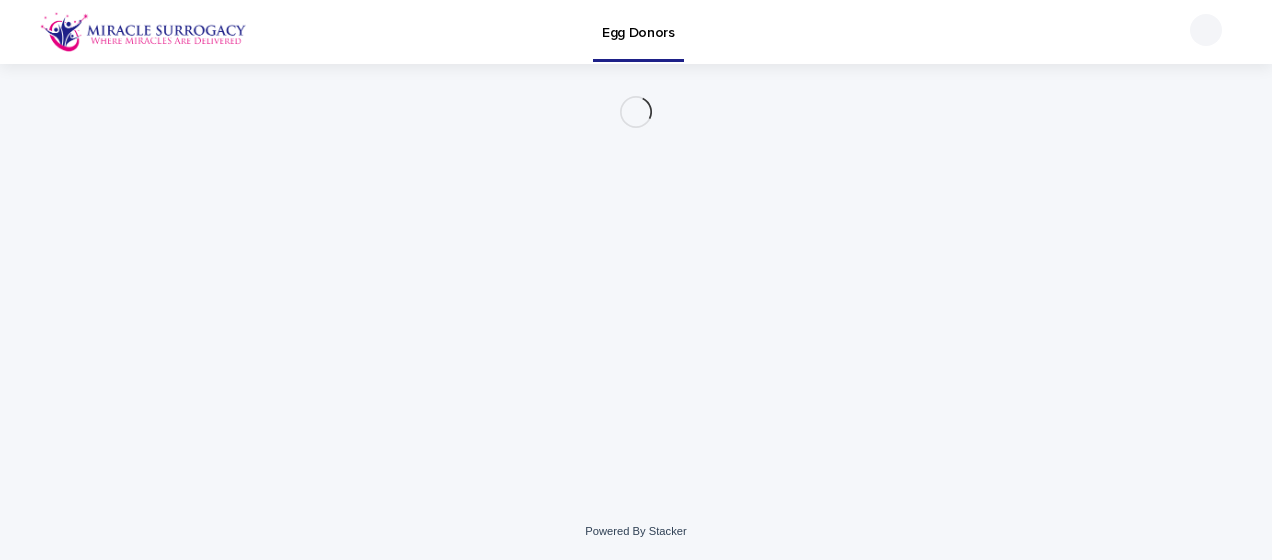 click on "Egg Donors" at bounding box center (638, 21) 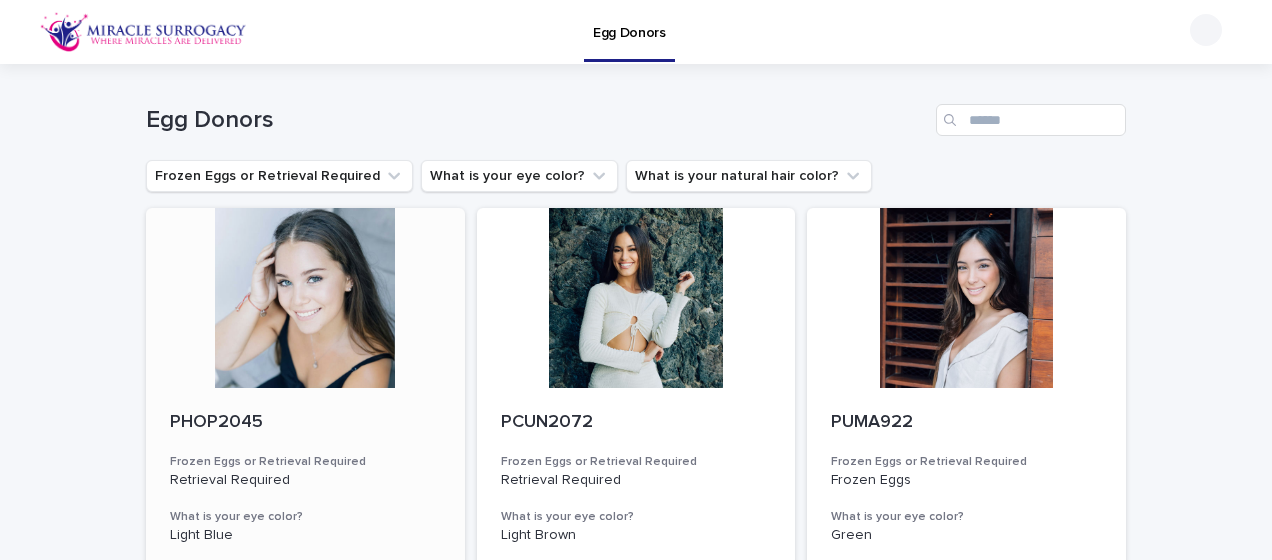 click at bounding box center [305, 298] 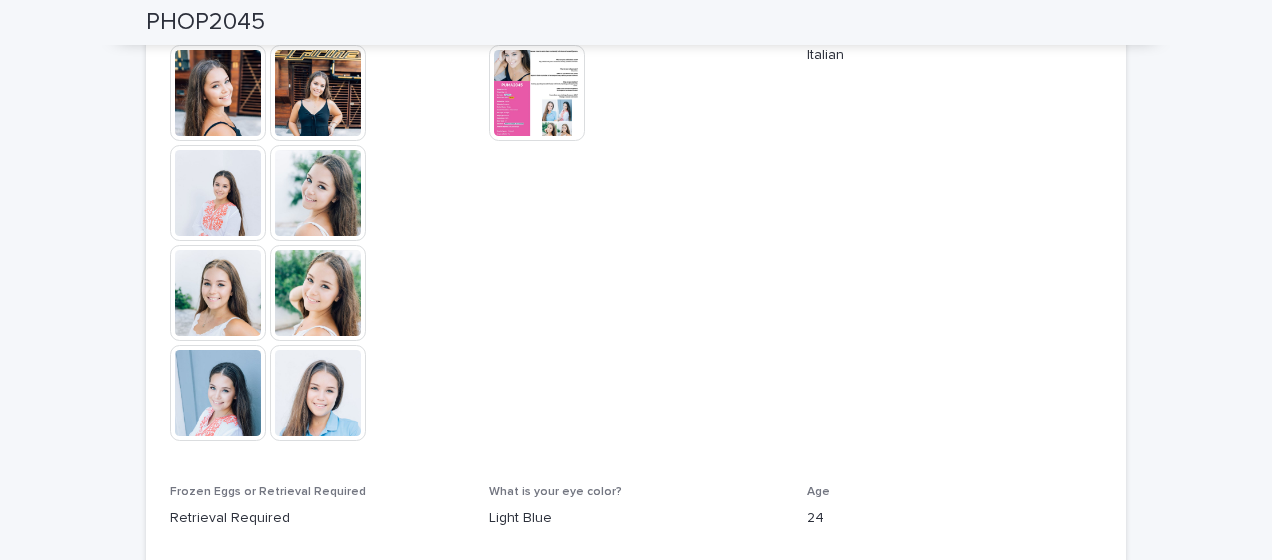 scroll, scrollTop: 607, scrollLeft: 0, axis: vertical 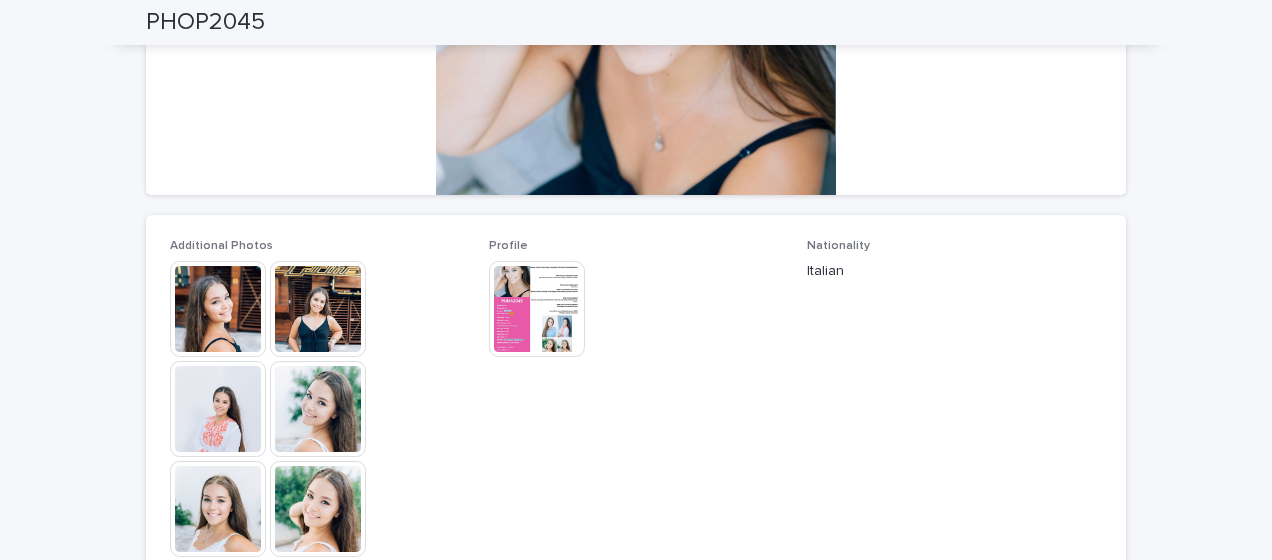 click at bounding box center [218, 309] 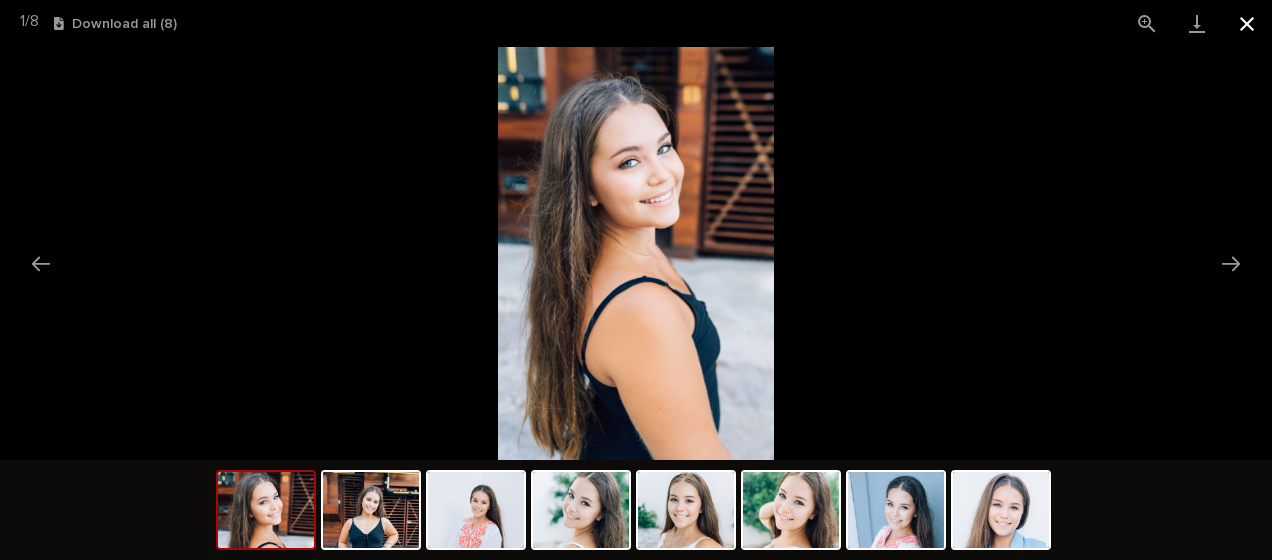 click at bounding box center (1247, 23) 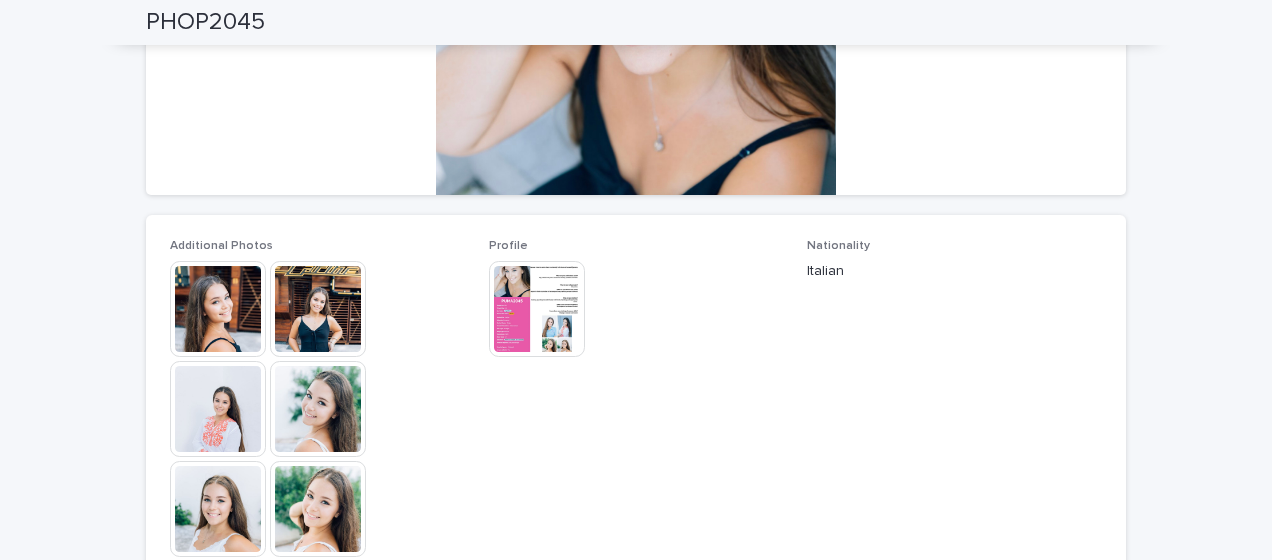 scroll, scrollTop: 0, scrollLeft: 0, axis: both 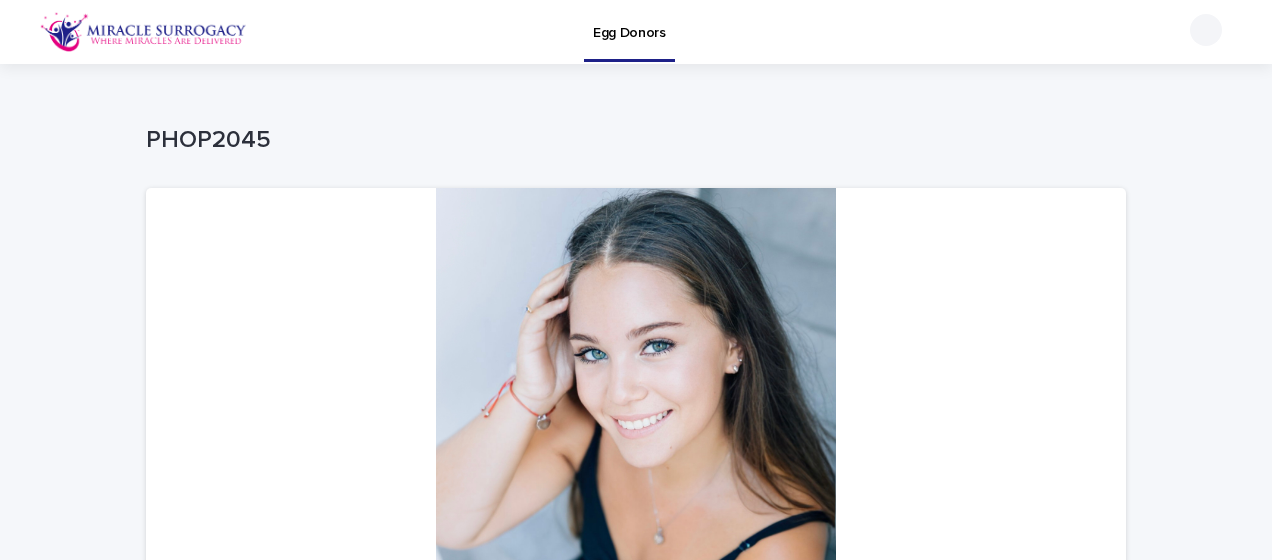 click on "Egg Donors" at bounding box center (629, 21) 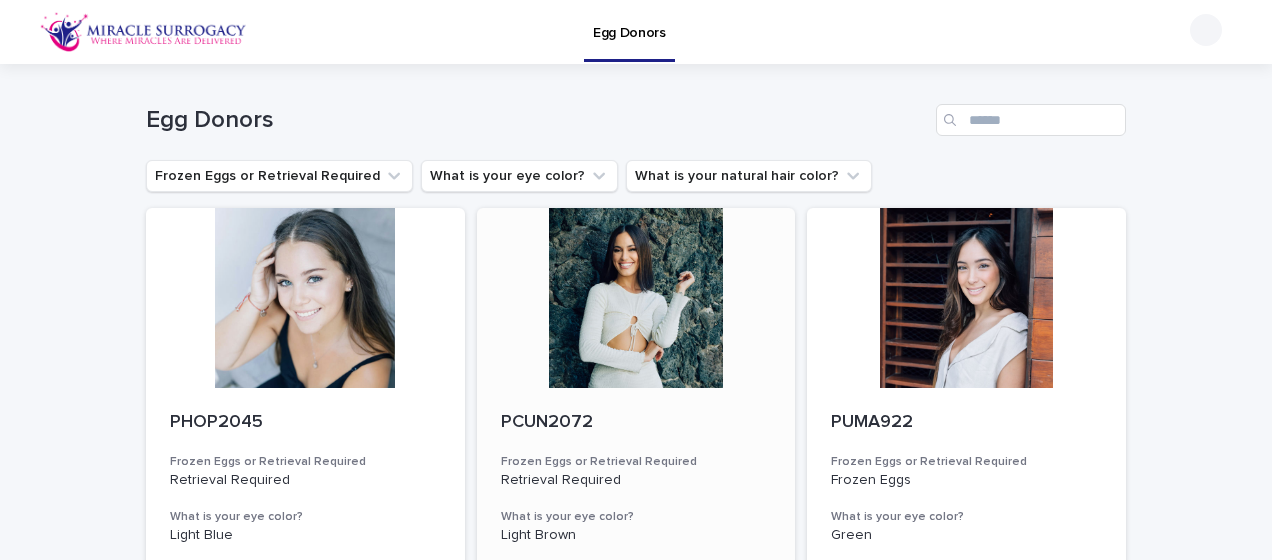 click at bounding box center (636, 298) 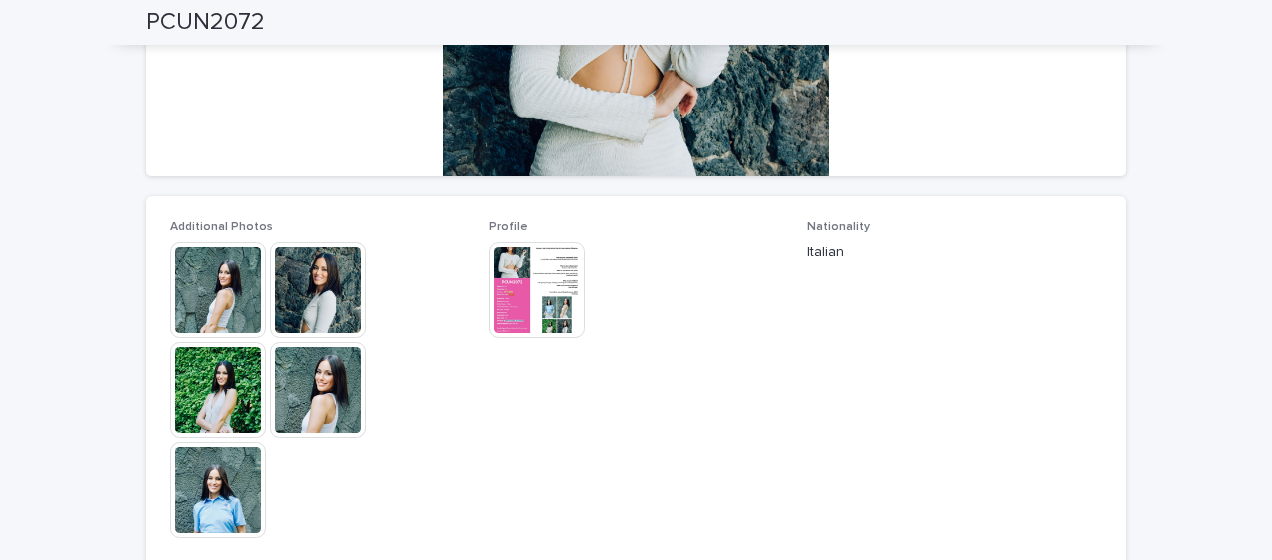 scroll, scrollTop: 414, scrollLeft: 0, axis: vertical 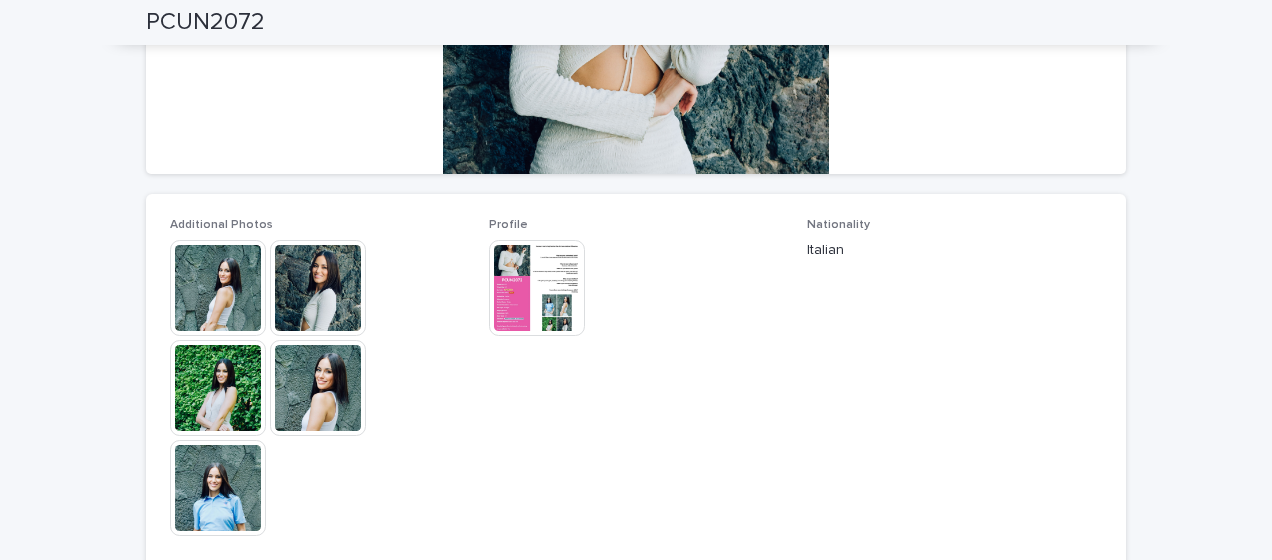 click at bounding box center (218, 288) 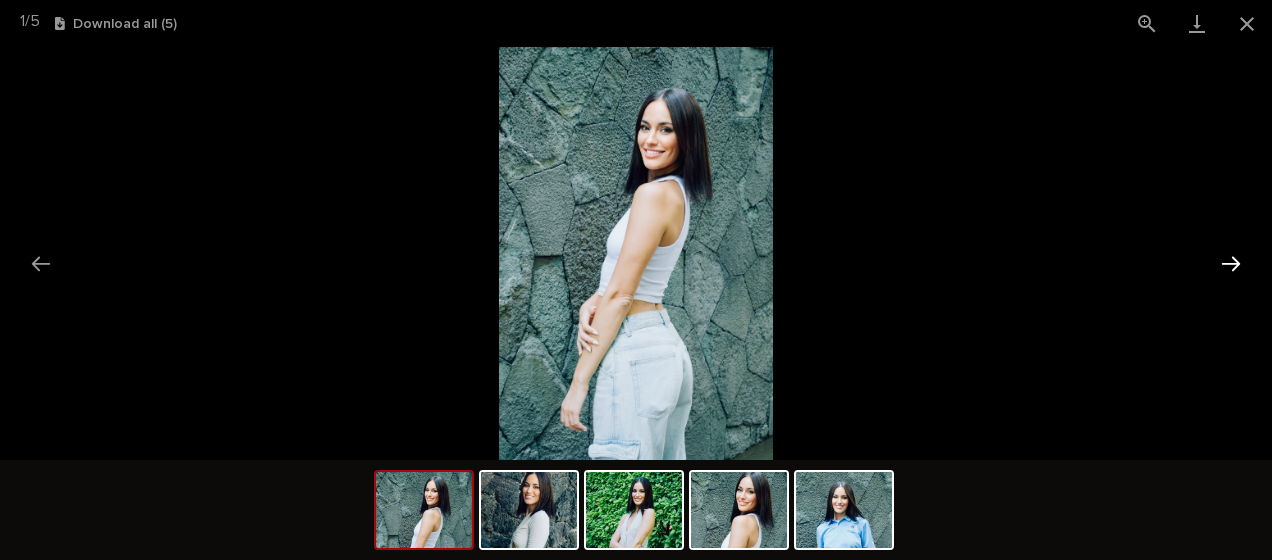click at bounding box center [1231, 263] 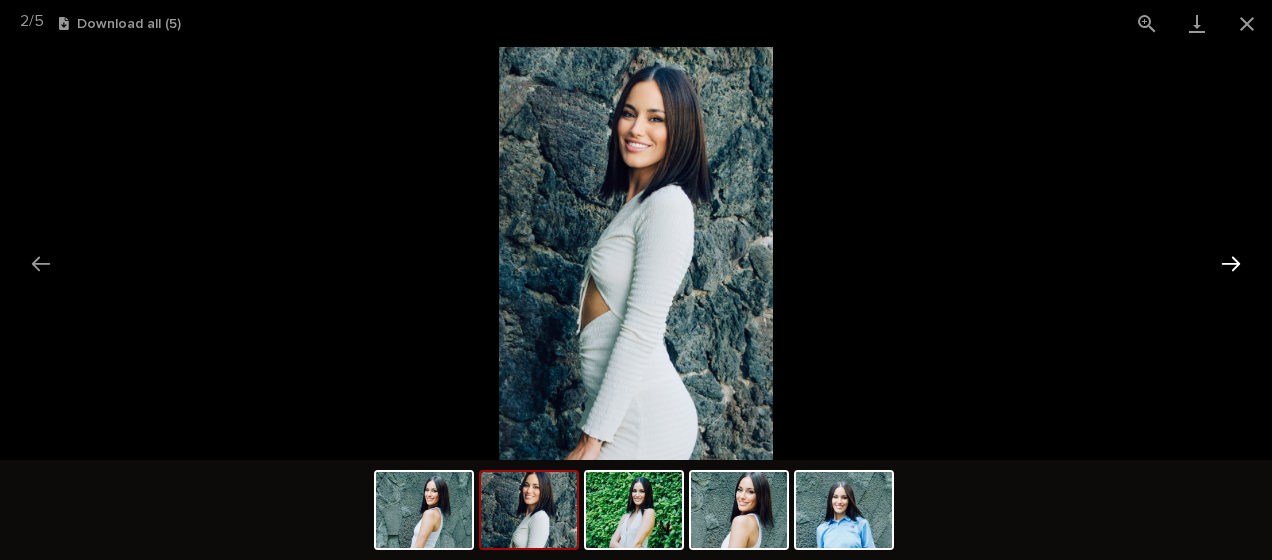 click at bounding box center (1231, 263) 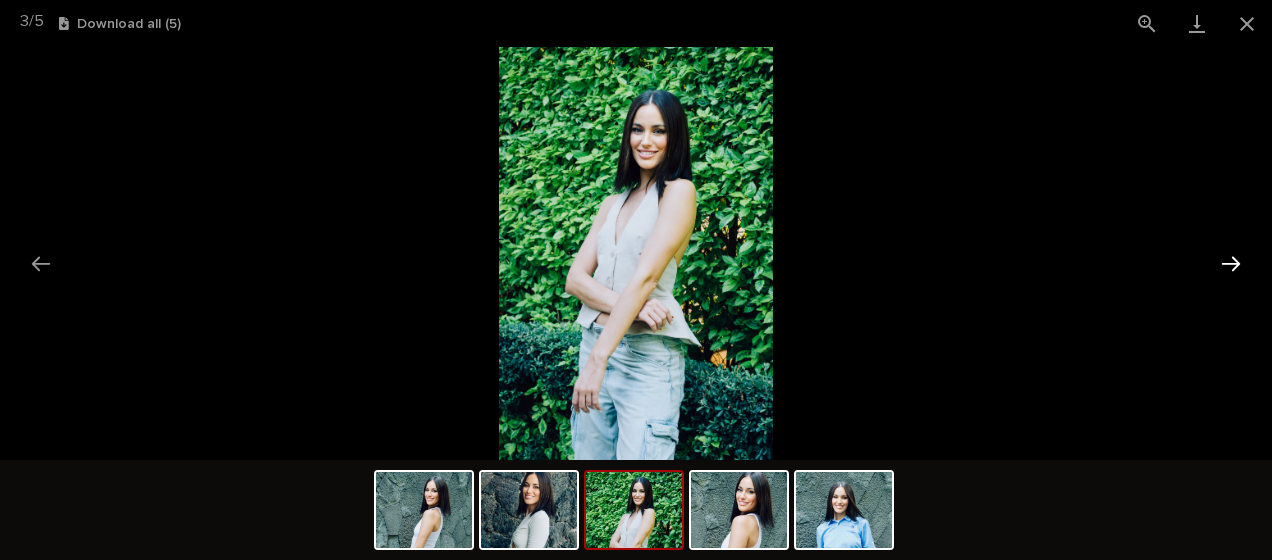 click at bounding box center (1231, 263) 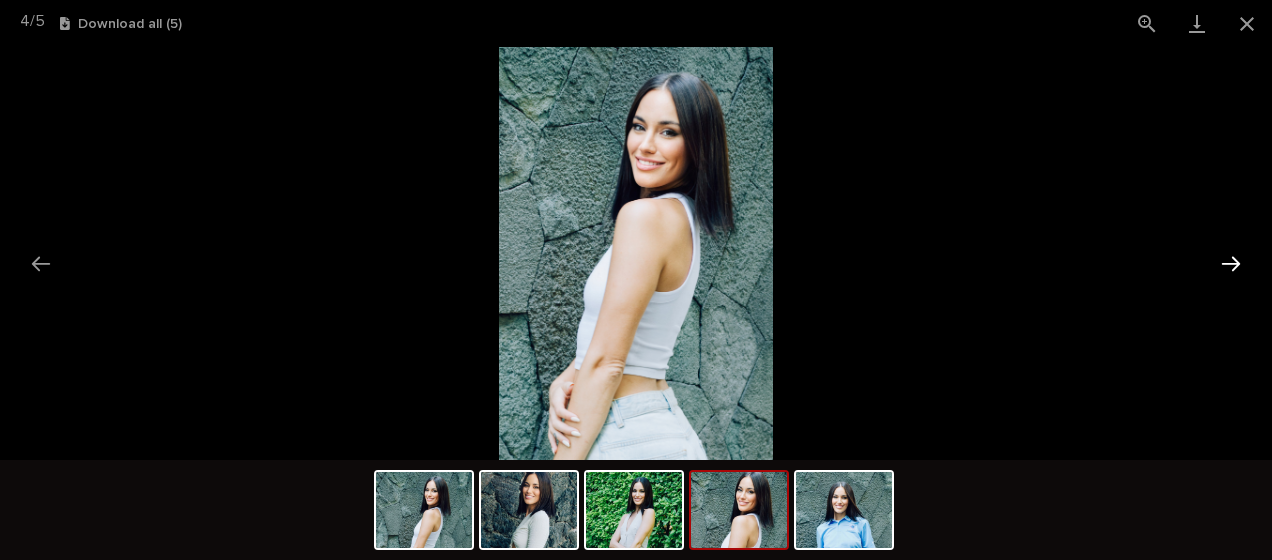 click at bounding box center (1231, 263) 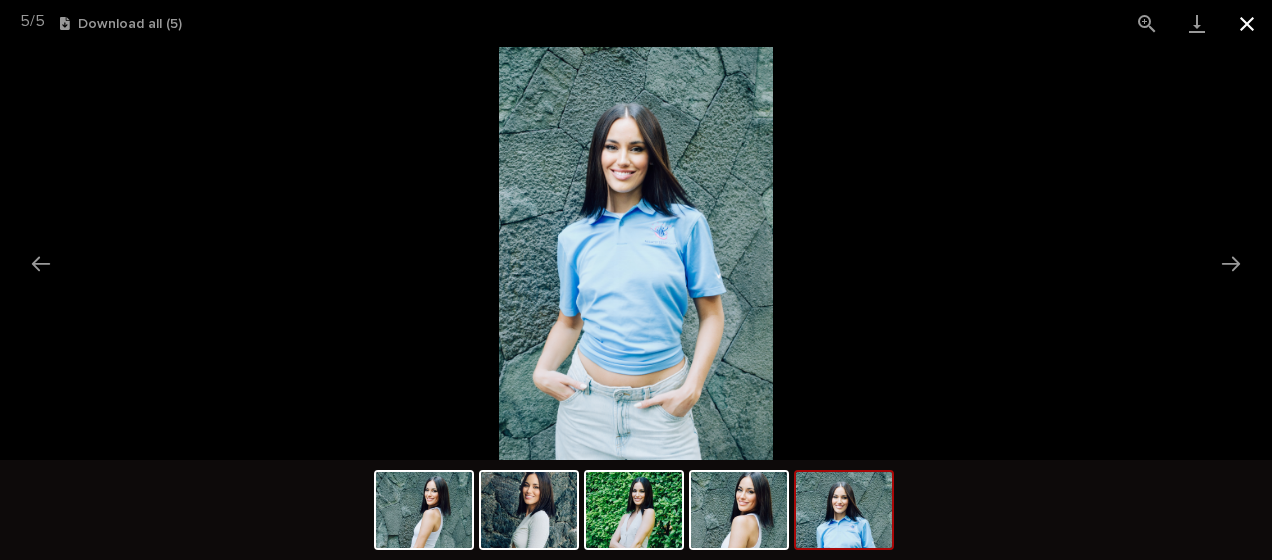 click at bounding box center (1247, 23) 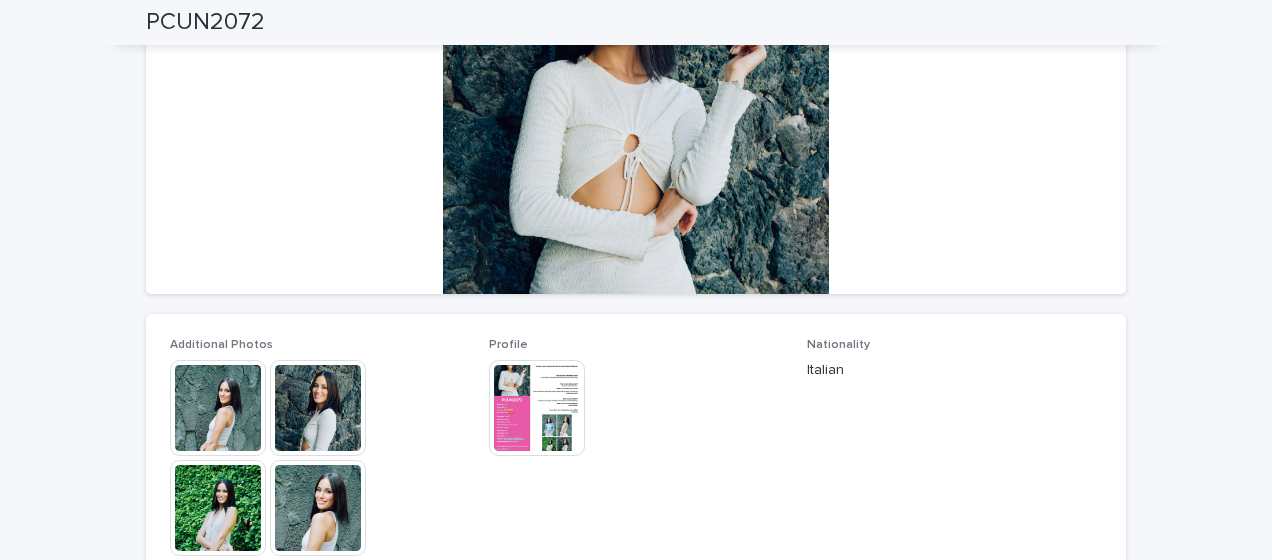 scroll, scrollTop: 290, scrollLeft: 0, axis: vertical 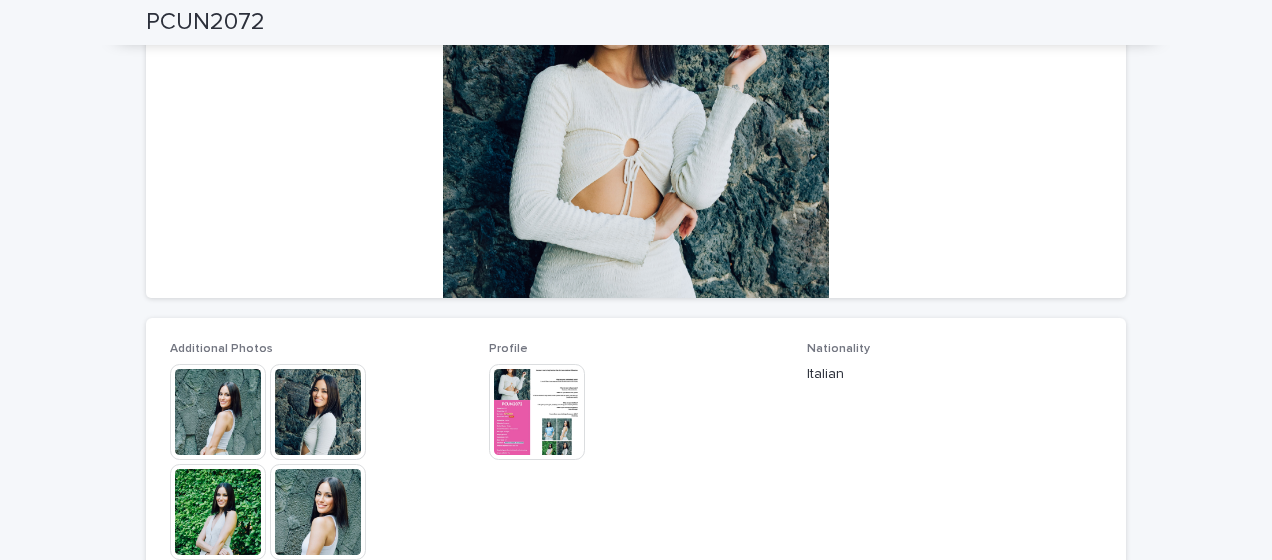 drag, startPoint x: 1209, startPoint y: 192, endPoint x: 1255, endPoint y: 91, distance: 110.98198 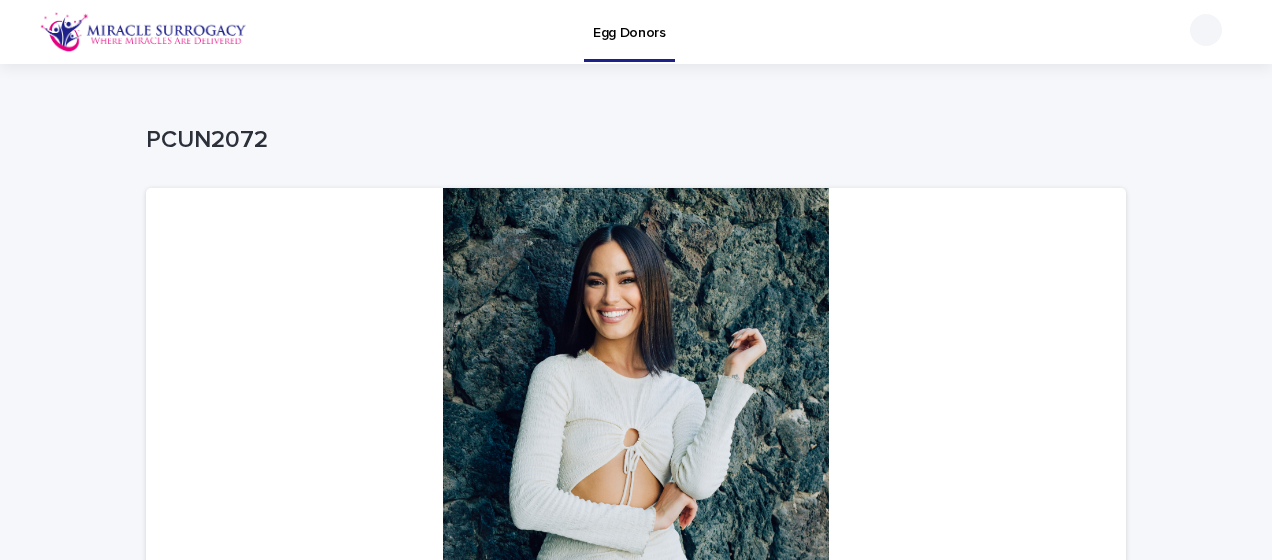click on "Egg Donors" at bounding box center (629, 21) 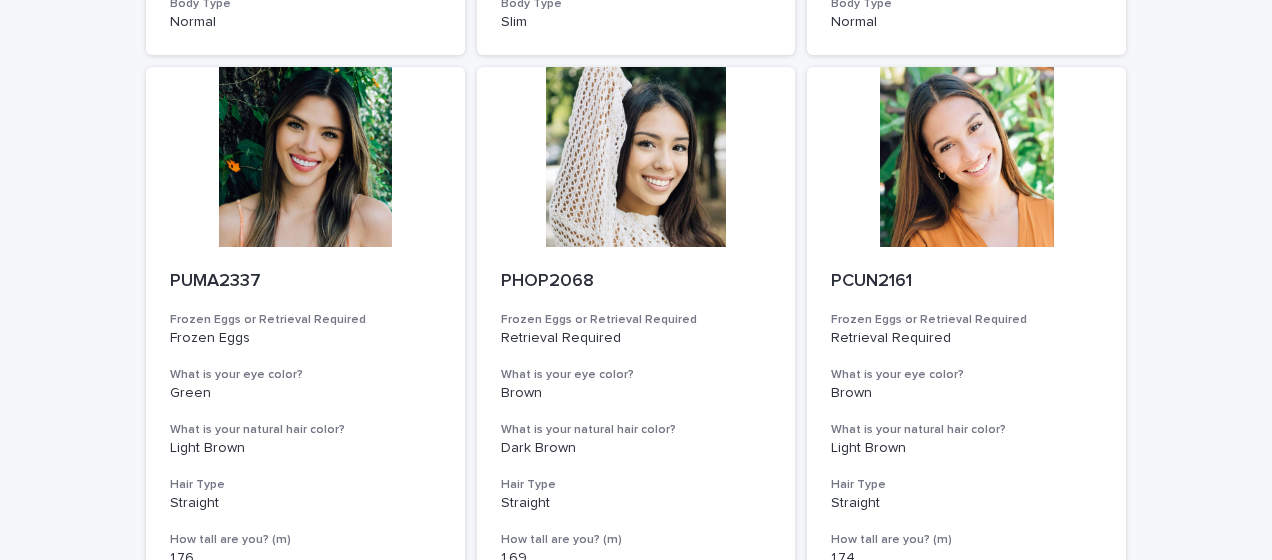 scroll, scrollTop: 792, scrollLeft: 0, axis: vertical 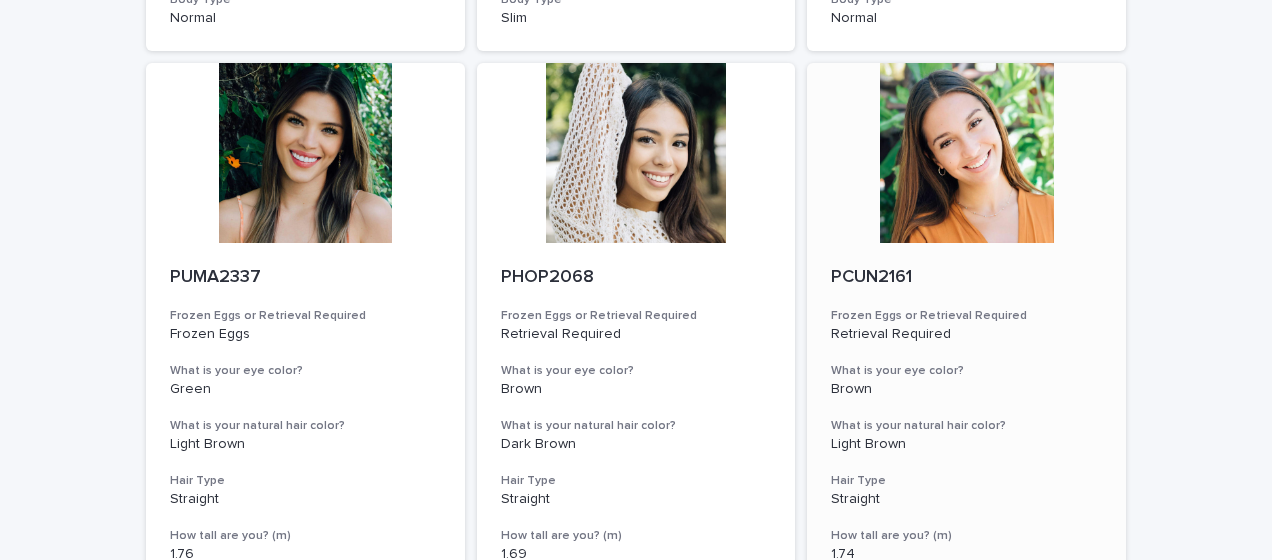 click at bounding box center [966, 153] 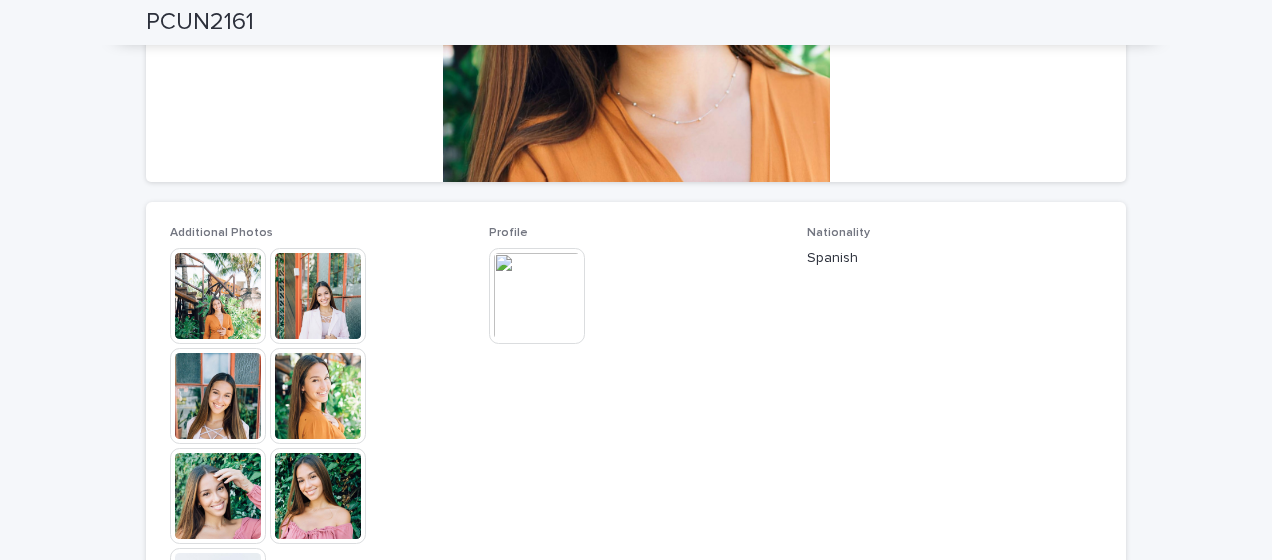 scroll, scrollTop: 402, scrollLeft: 0, axis: vertical 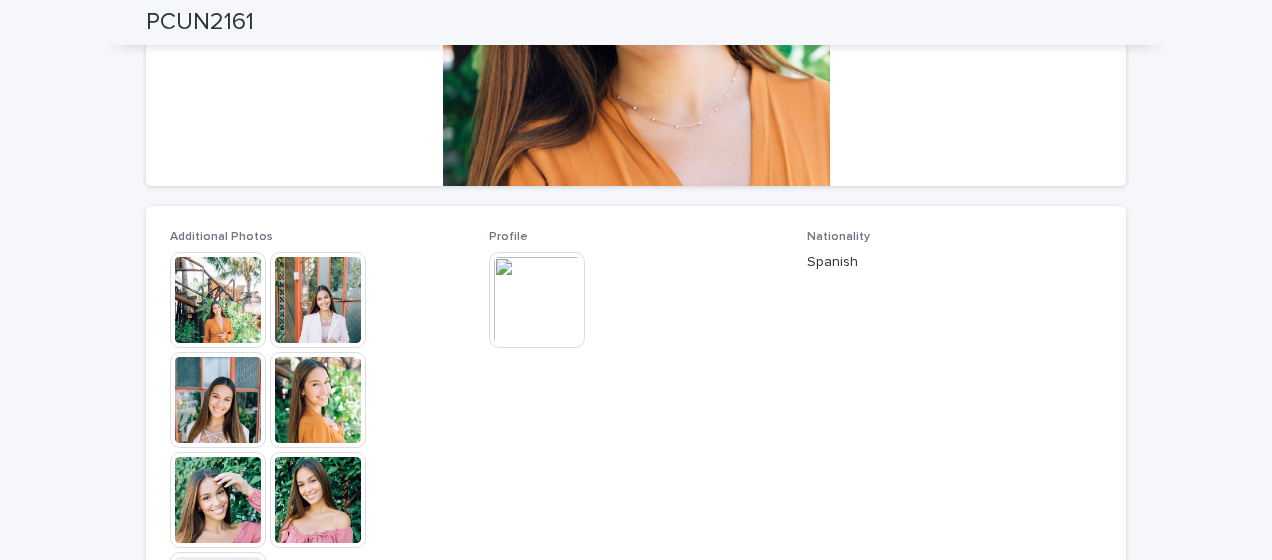 click at bounding box center (318, 300) 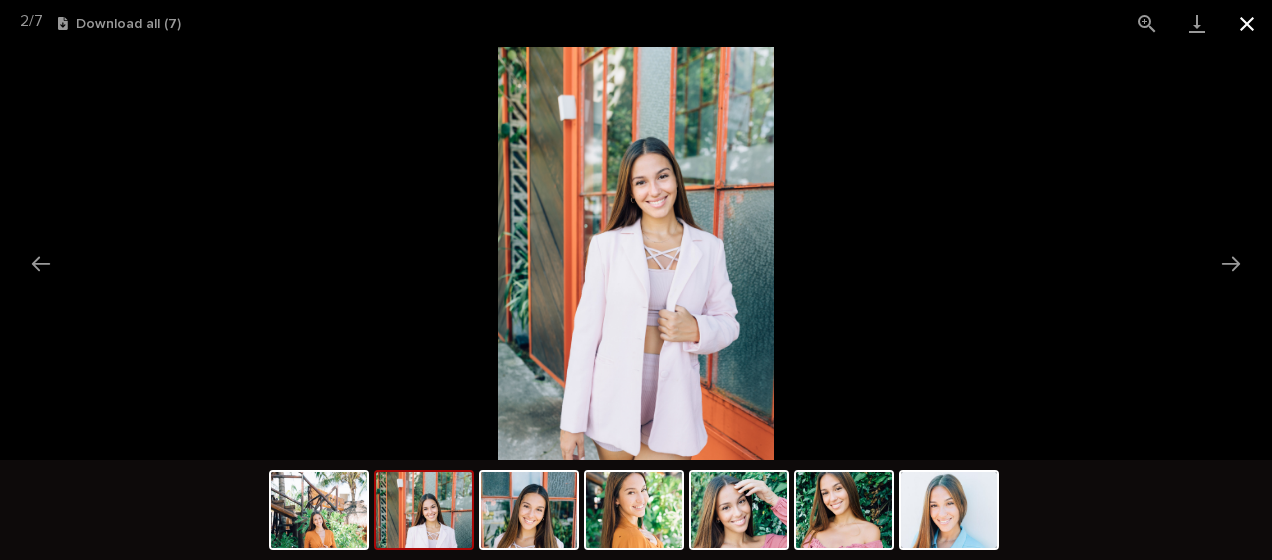click at bounding box center [1247, 23] 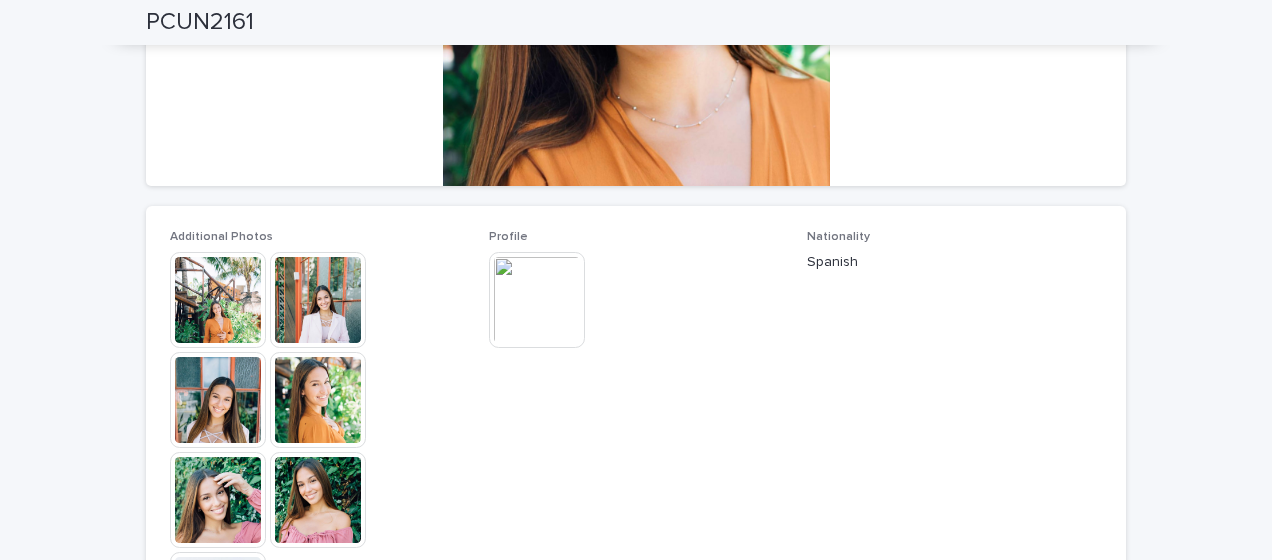 scroll, scrollTop: 0, scrollLeft: 0, axis: both 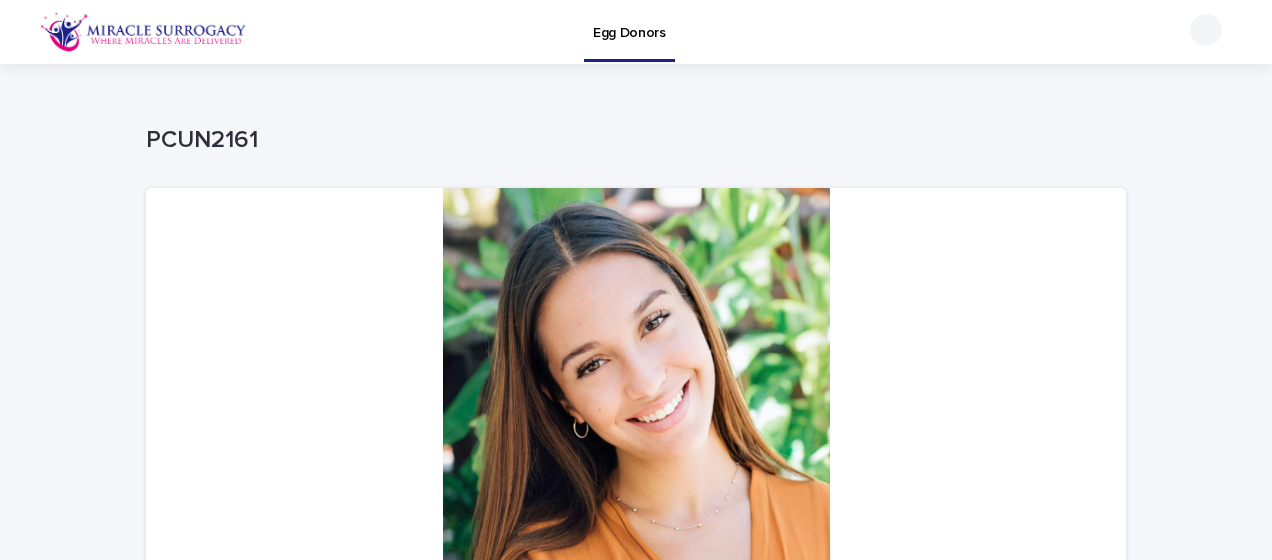 click on "Egg Donors" at bounding box center (629, 29) 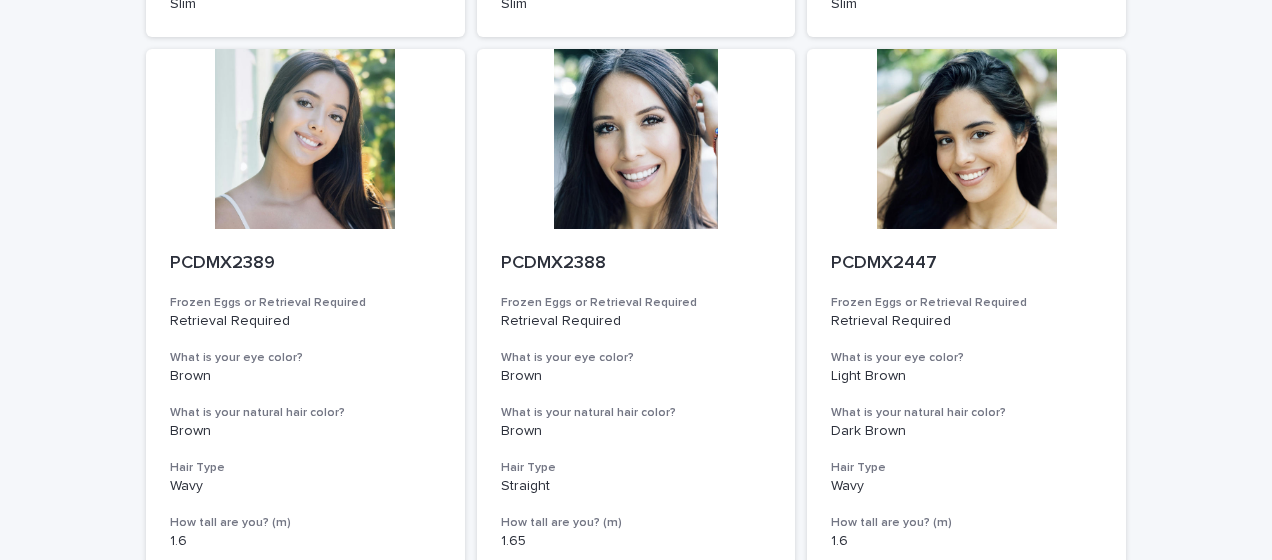 scroll, scrollTop: 1405, scrollLeft: 0, axis: vertical 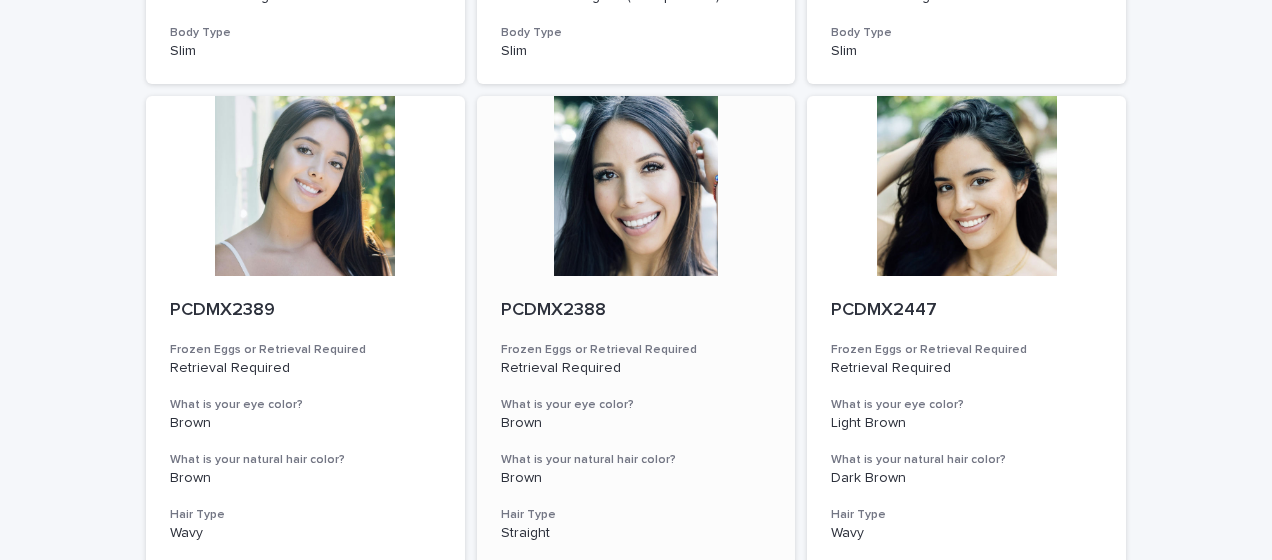 click at bounding box center [636, 186] 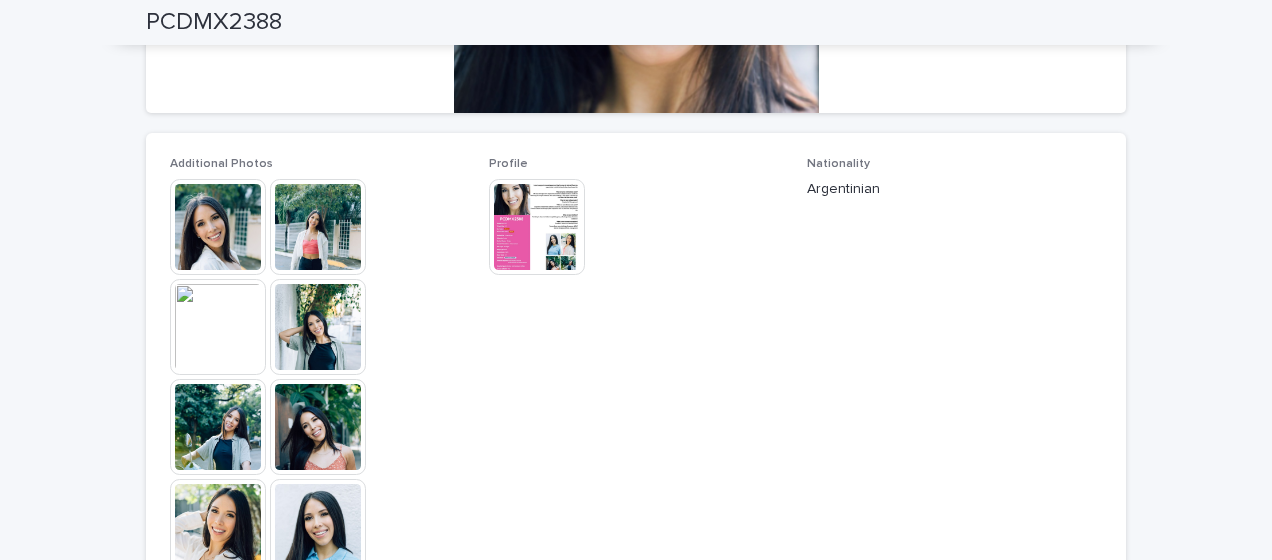scroll, scrollTop: 21, scrollLeft: 0, axis: vertical 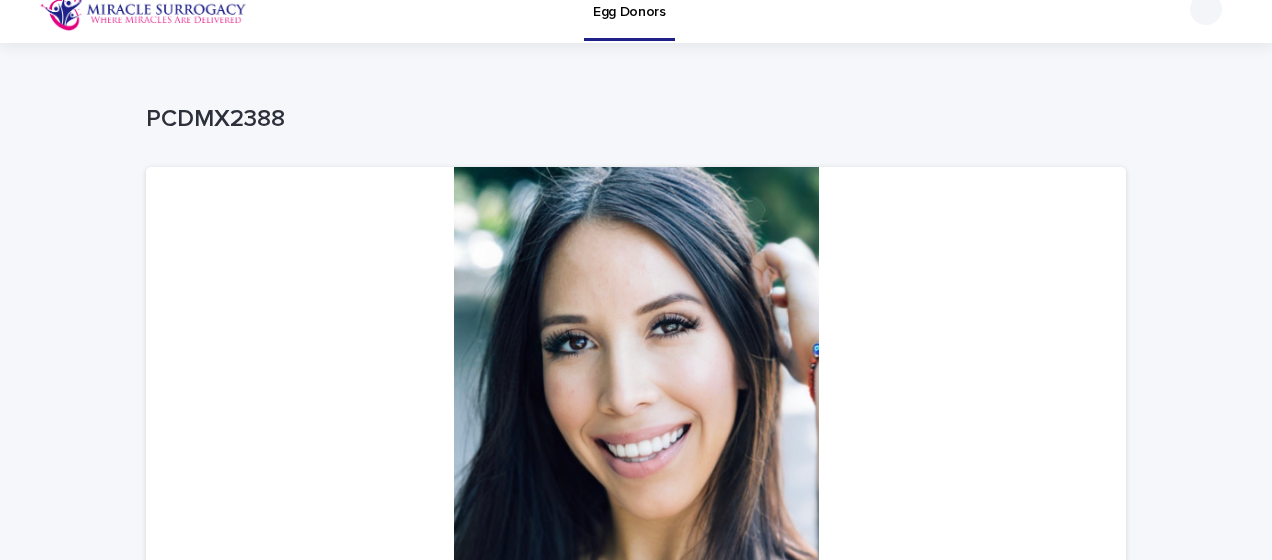click on "Egg Donors" at bounding box center [629, 0] 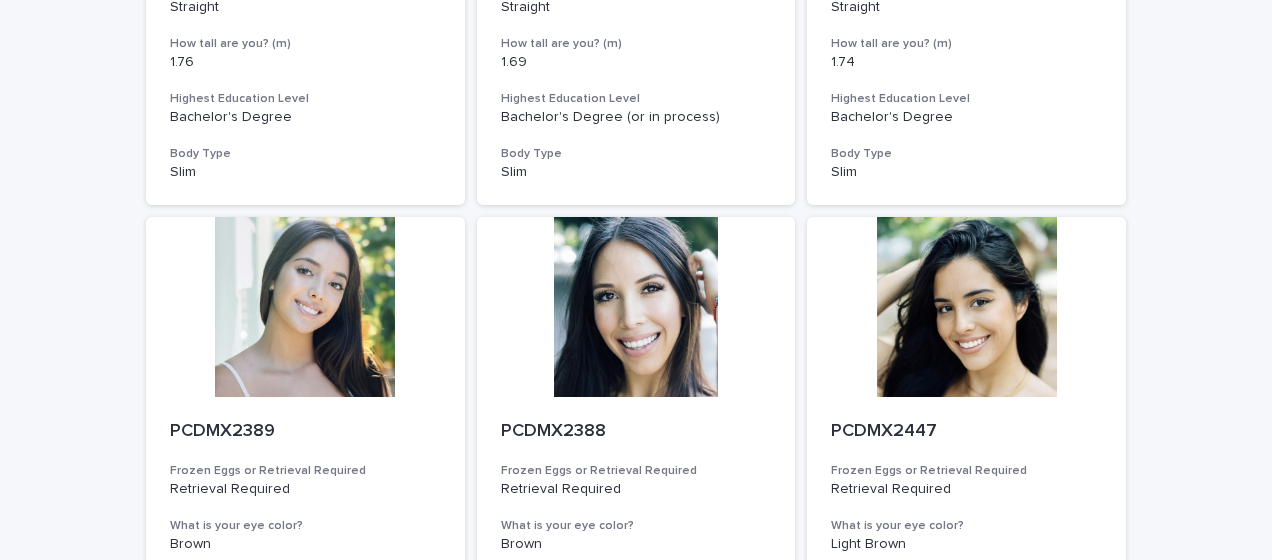 scroll, scrollTop: 1478, scrollLeft: 0, axis: vertical 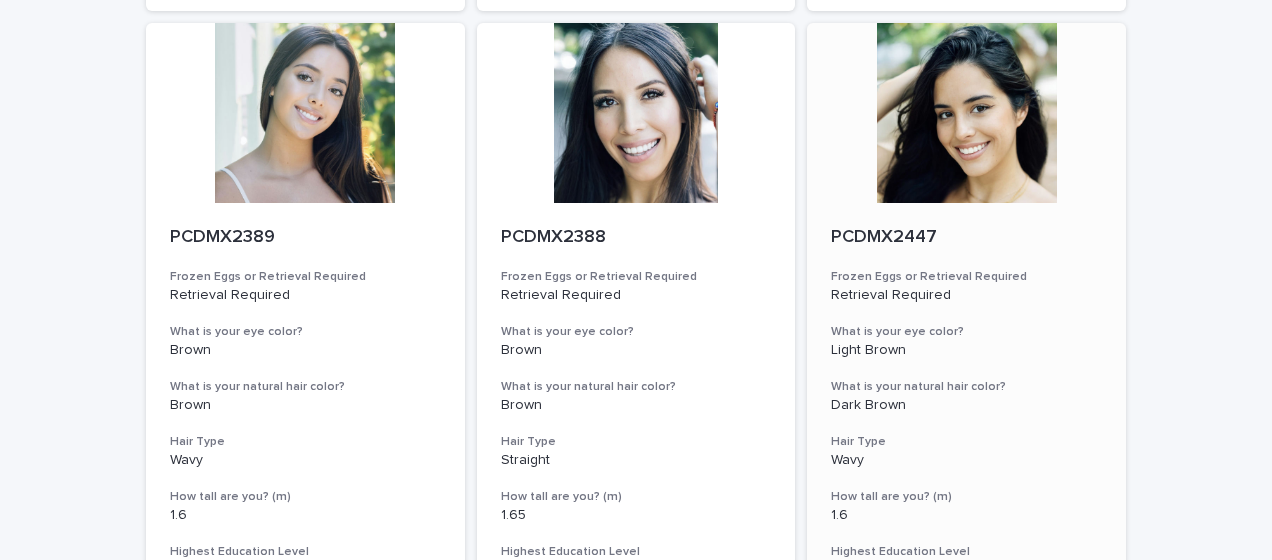 click at bounding box center [966, 113] 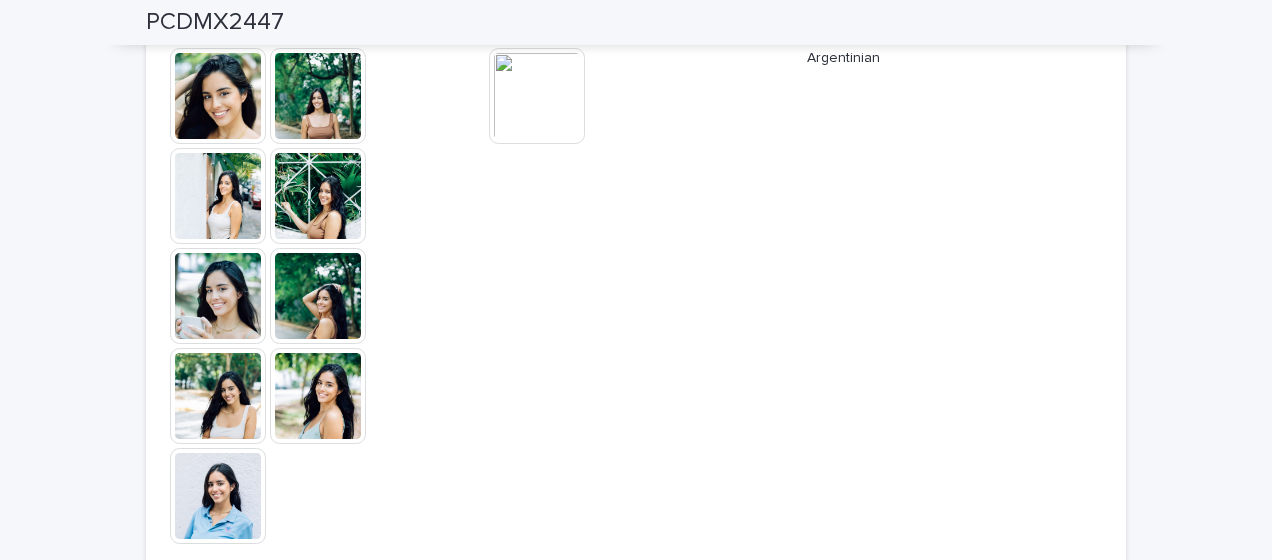 scroll, scrollTop: 612, scrollLeft: 0, axis: vertical 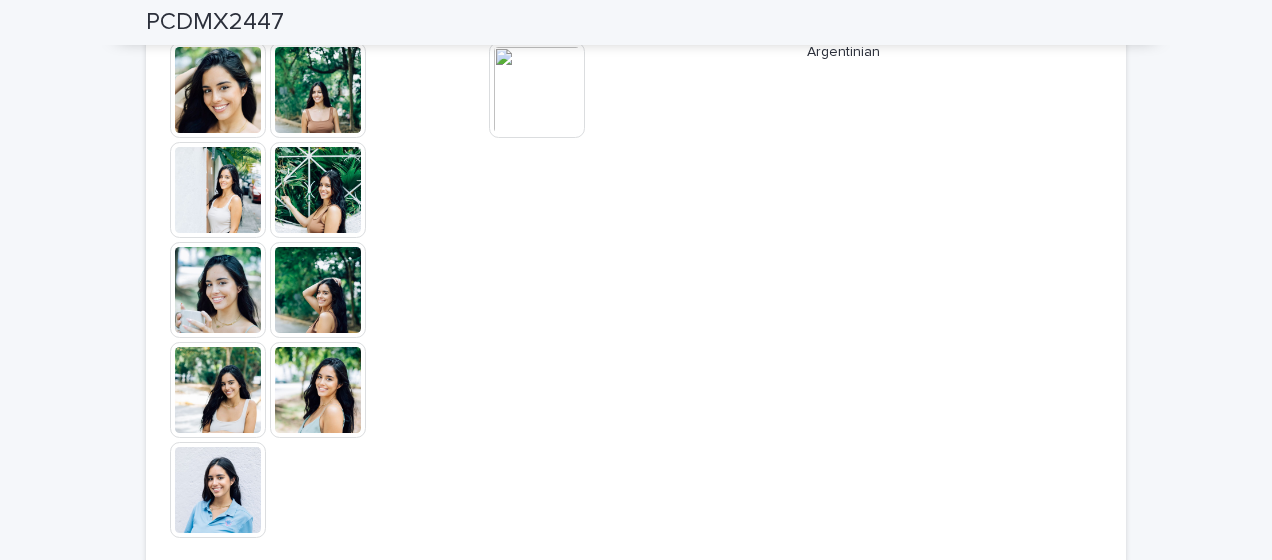 click at bounding box center [318, 90] 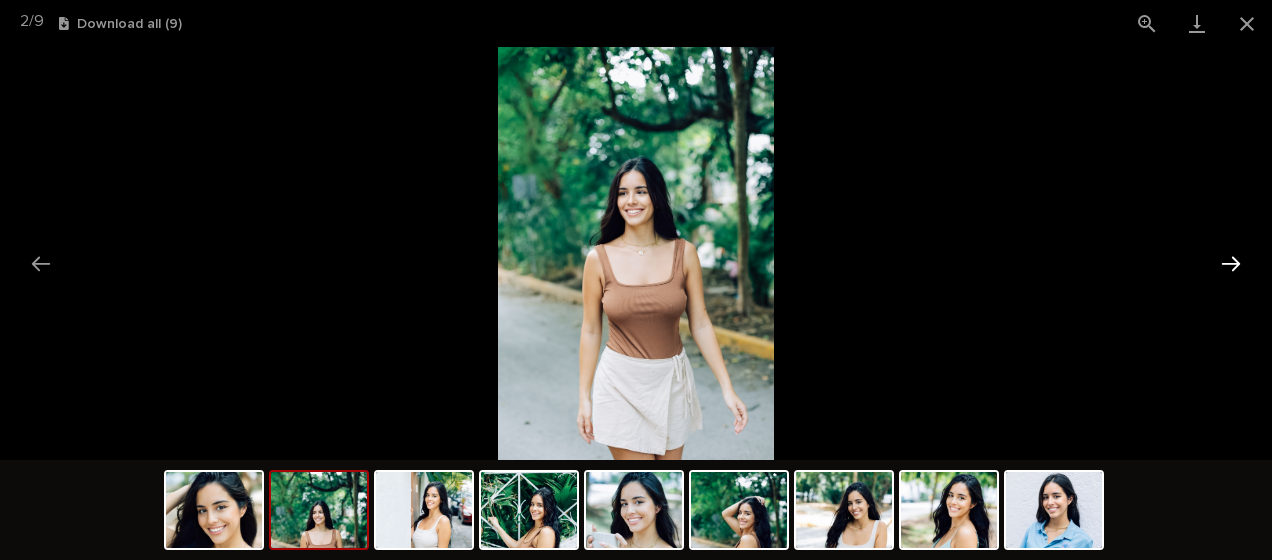 click at bounding box center [1231, 263] 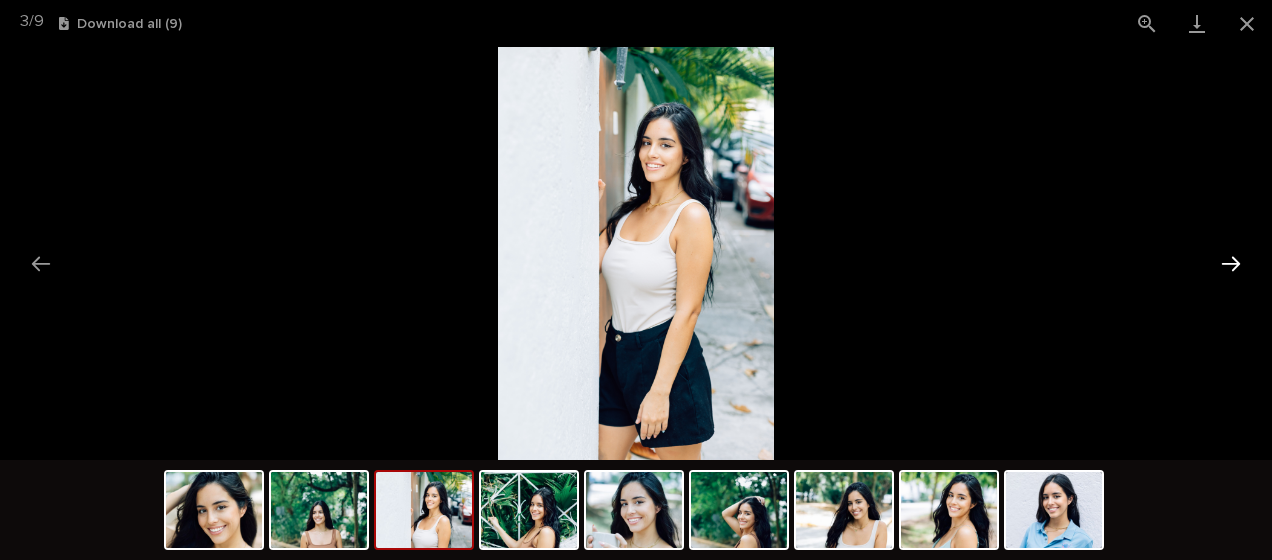 click at bounding box center [1231, 263] 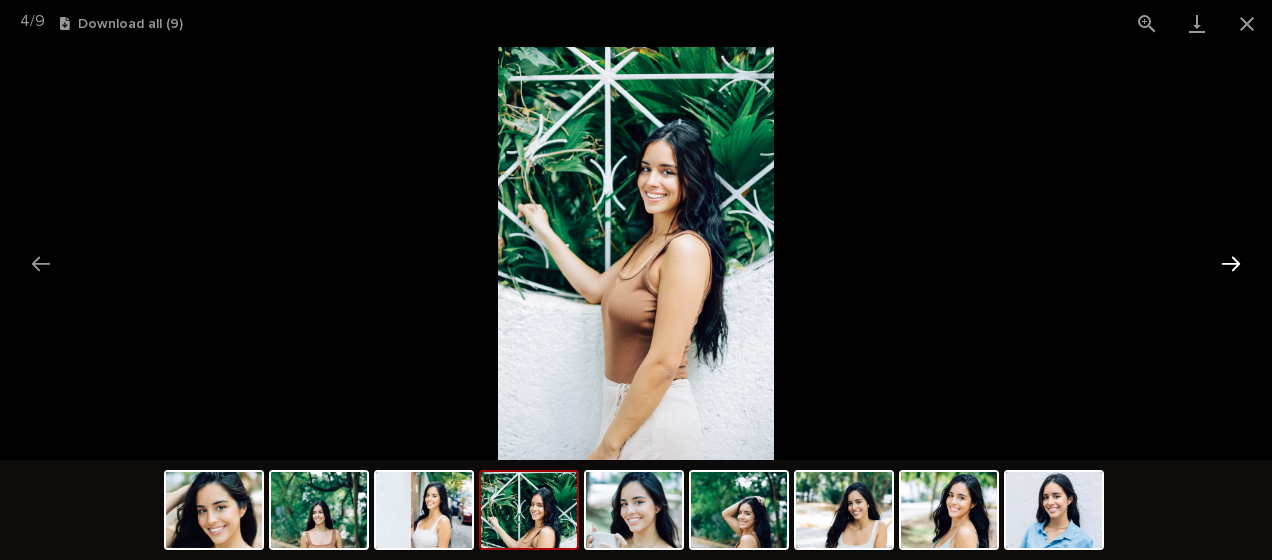 click at bounding box center [1231, 263] 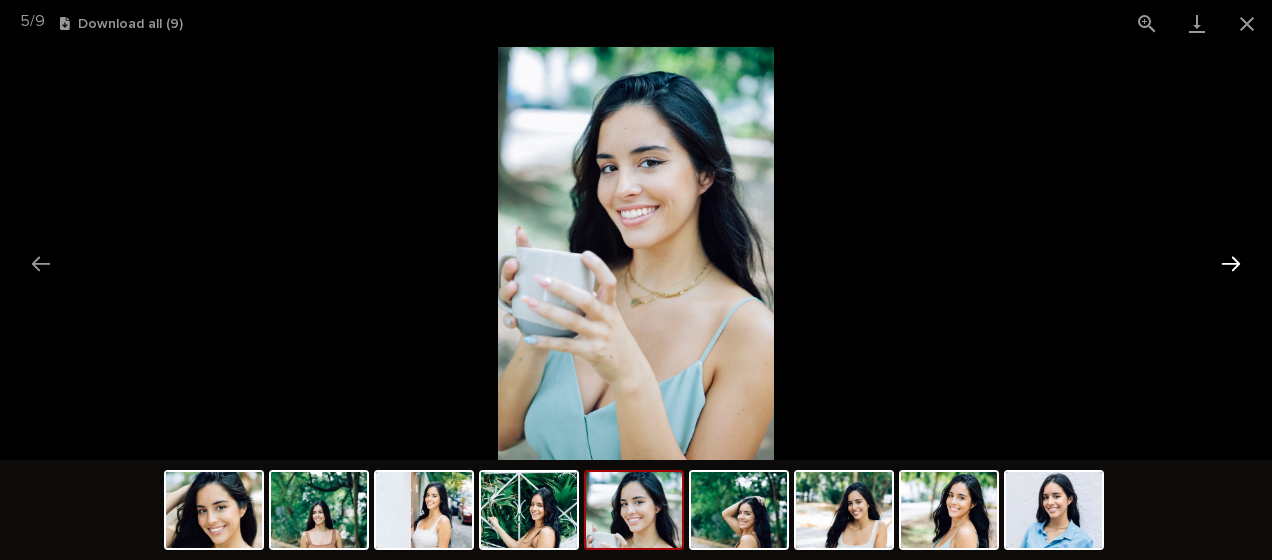 click at bounding box center [1231, 263] 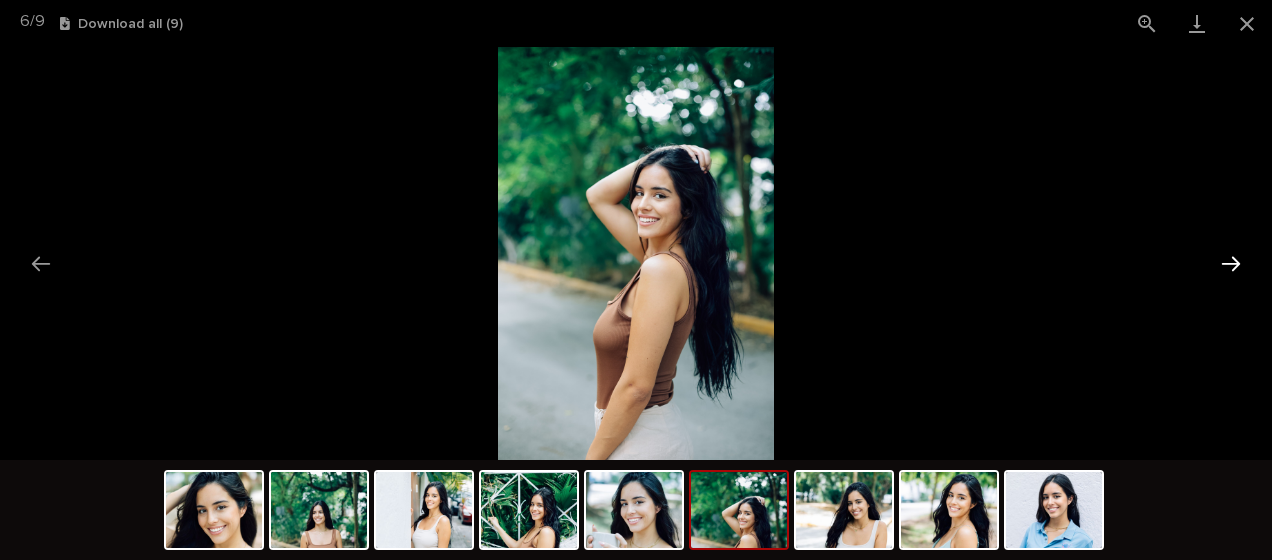 click at bounding box center (1231, 263) 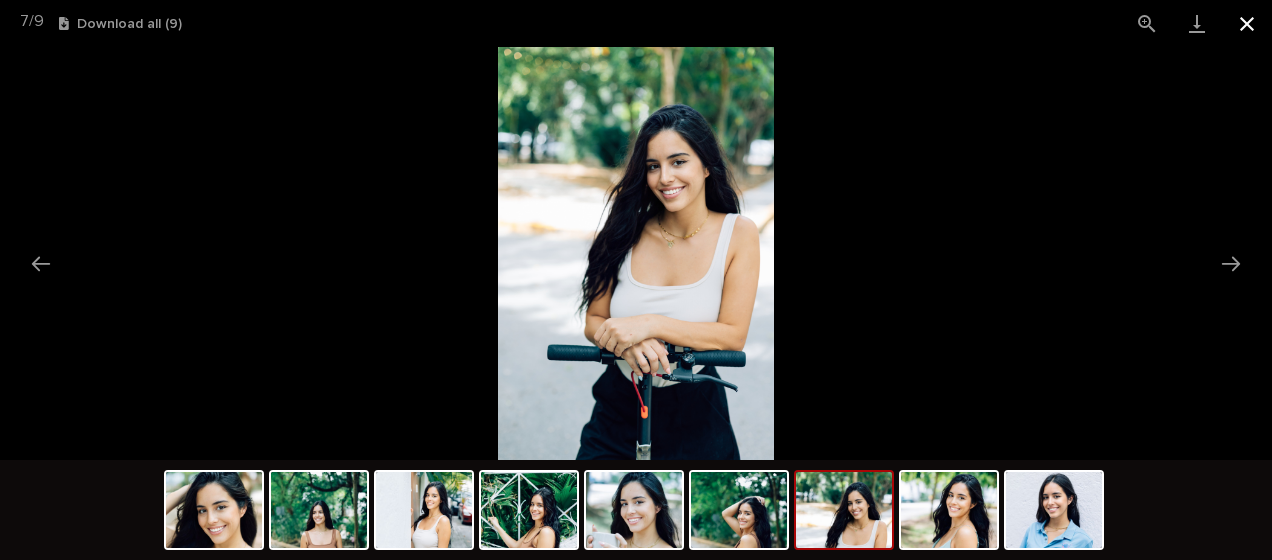 click at bounding box center (1247, 23) 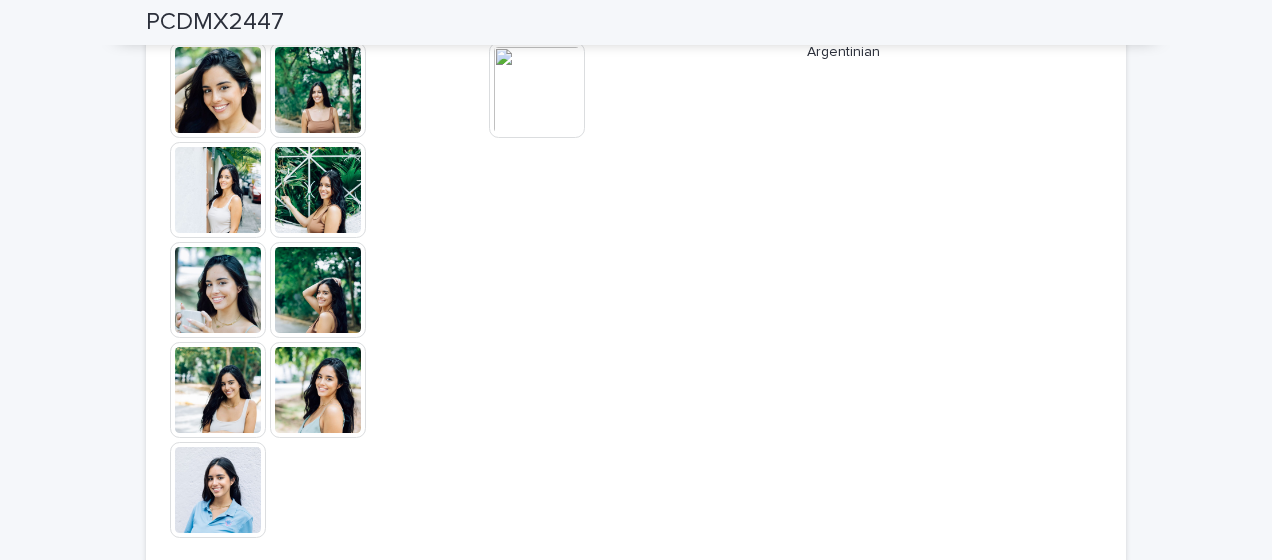click at bounding box center [537, 90] 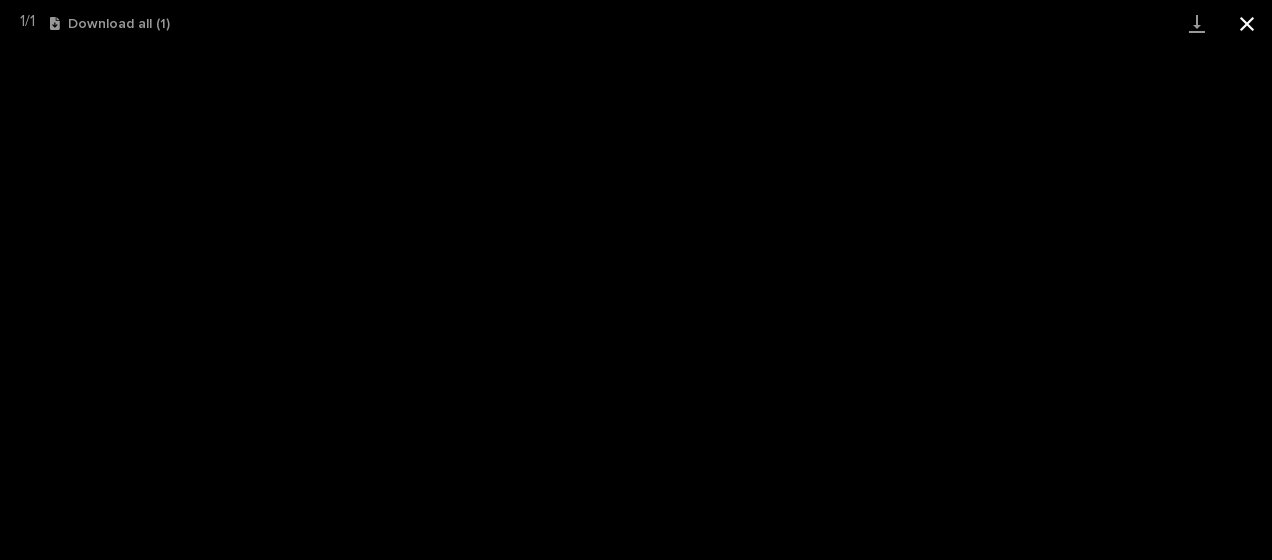 click at bounding box center [1247, 23] 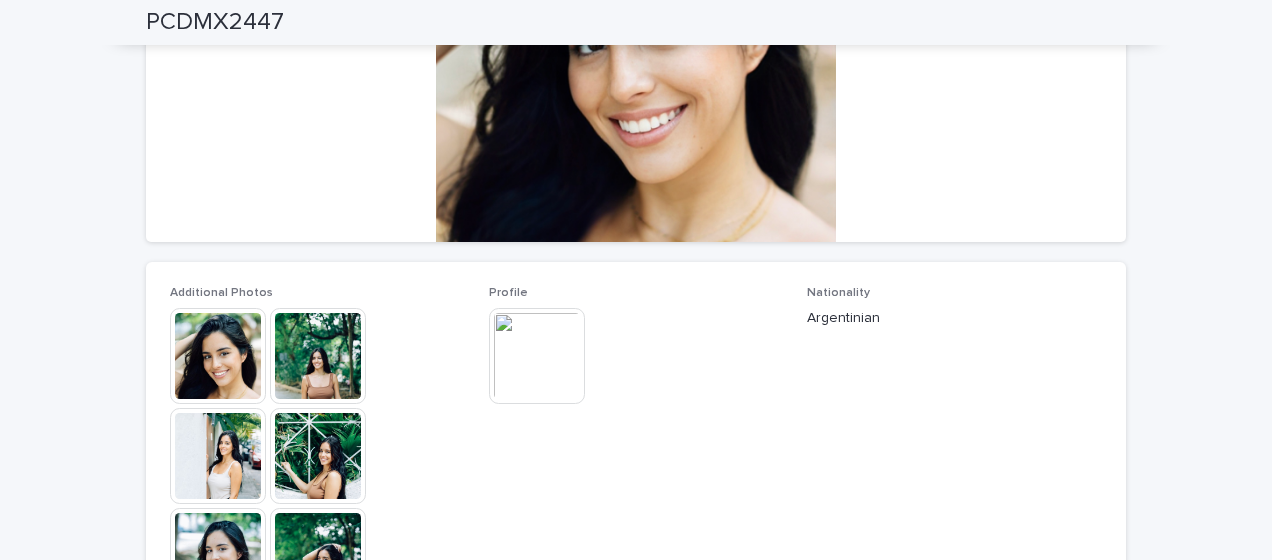 scroll, scrollTop: 0, scrollLeft: 0, axis: both 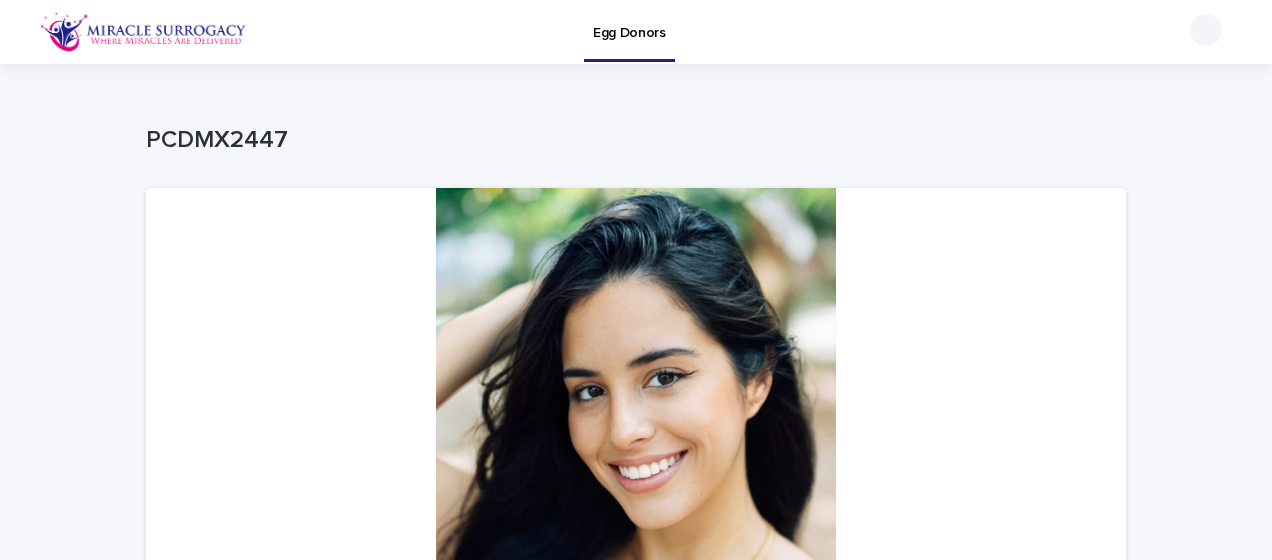click on "Egg Donors" at bounding box center (629, 21) 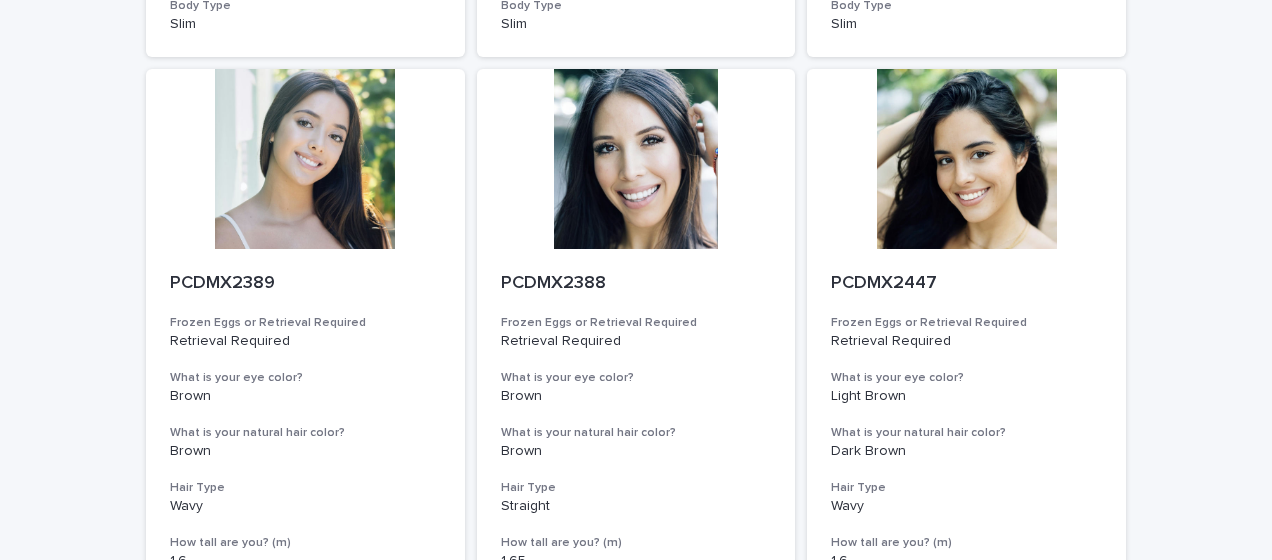 scroll, scrollTop: 1463, scrollLeft: 0, axis: vertical 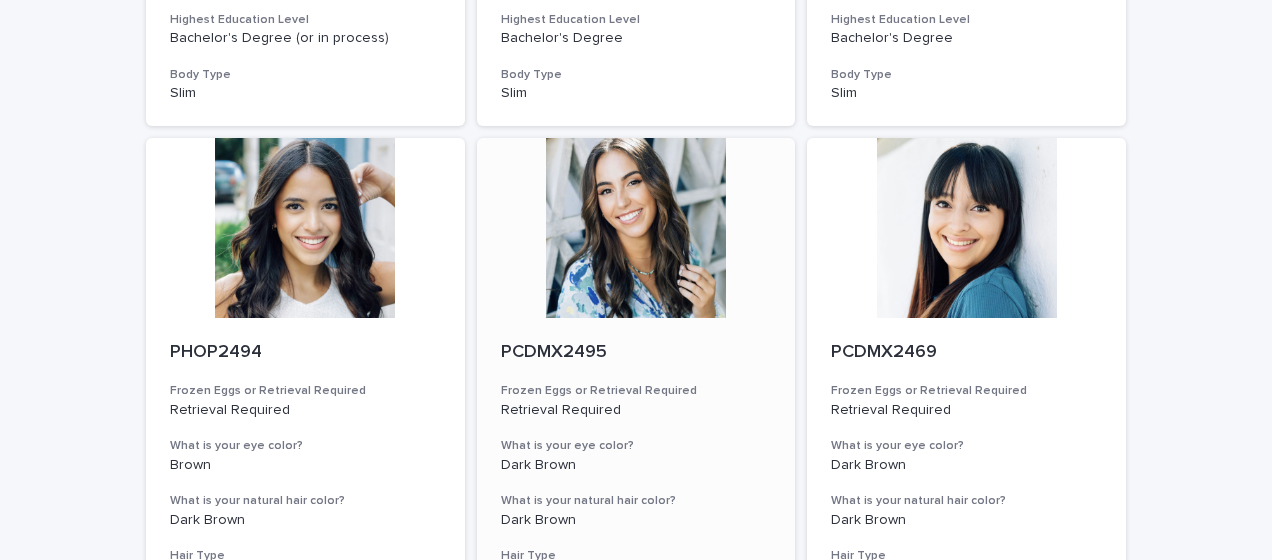 click at bounding box center (636, 228) 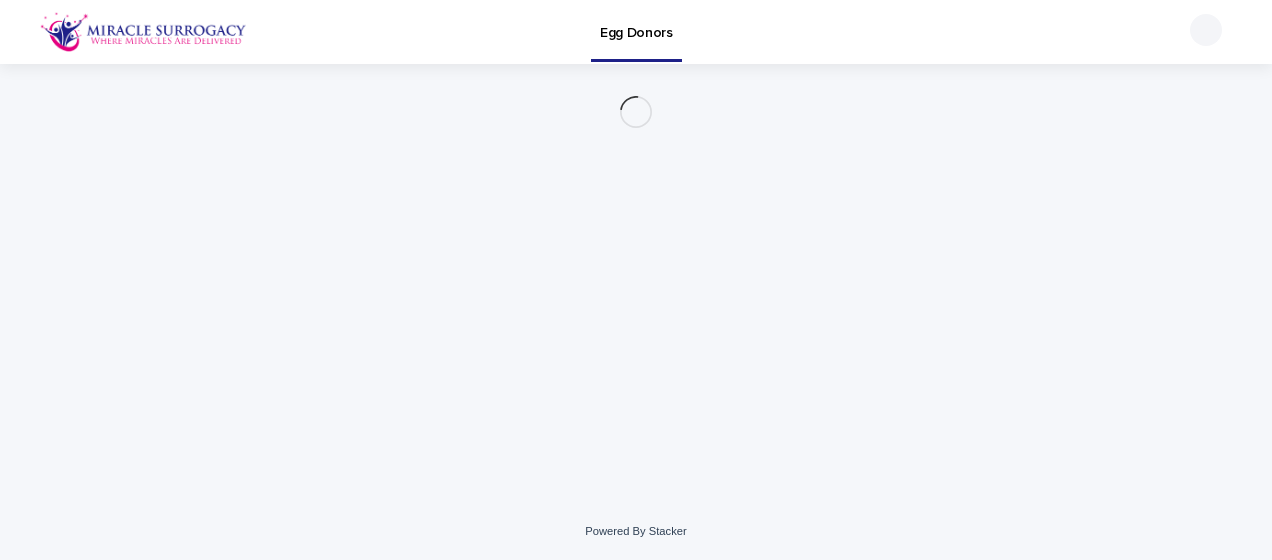 scroll, scrollTop: 0, scrollLeft: 0, axis: both 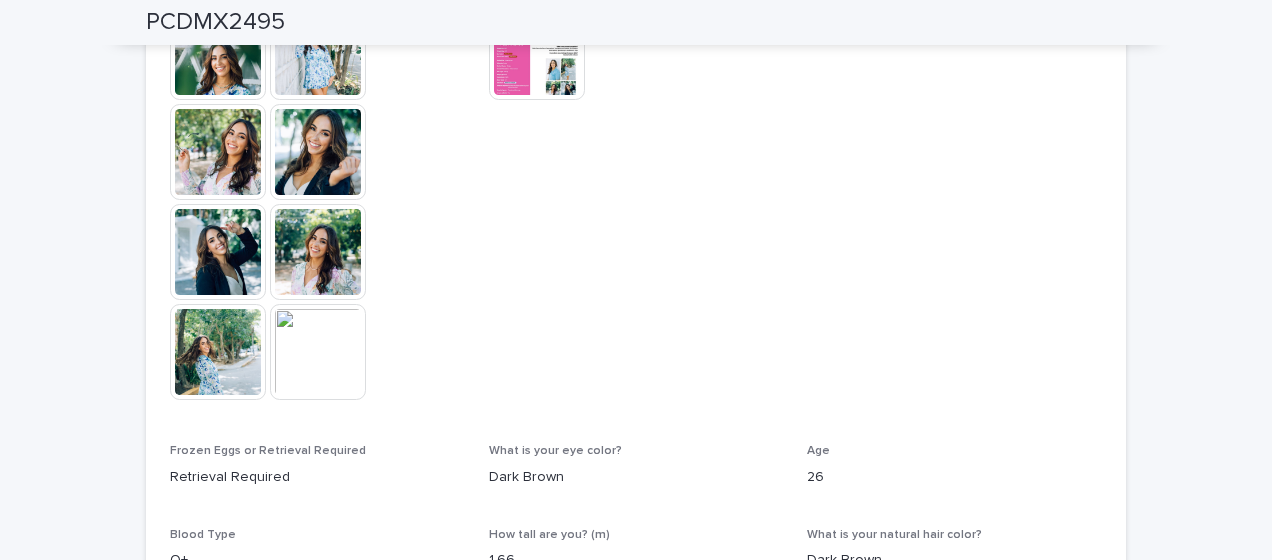 click at bounding box center [318, 152] 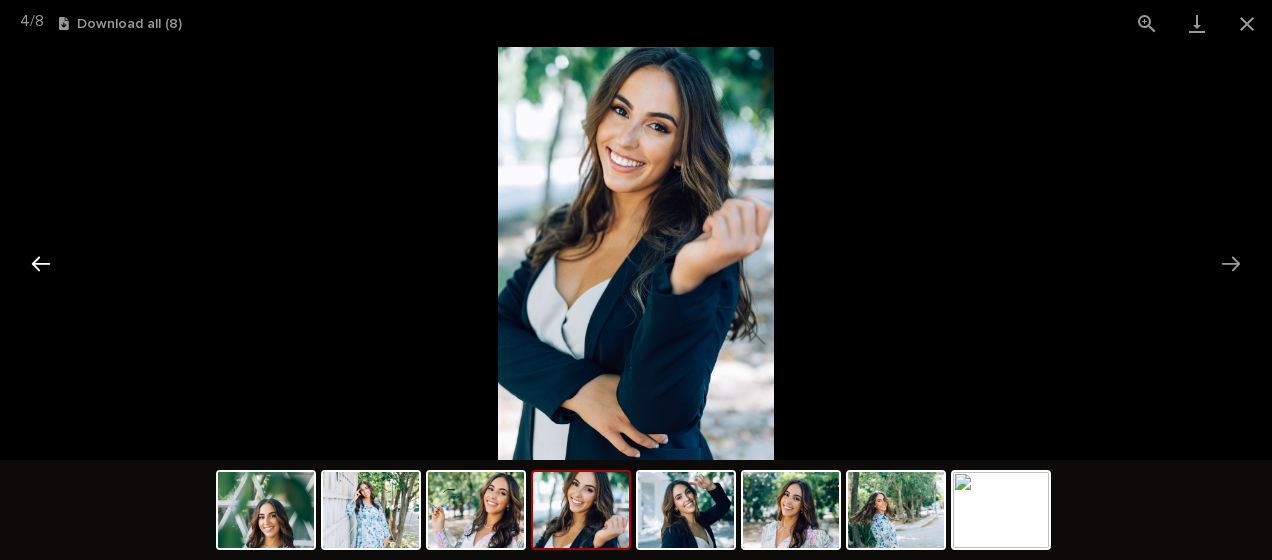 click at bounding box center [41, 263] 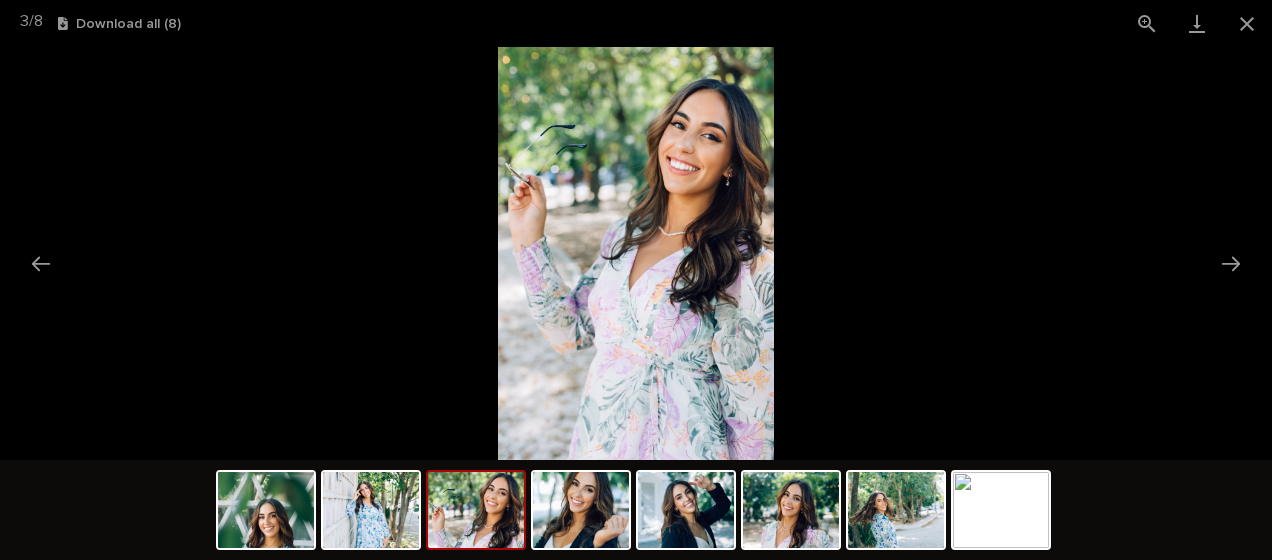 drag, startPoint x: 36, startPoint y: 262, endPoint x: 1039, endPoint y: 248, distance: 1003.0977 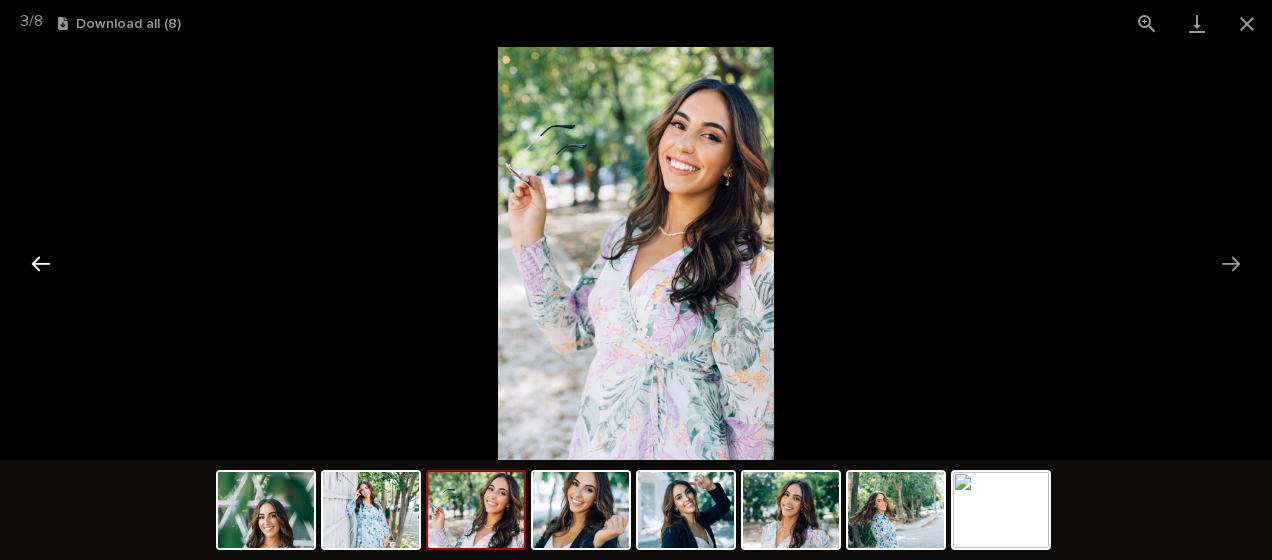 click at bounding box center [41, 263] 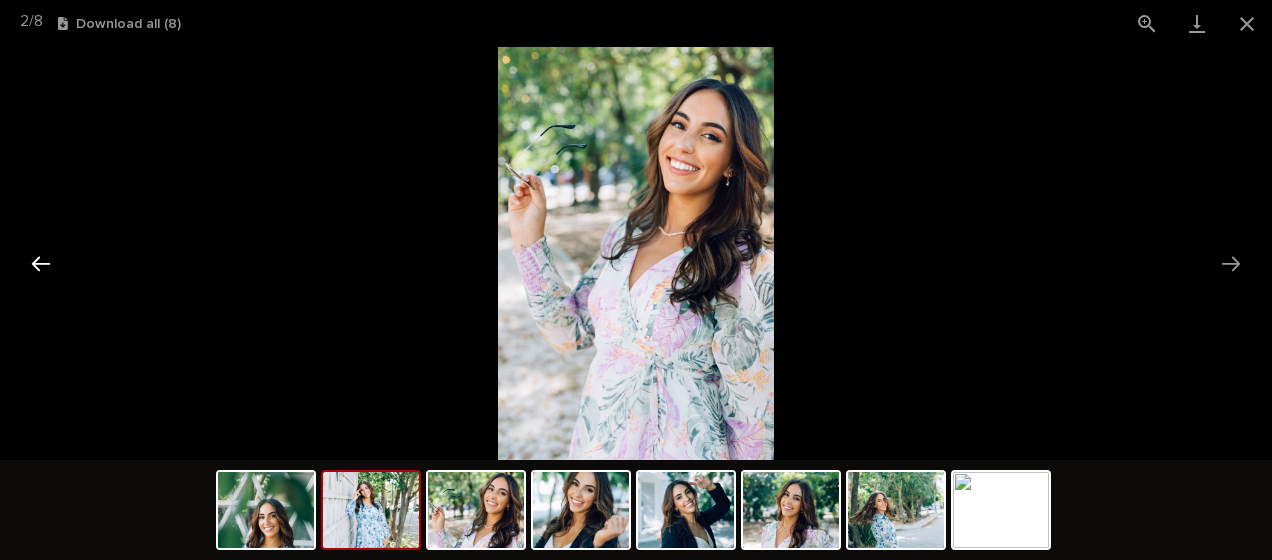 scroll, scrollTop: 0, scrollLeft: 0, axis: both 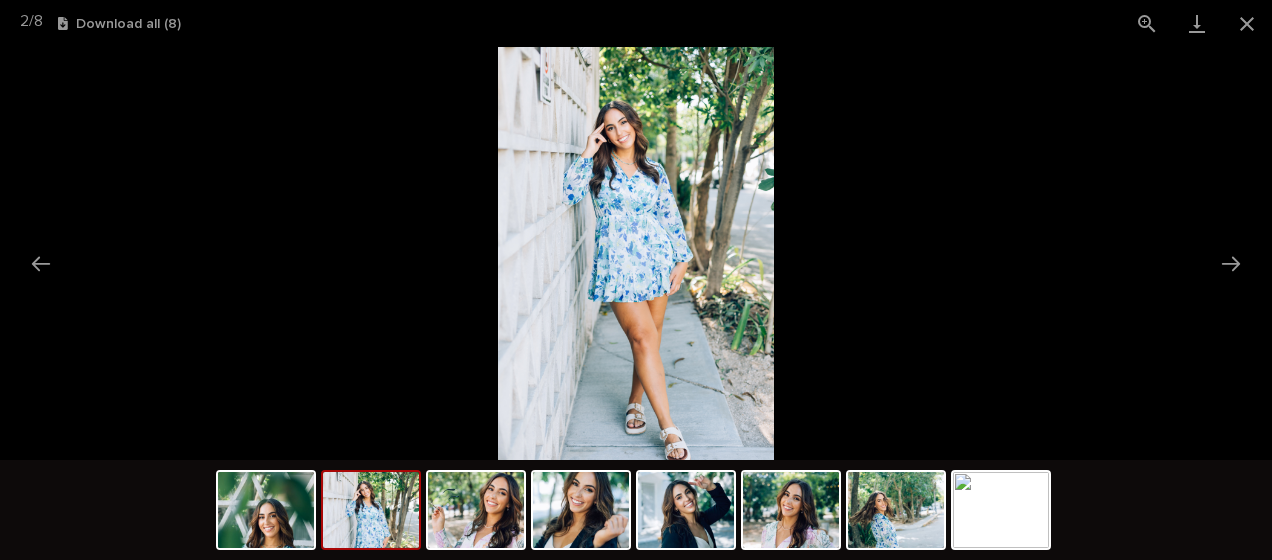 drag, startPoint x: 36, startPoint y: 262, endPoint x: 818, endPoint y: 256, distance: 782.023 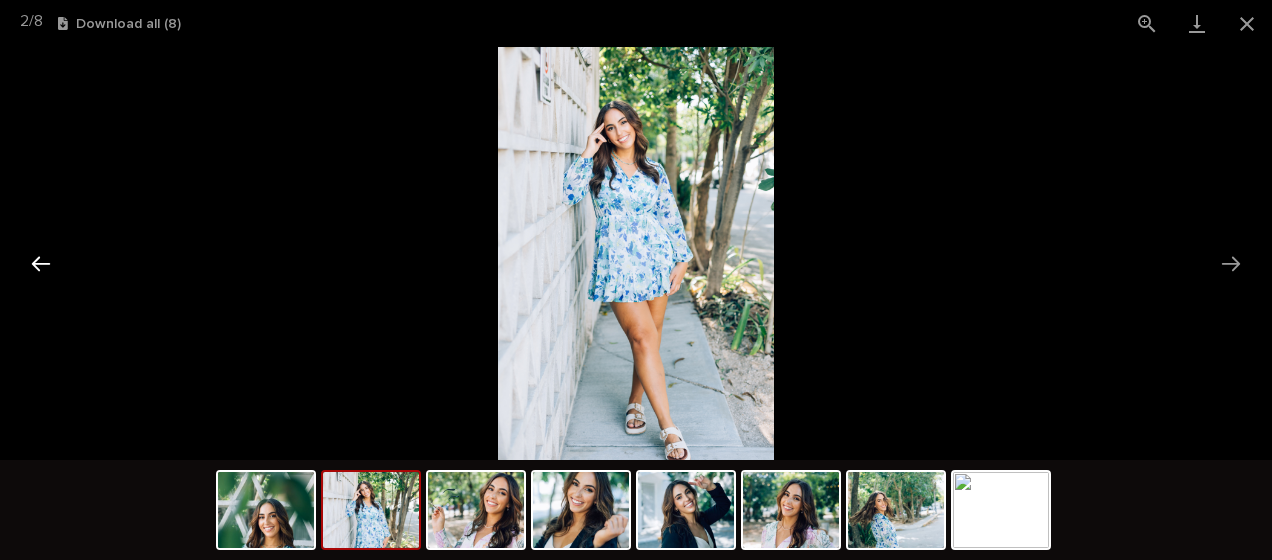 click at bounding box center [41, 263] 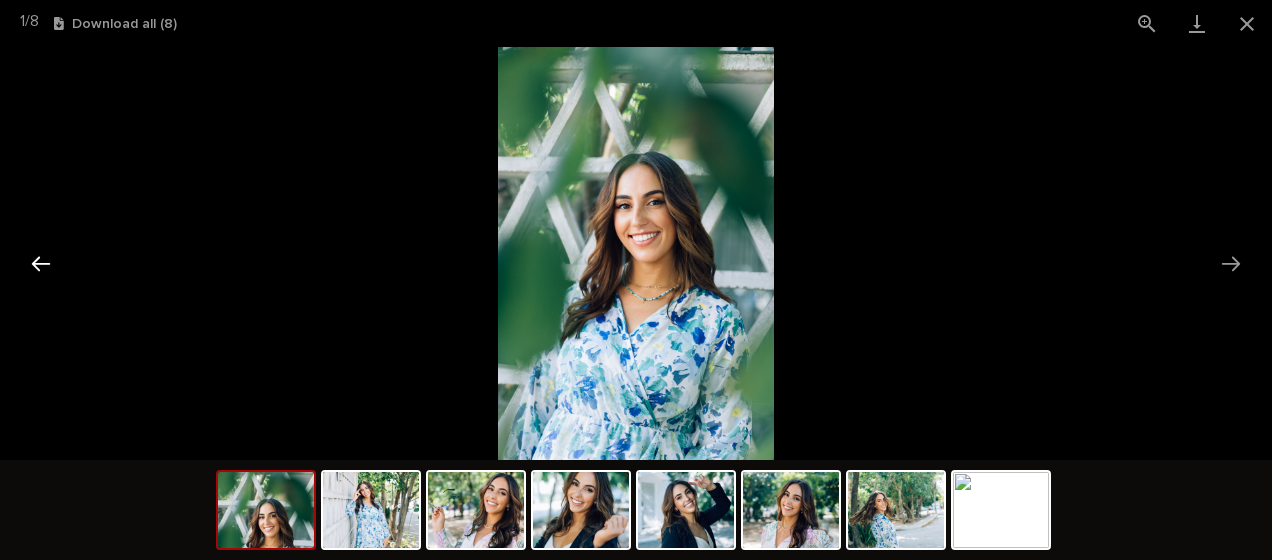 scroll, scrollTop: 0, scrollLeft: 0, axis: both 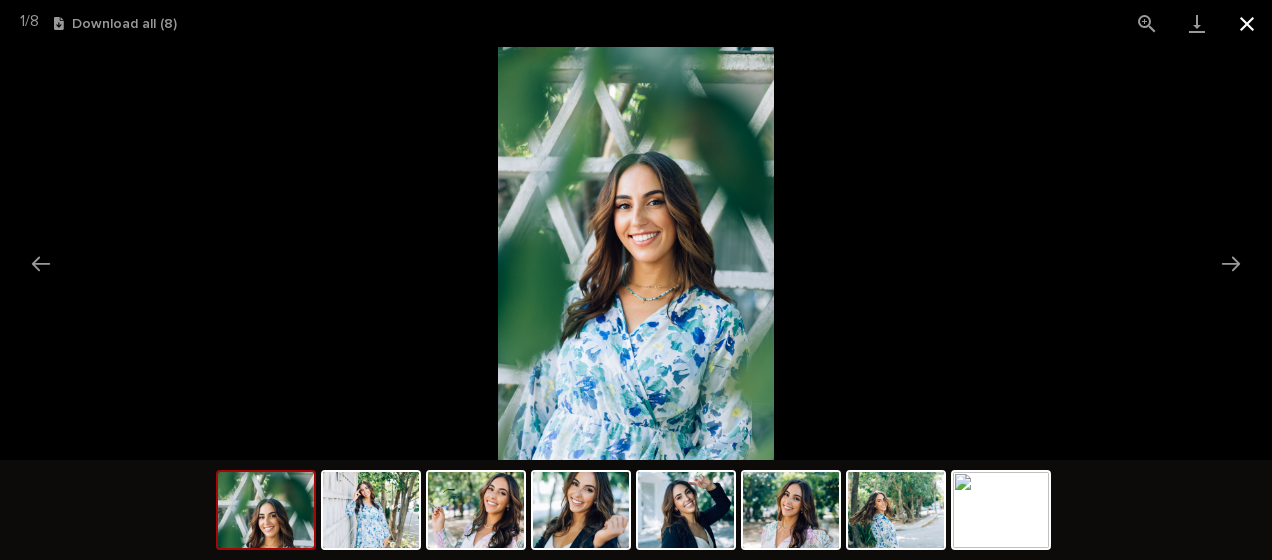 click at bounding box center (1247, 23) 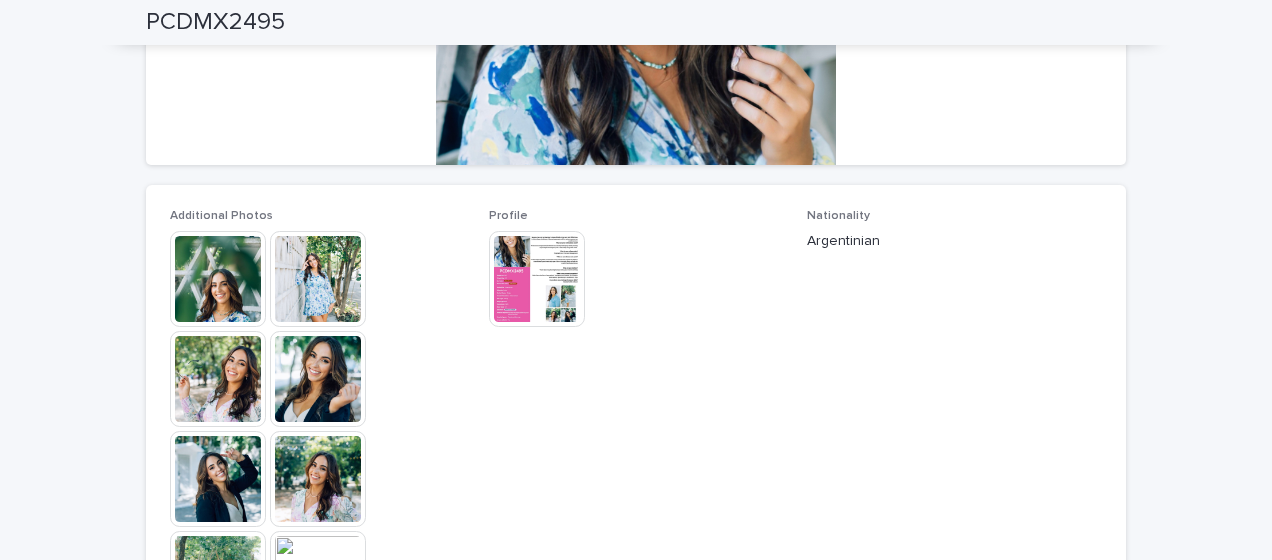 scroll, scrollTop: 0, scrollLeft: 0, axis: both 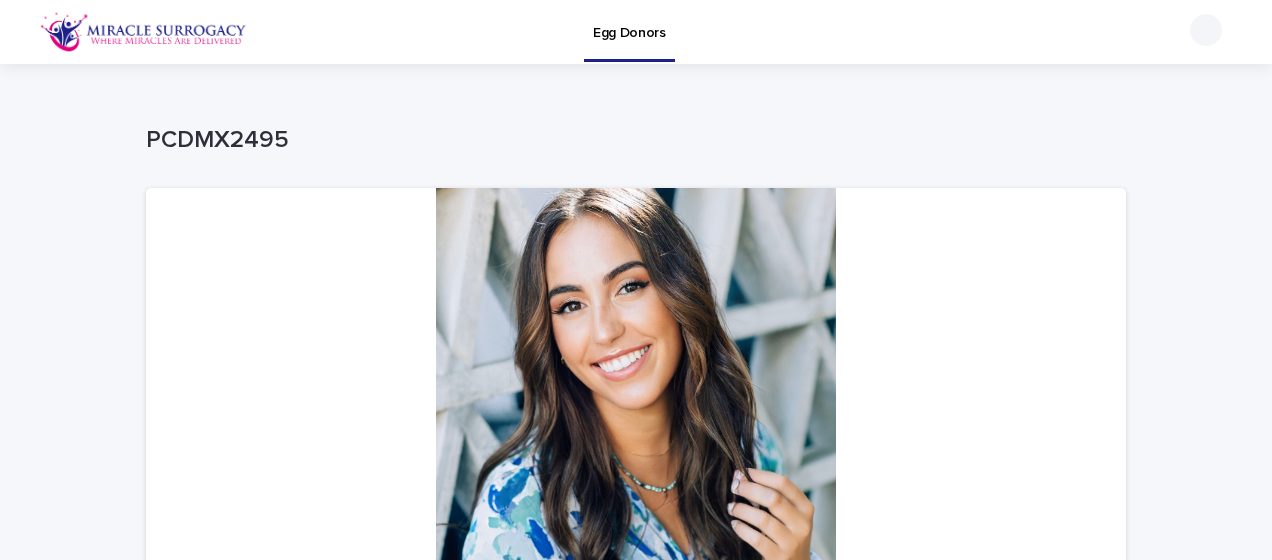 click on "Egg Donors" at bounding box center [629, 21] 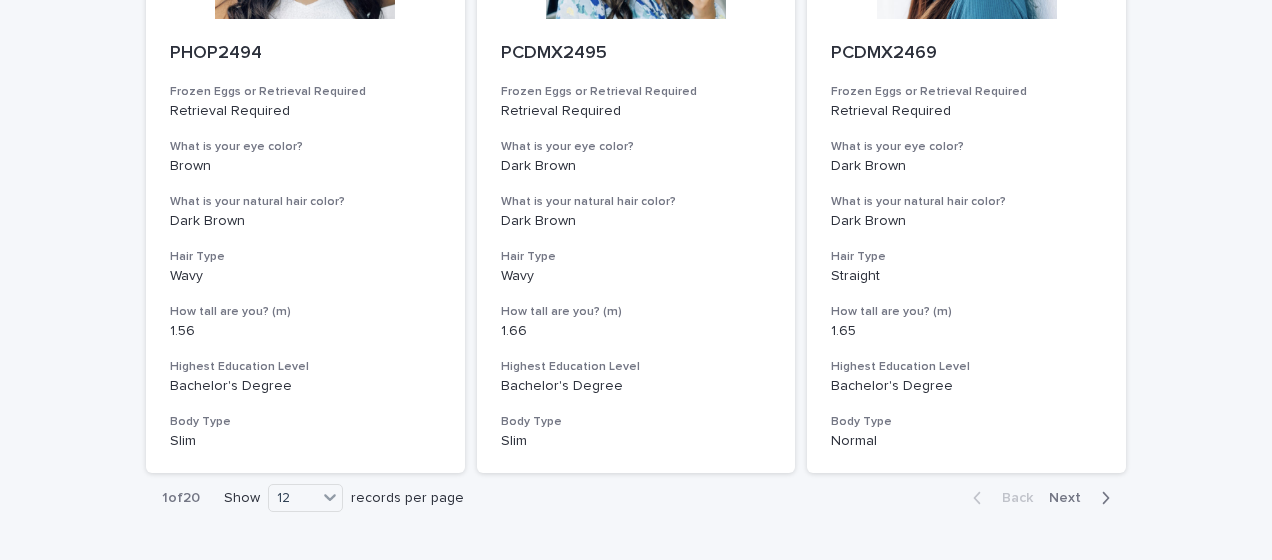 scroll, scrollTop: 2356, scrollLeft: 0, axis: vertical 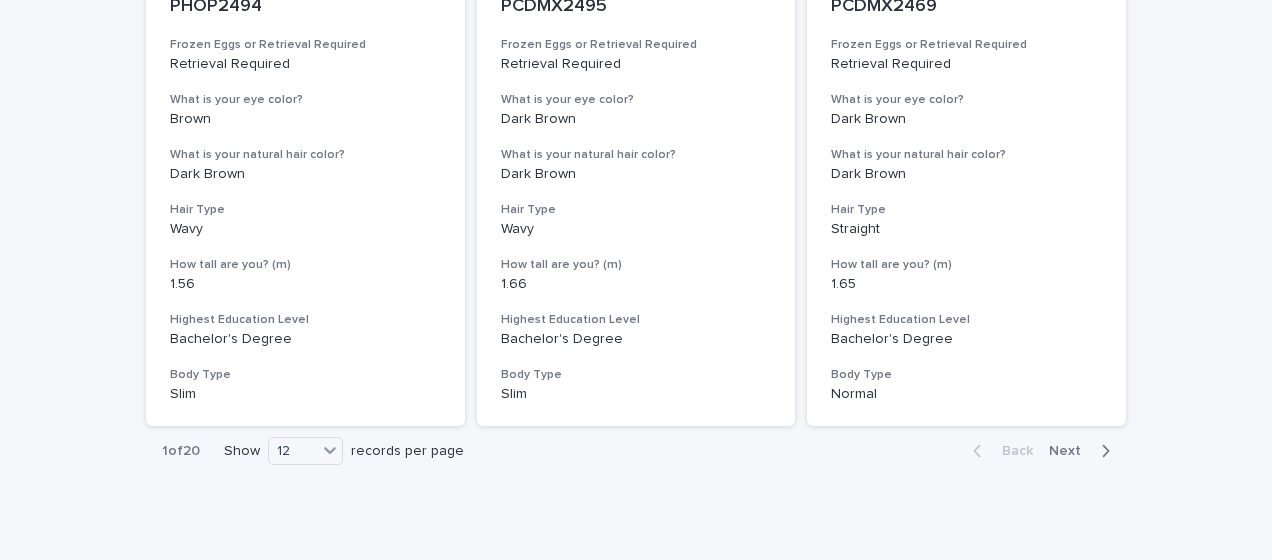 click on "Next" at bounding box center (1071, 451) 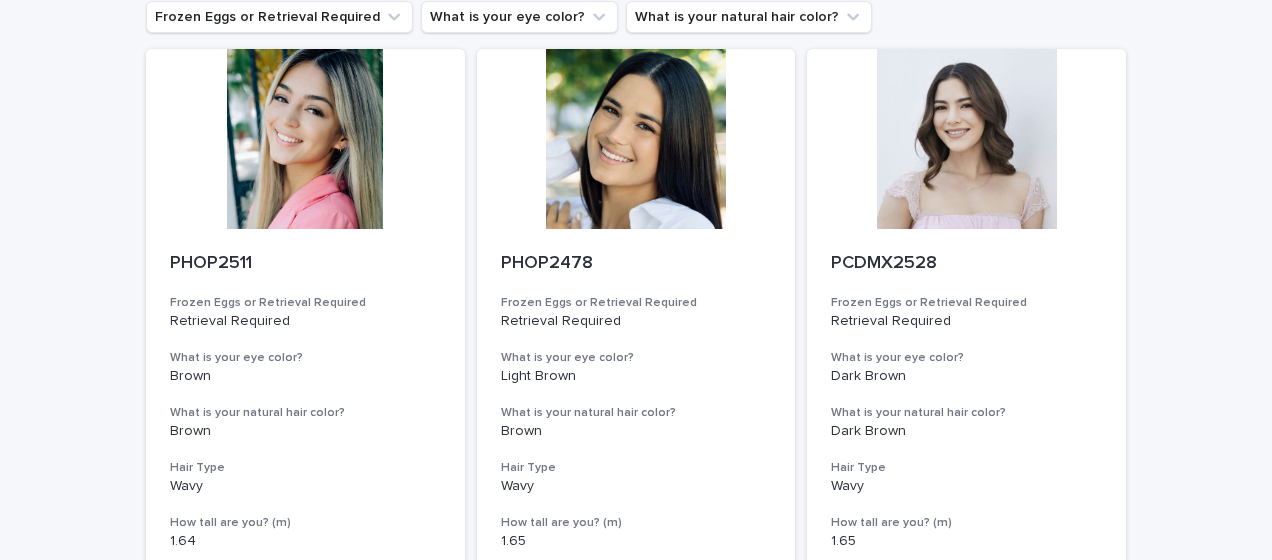 scroll, scrollTop: 166, scrollLeft: 0, axis: vertical 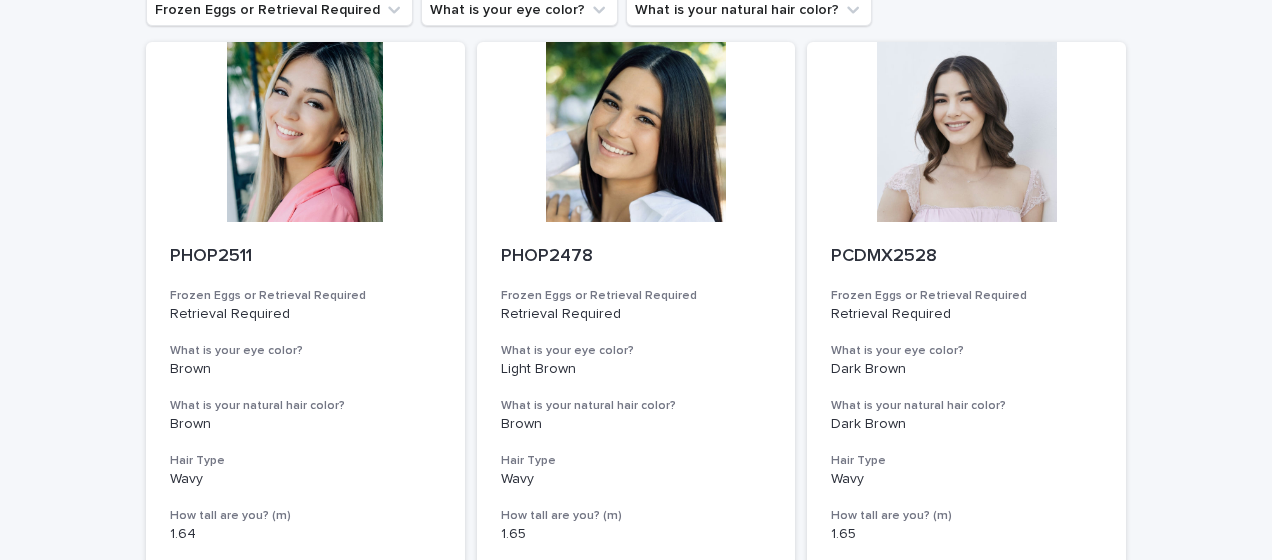 drag, startPoint x: 1242, startPoint y: 75, endPoint x: 1250, endPoint y: 132, distance: 57.558666 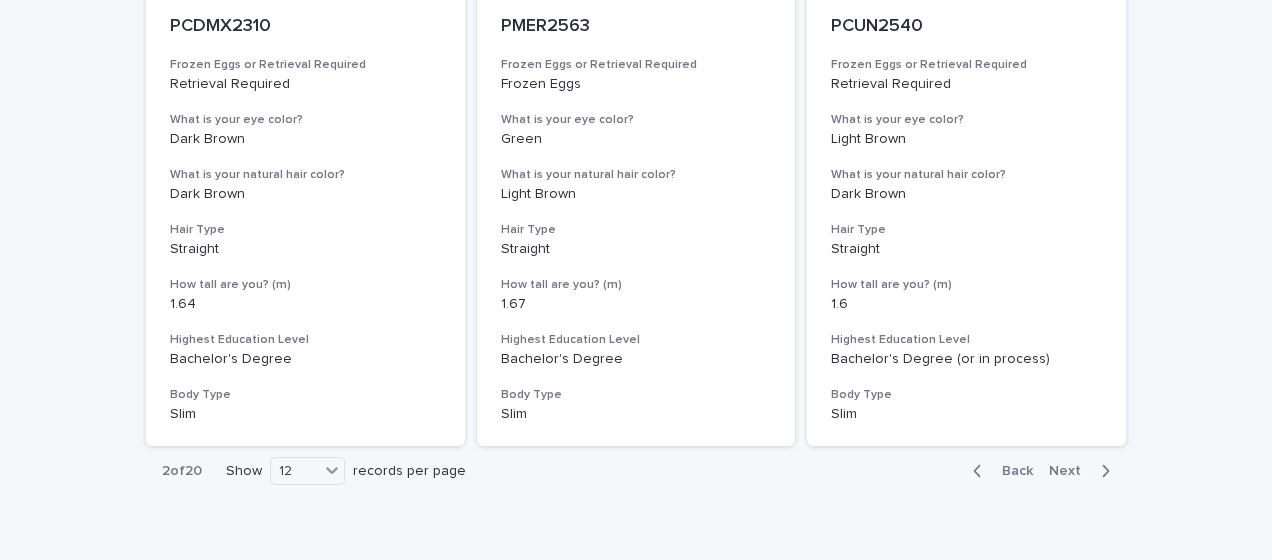 scroll, scrollTop: 2430, scrollLeft: 0, axis: vertical 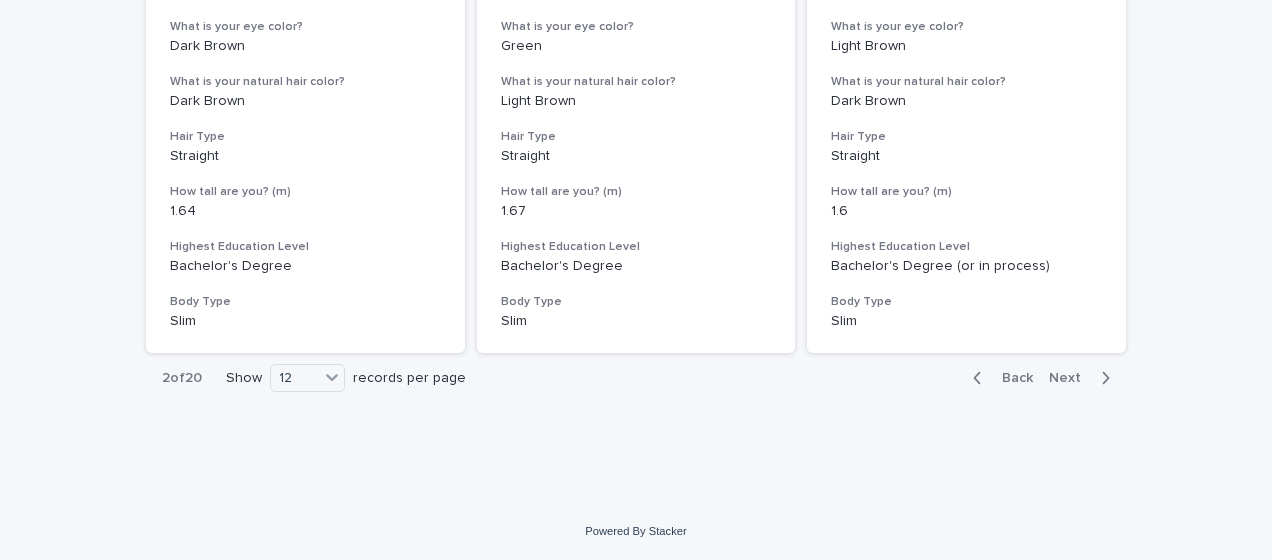 click on "Next" at bounding box center (1071, 378) 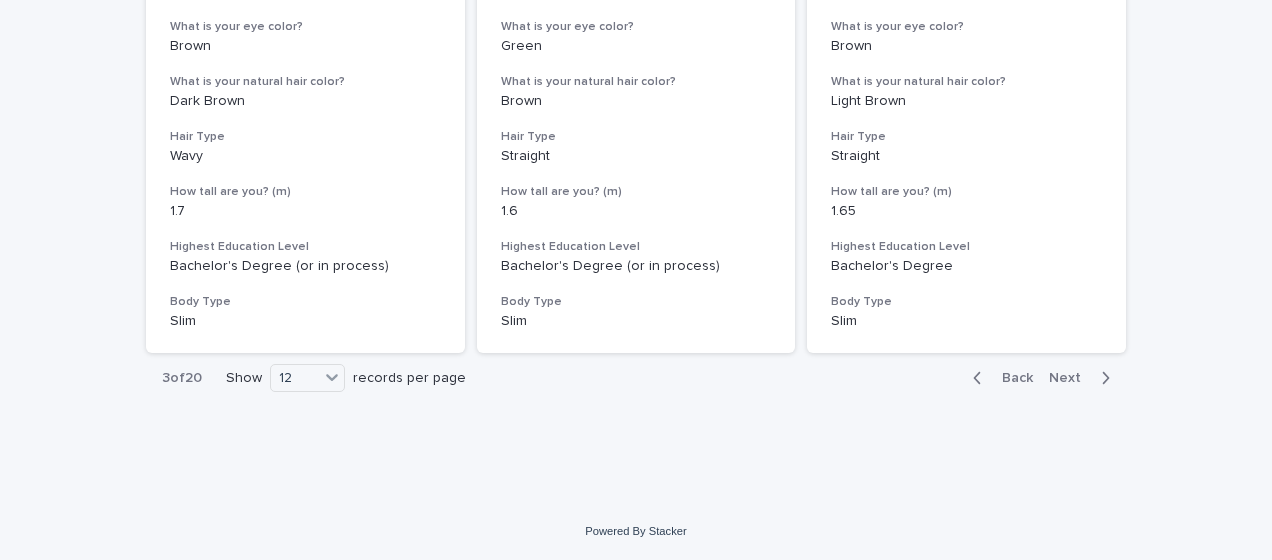 drag, startPoint x: 1260, startPoint y: 495, endPoint x: 809, endPoint y: 384, distance: 464.45883 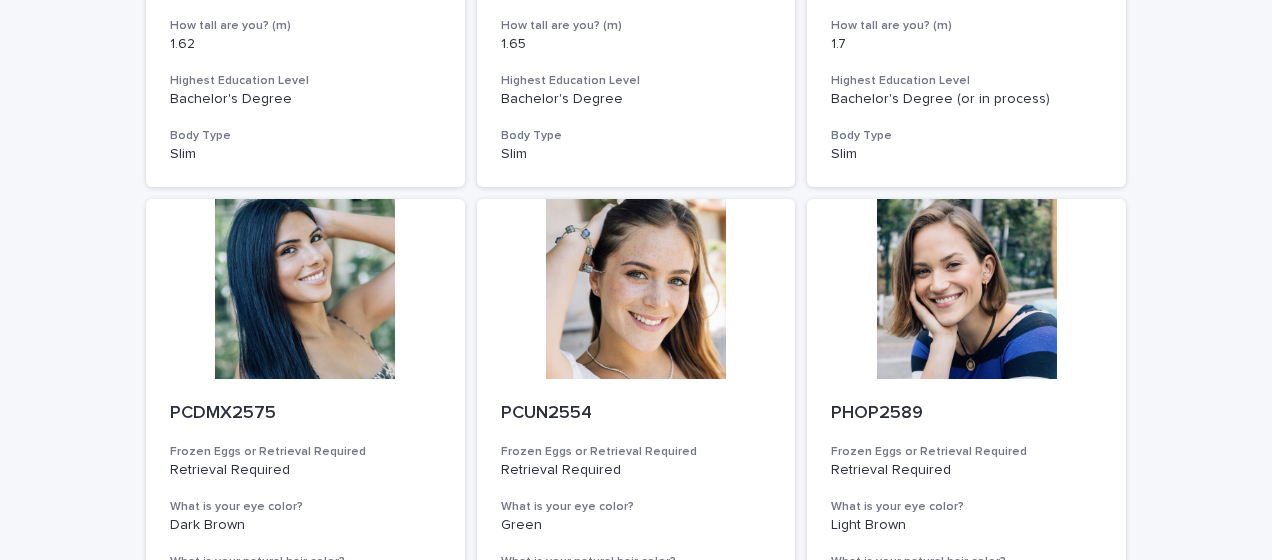 scroll, scrollTop: 652, scrollLeft: 0, axis: vertical 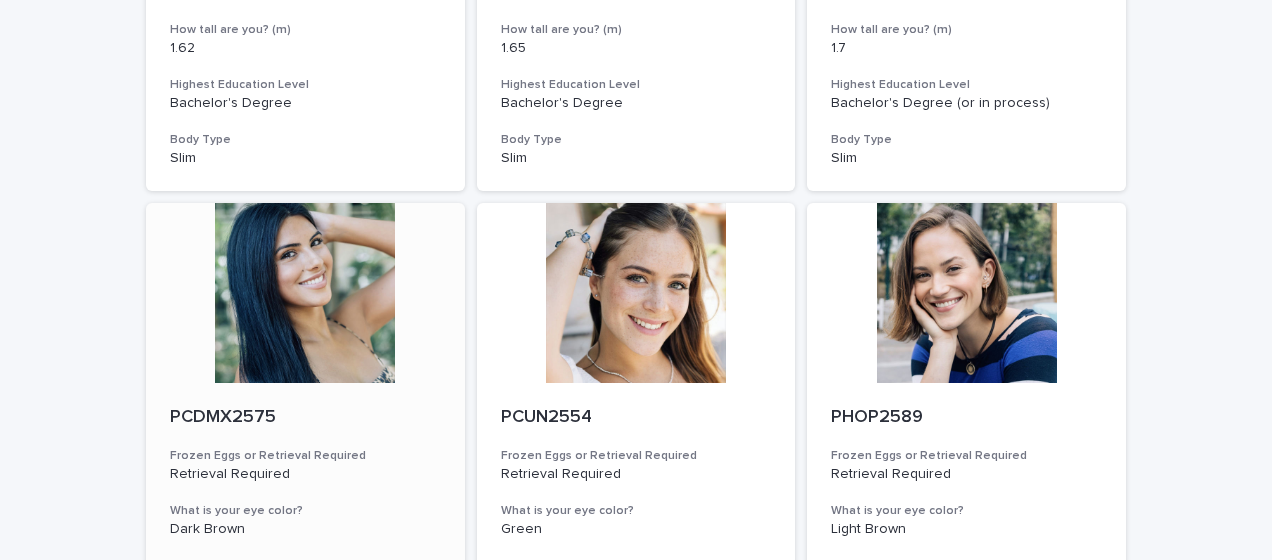 click at bounding box center (305, 293) 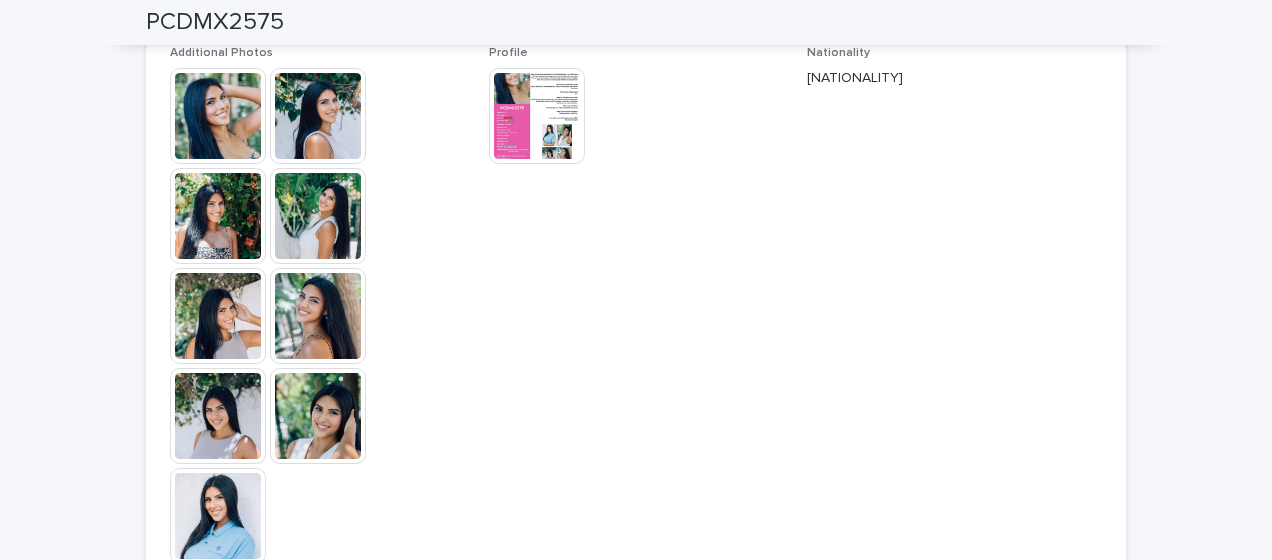 scroll, scrollTop: 584, scrollLeft: 0, axis: vertical 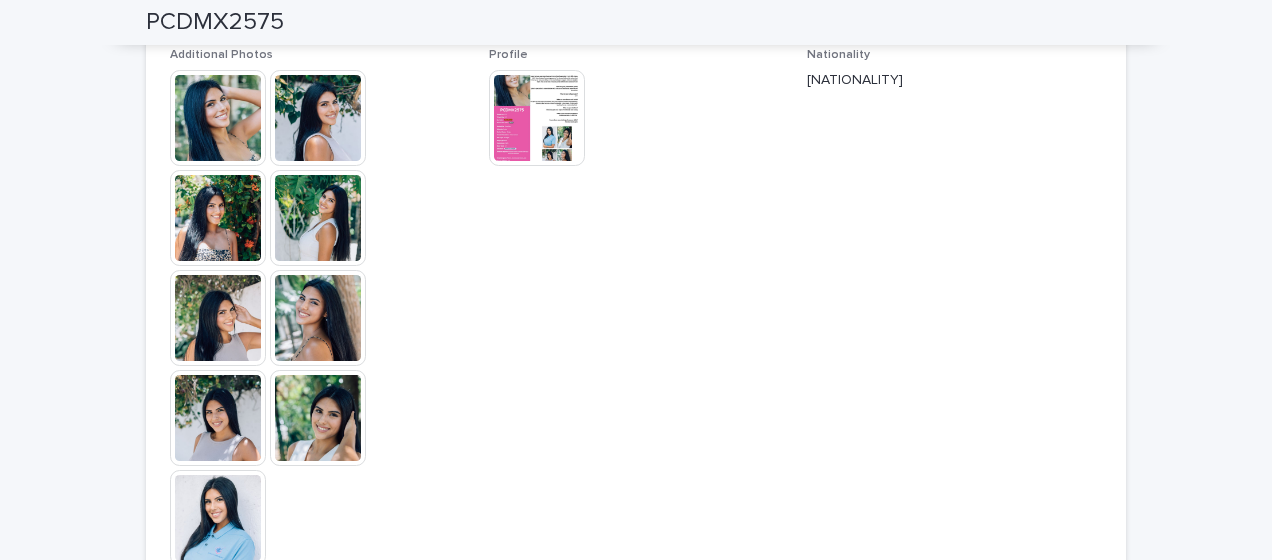 click at bounding box center (218, 118) 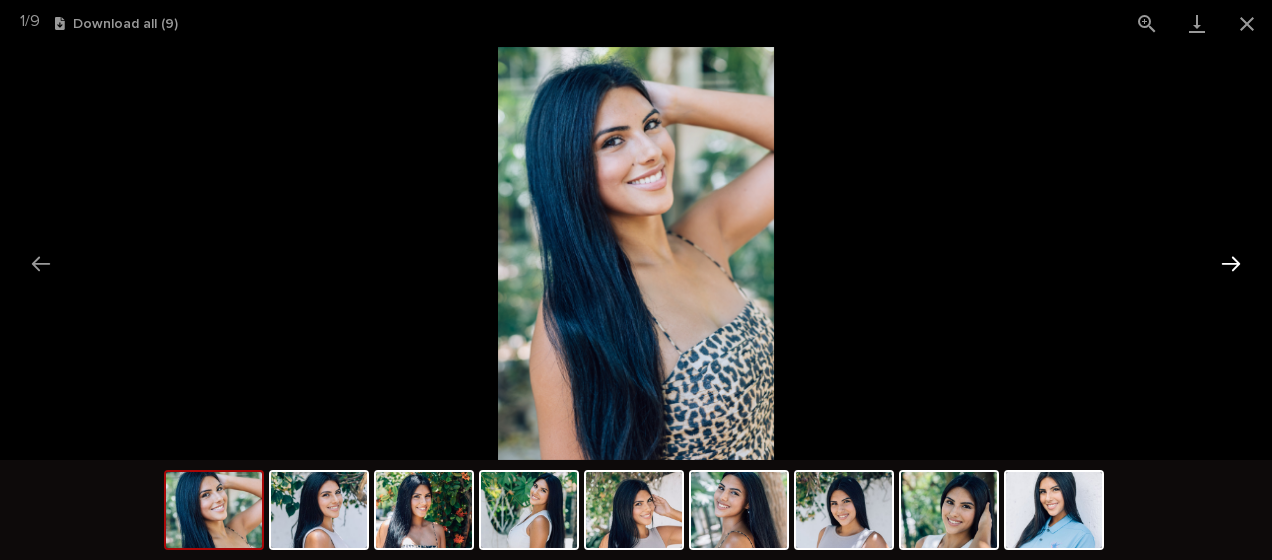 click at bounding box center [1231, 263] 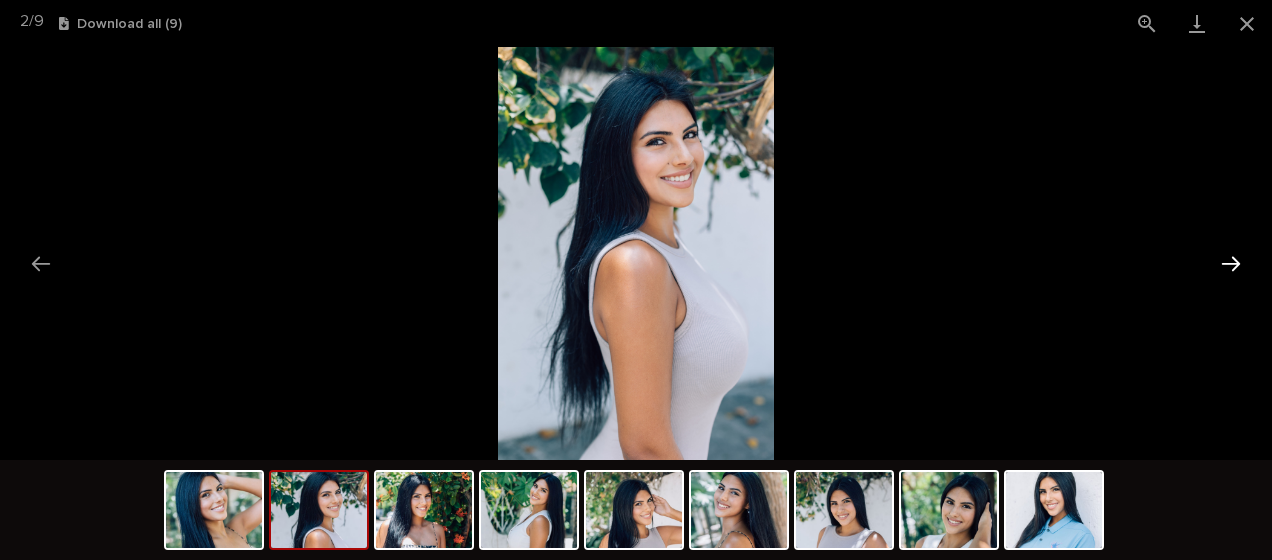 click at bounding box center [1231, 263] 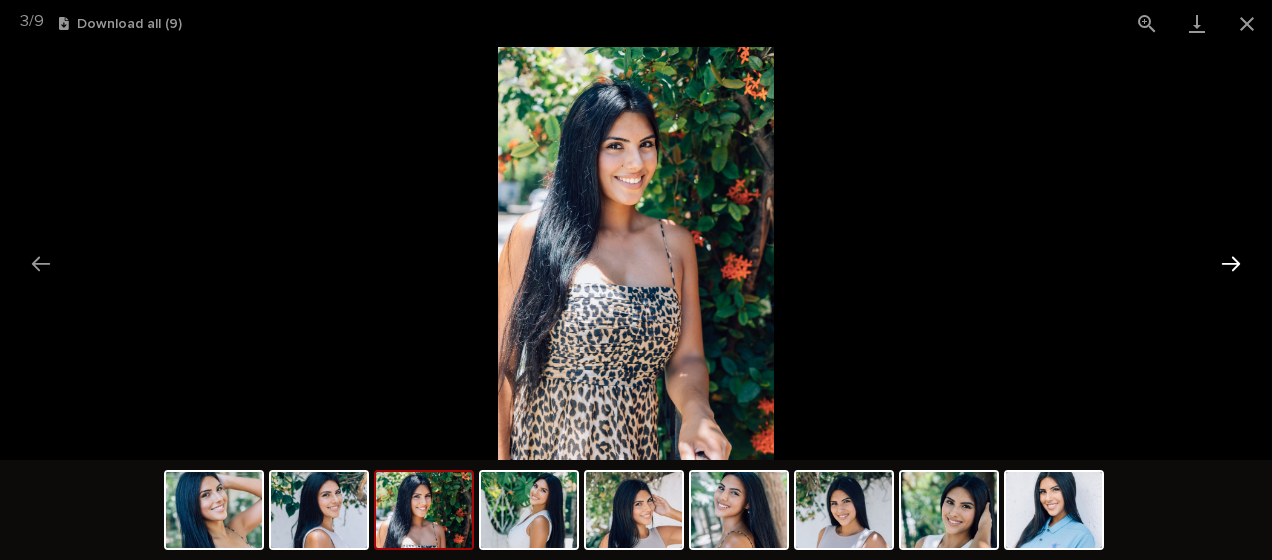 click at bounding box center [1231, 263] 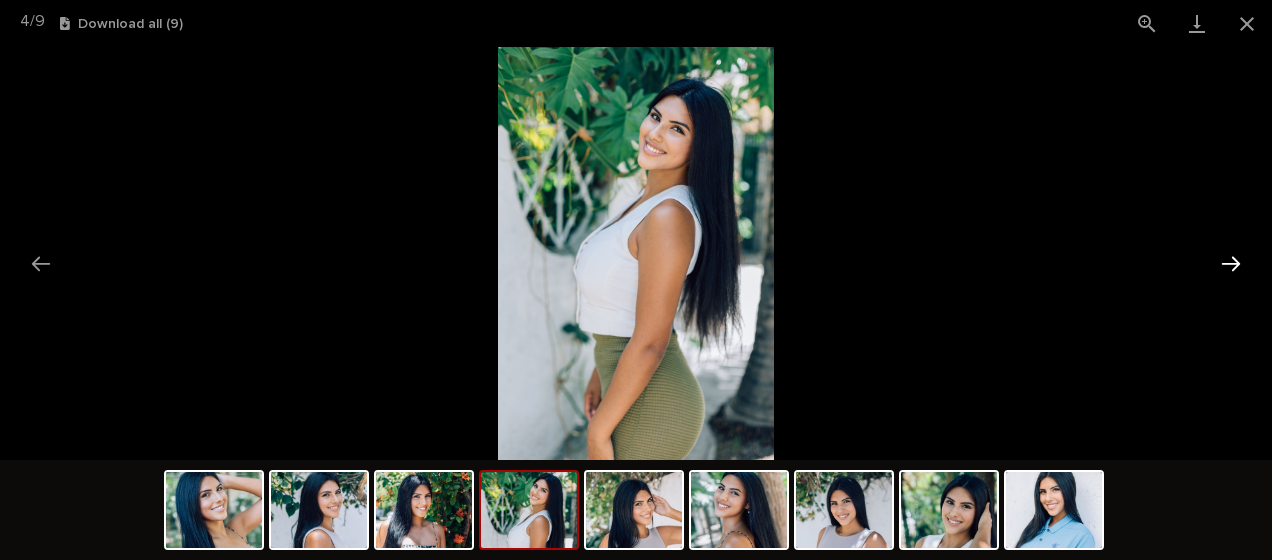 click at bounding box center [1231, 263] 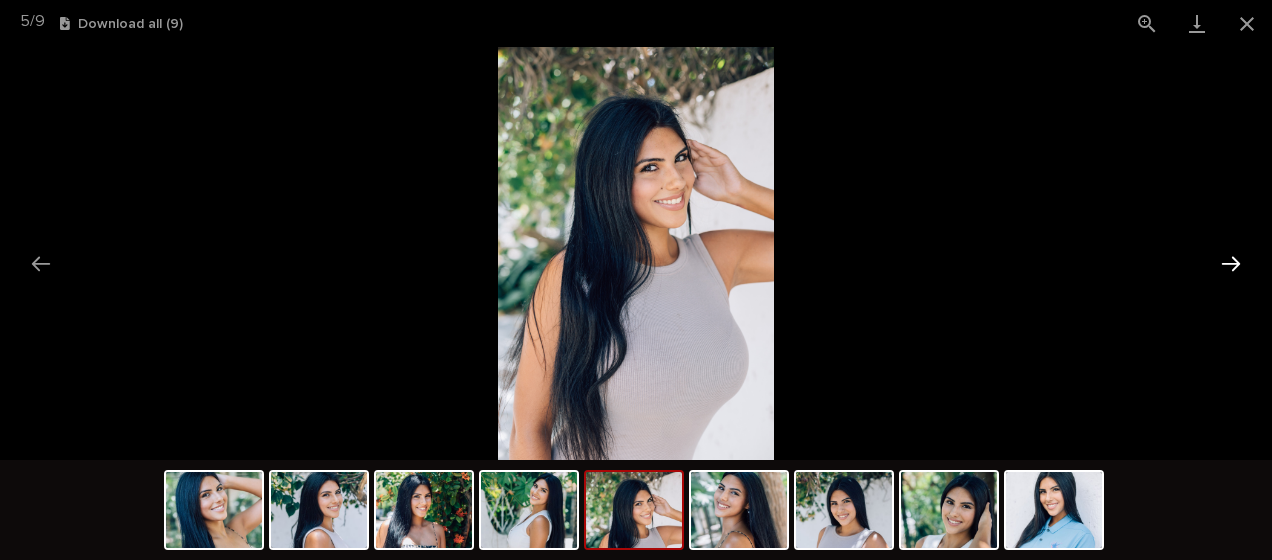 click at bounding box center (1231, 263) 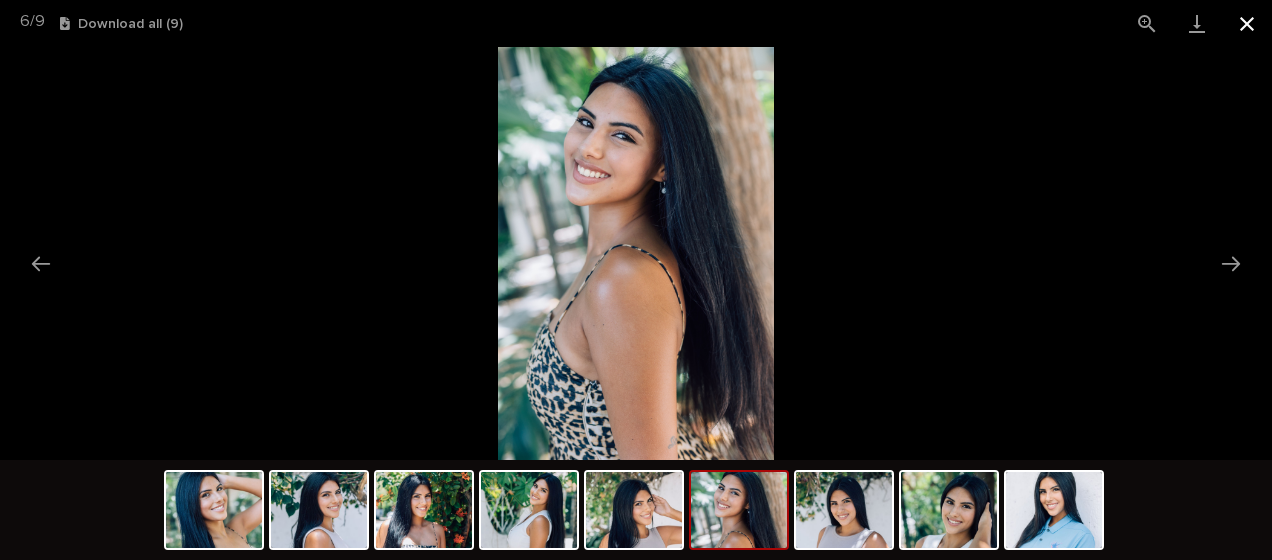 click at bounding box center (1247, 23) 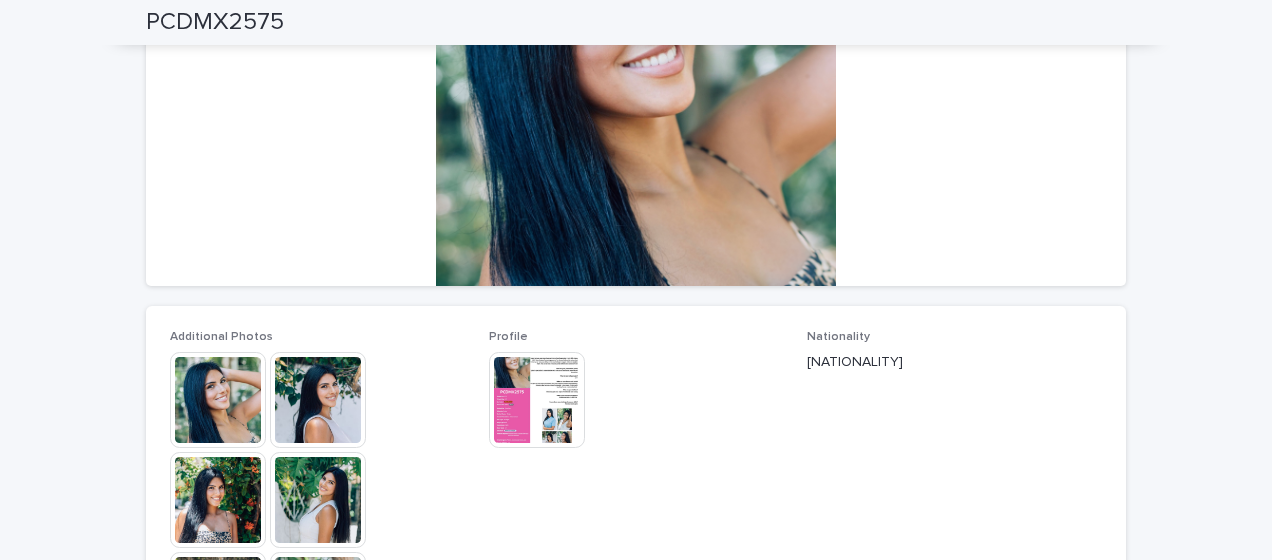 scroll, scrollTop: 51, scrollLeft: 0, axis: vertical 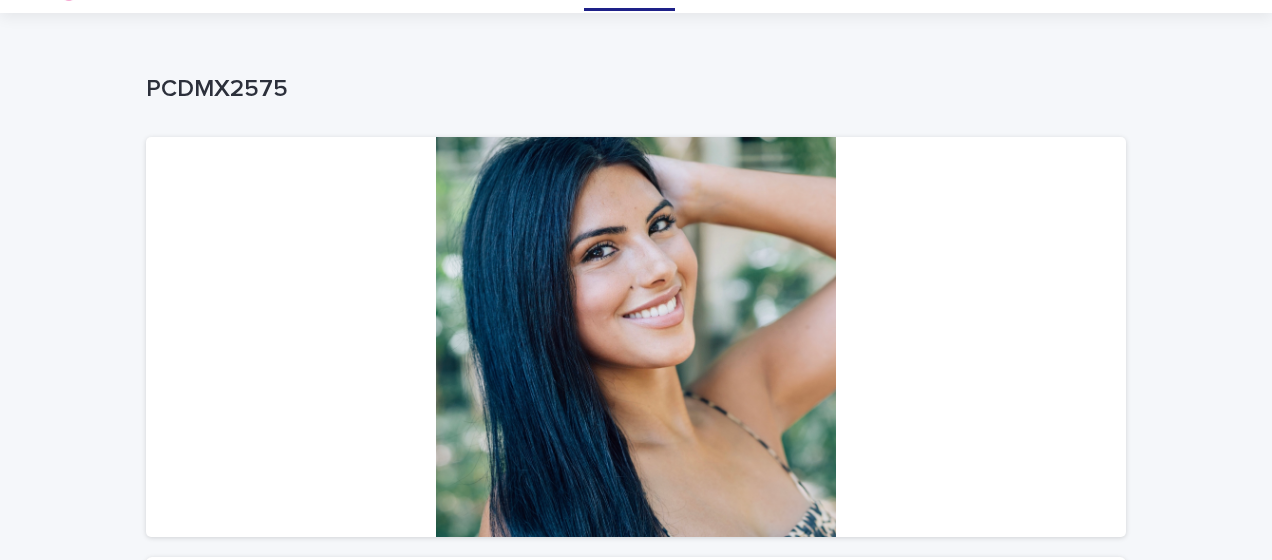 drag, startPoint x: 1270, startPoint y: 108, endPoint x: 861, endPoint y: 72, distance: 410.5813 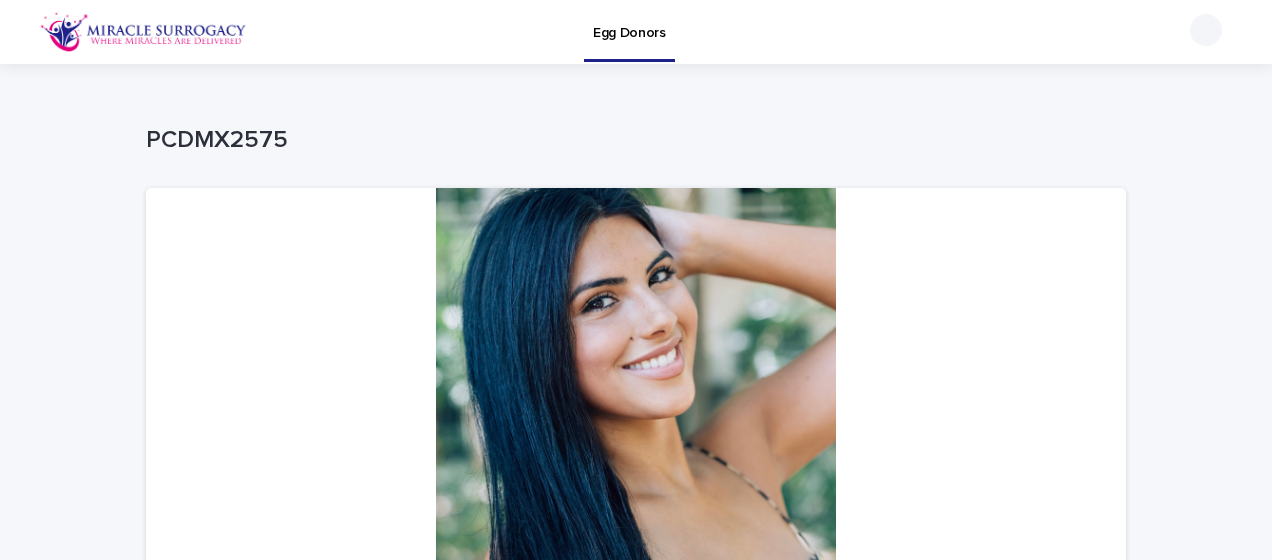 click on "Egg Donors" at bounding box center [629, 21] 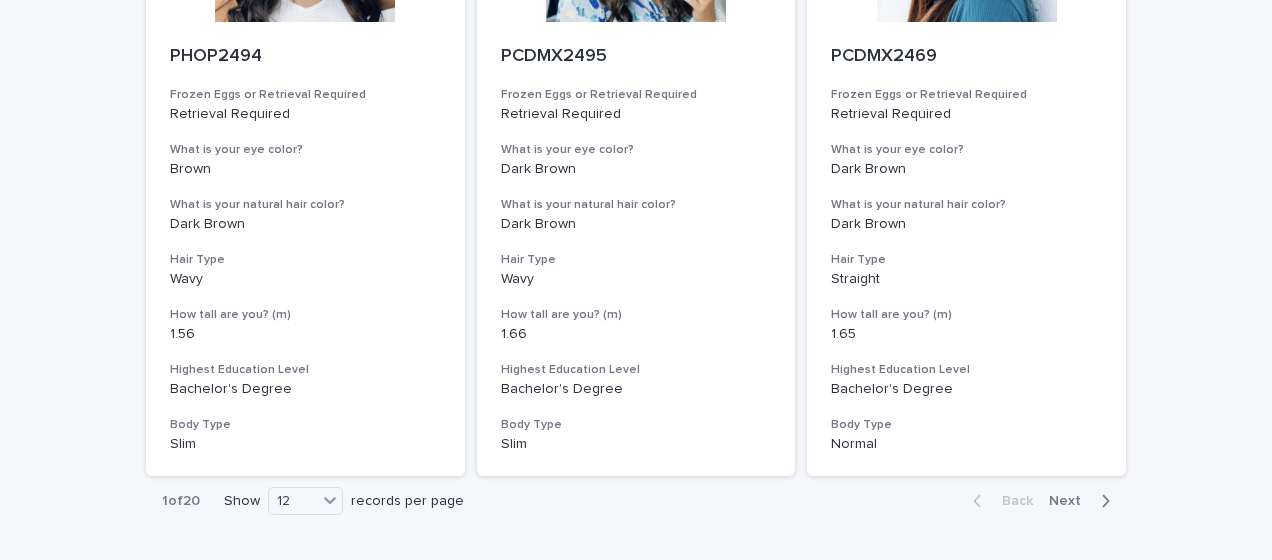 scroll, scrollTop: 2430, scrollLeft: 0, axis: vertical 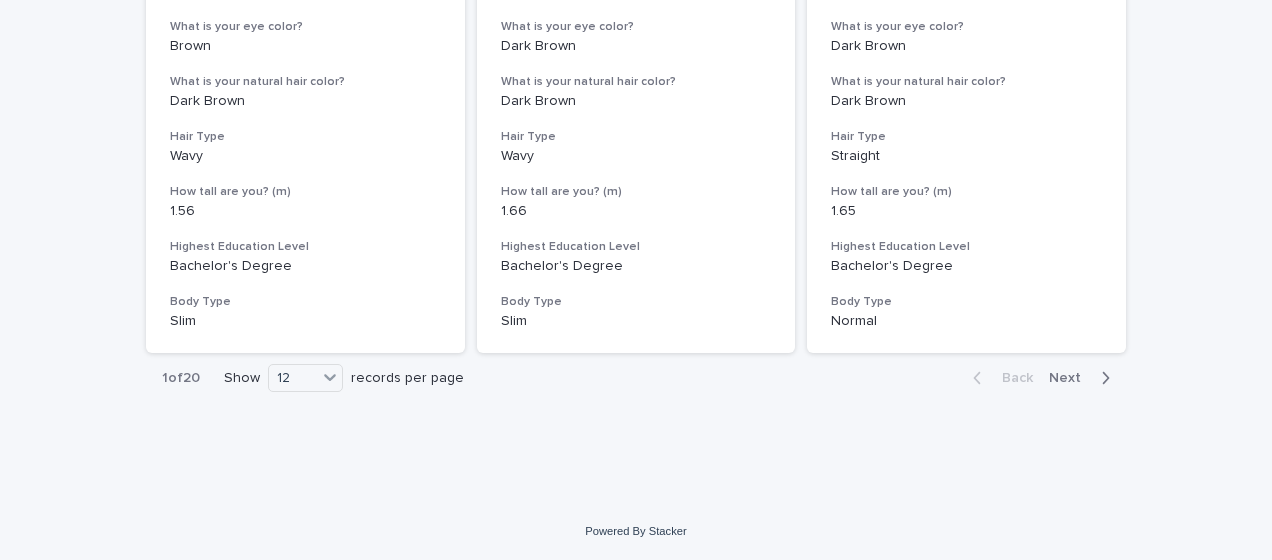drag, startPoint x: 1060, startPoint y: 374, endPoint x: 1266, endPoint y: 356, distance: 206.78491 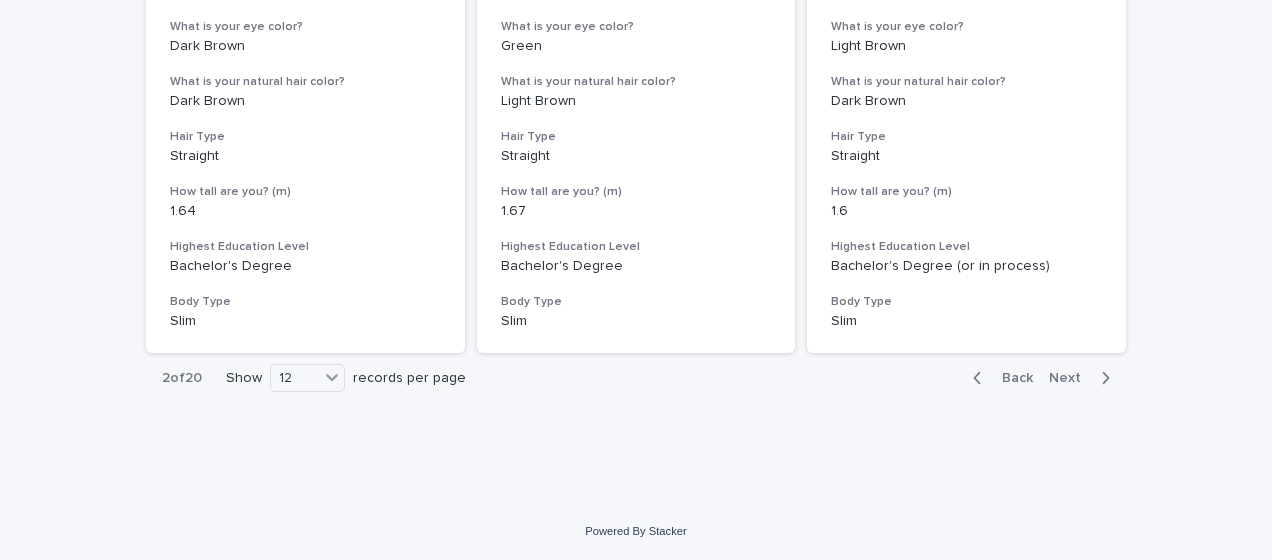 click on "Next" at bounding box center (1071, 378) 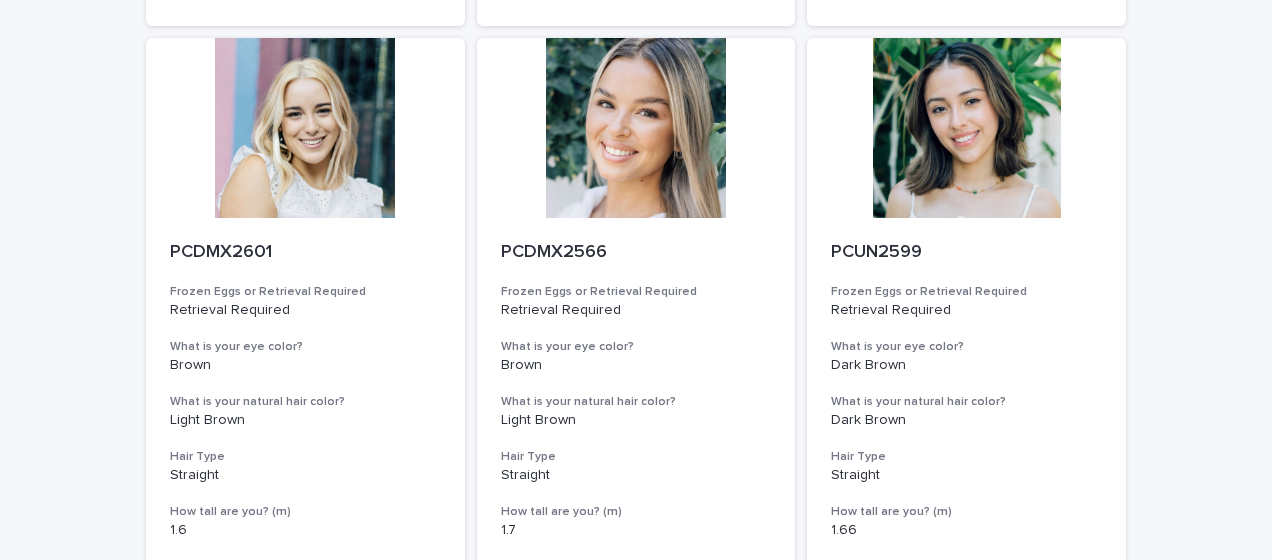 scroll, scrollTop: 1456, scrollLeft: 0, axis: vertical 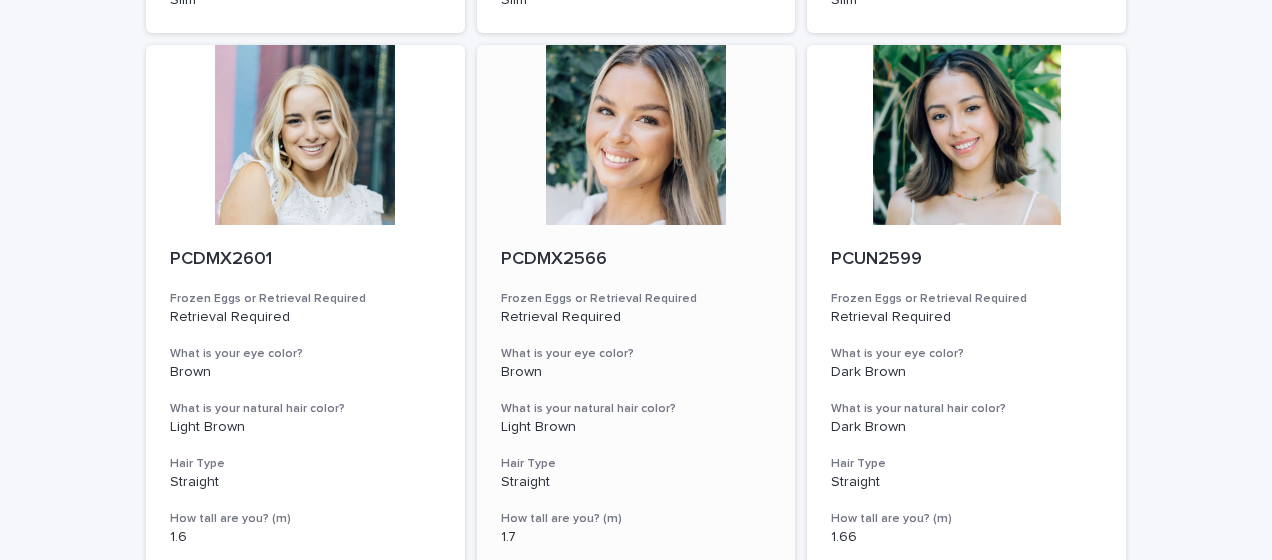 click at bounding box center [636, 135] 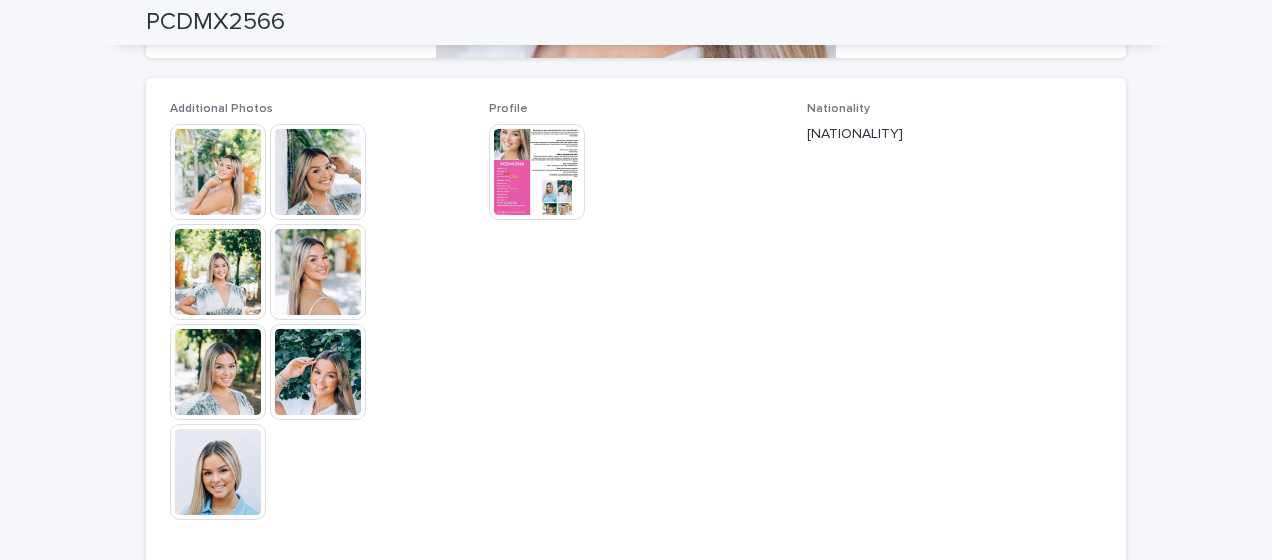 scroll, scrollTop: 594, scrollLeft: 0, axis: vertical 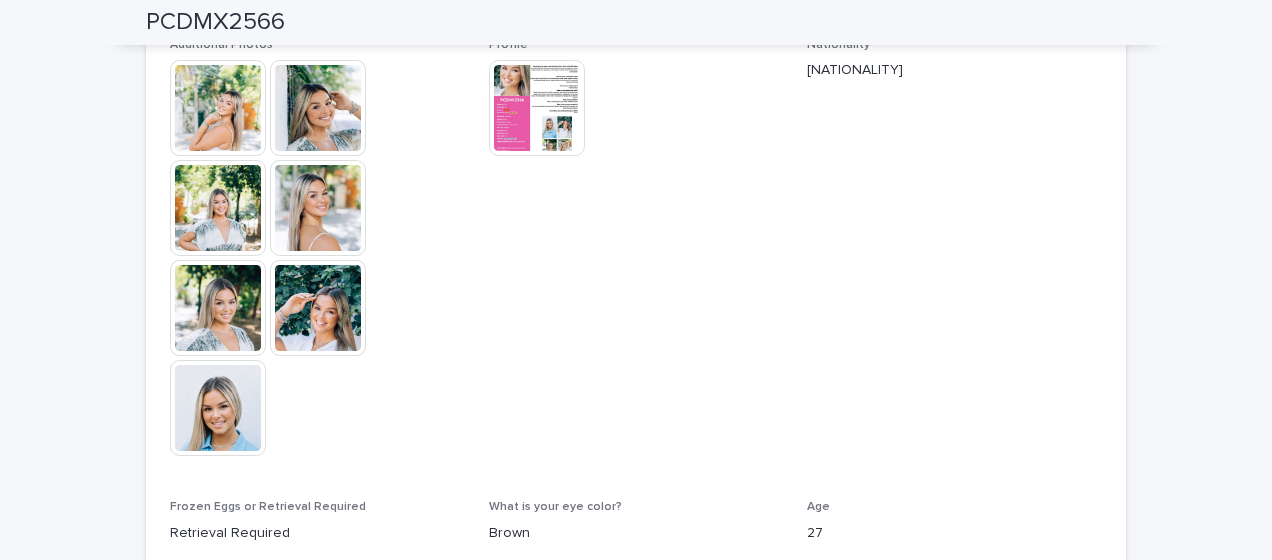 click at bounding box center (218, 108) 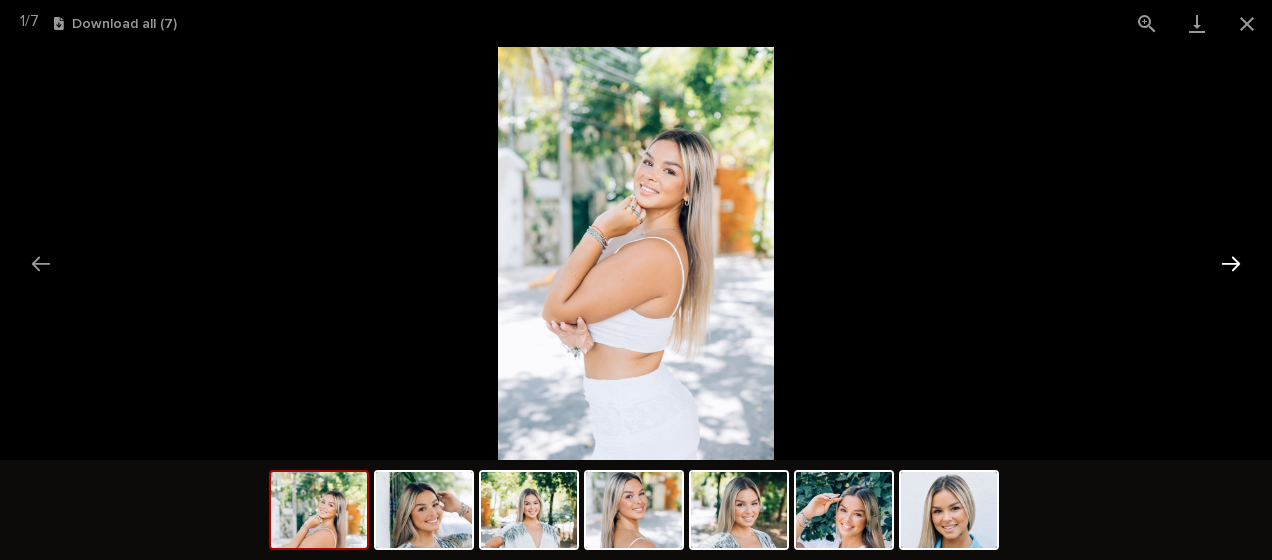 click at bounding box center (1231, 263) 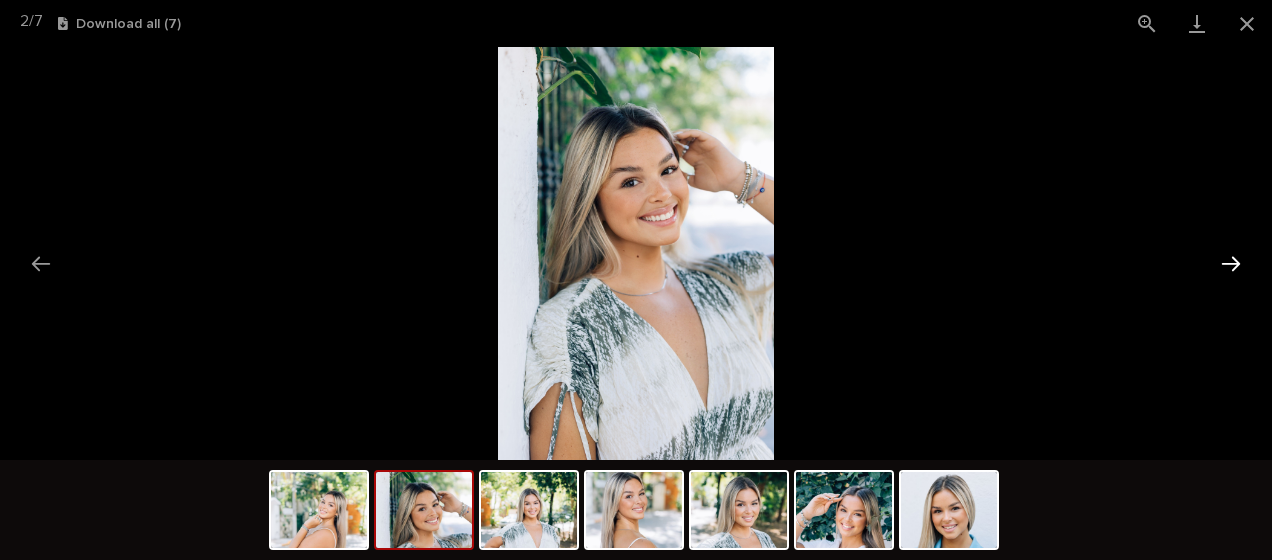 click at bounding box center (1231, 263) 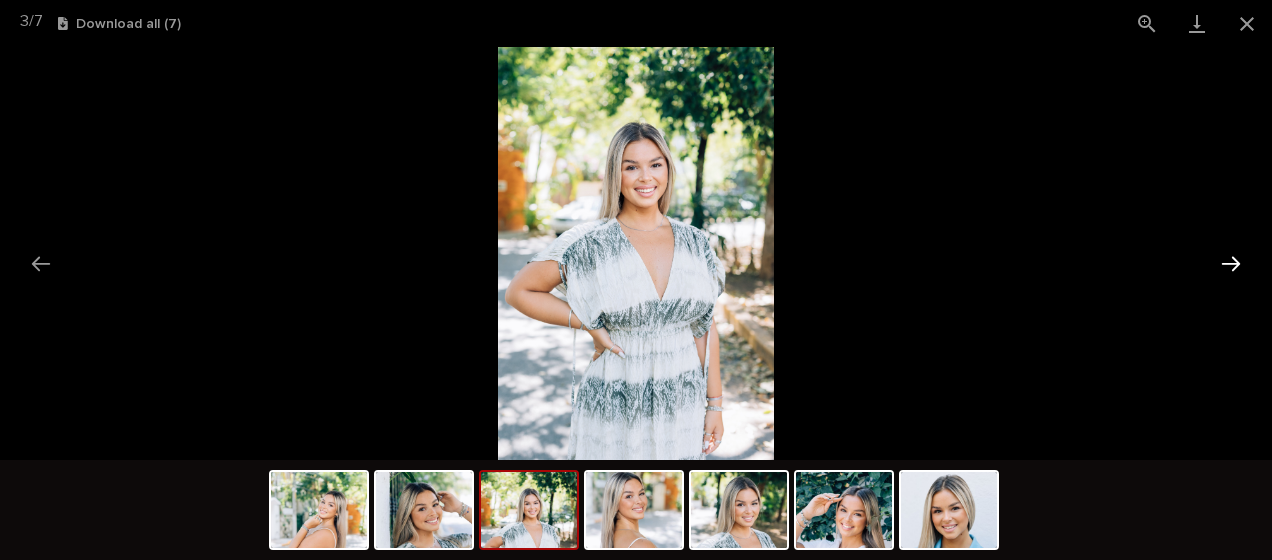 click at bounding box center (1231, 263) 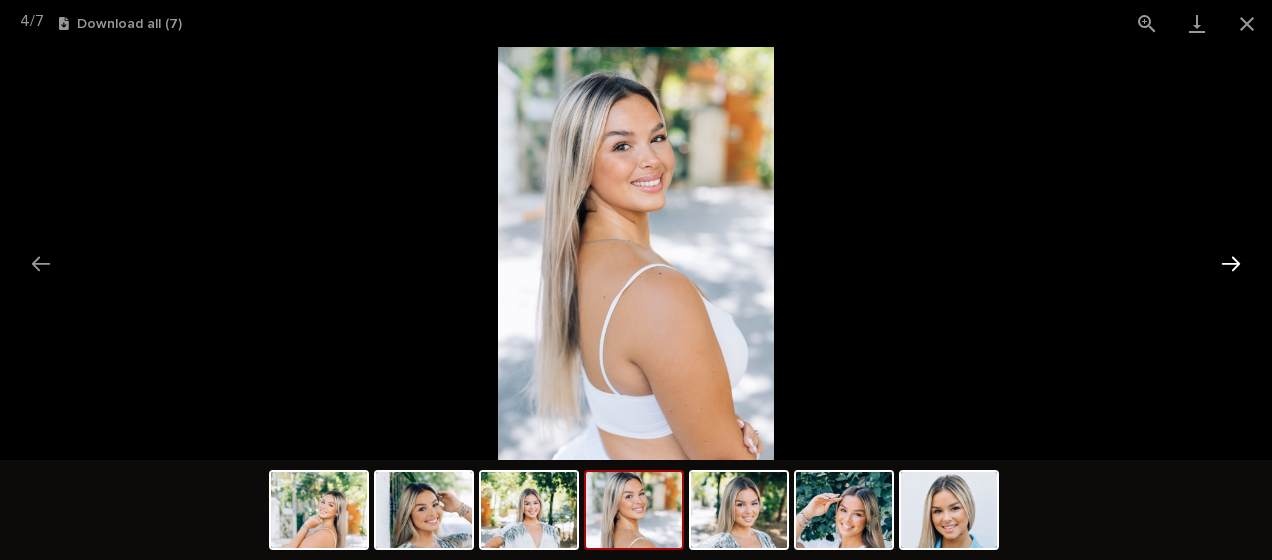 click at bounding box center (1231, 263) 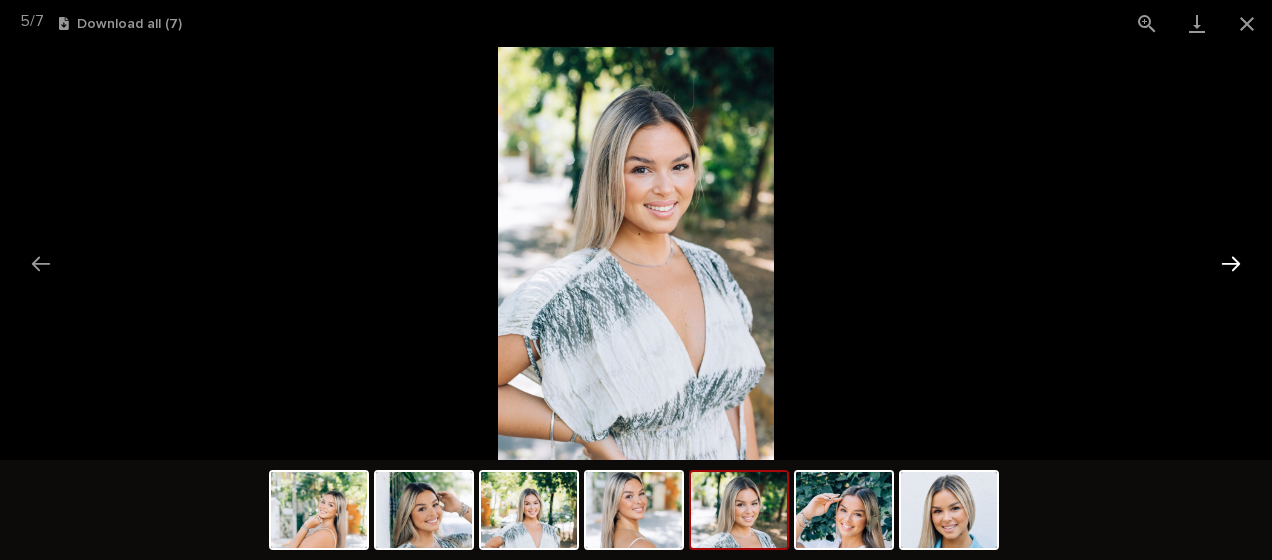 click at bounding box center [1231, 263] 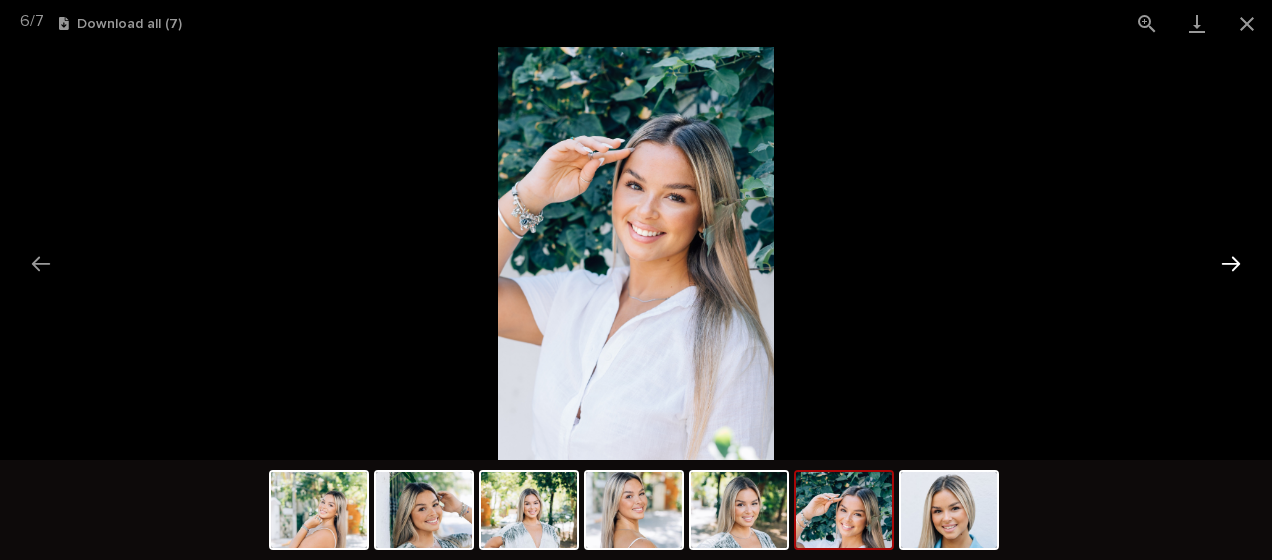 click at bounding box center (1231, 263) 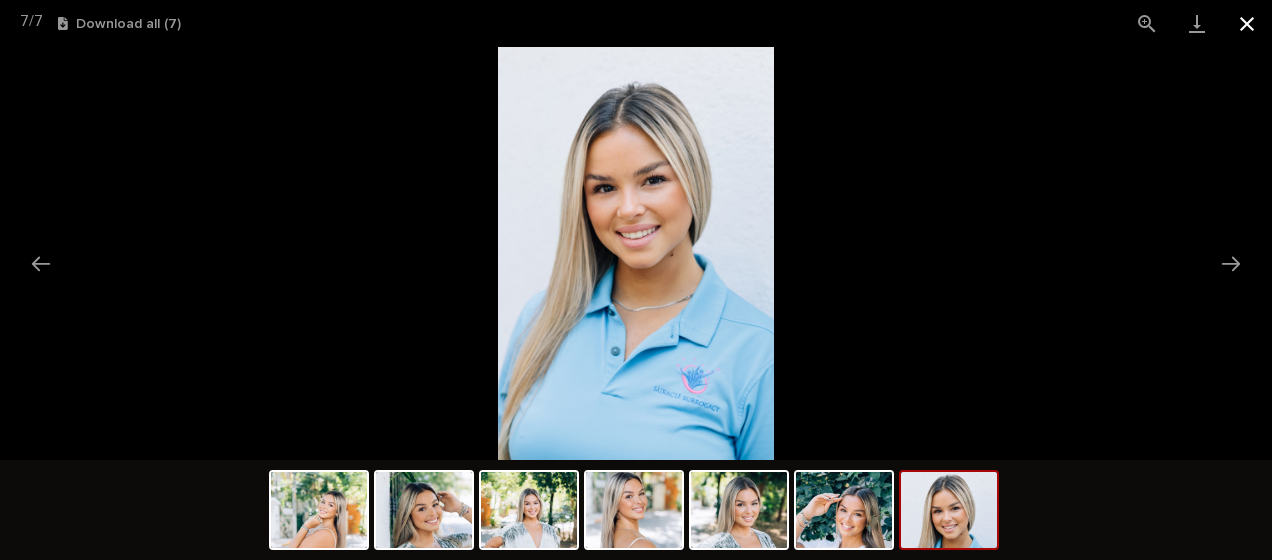 click at bounding box center (1247, 23) 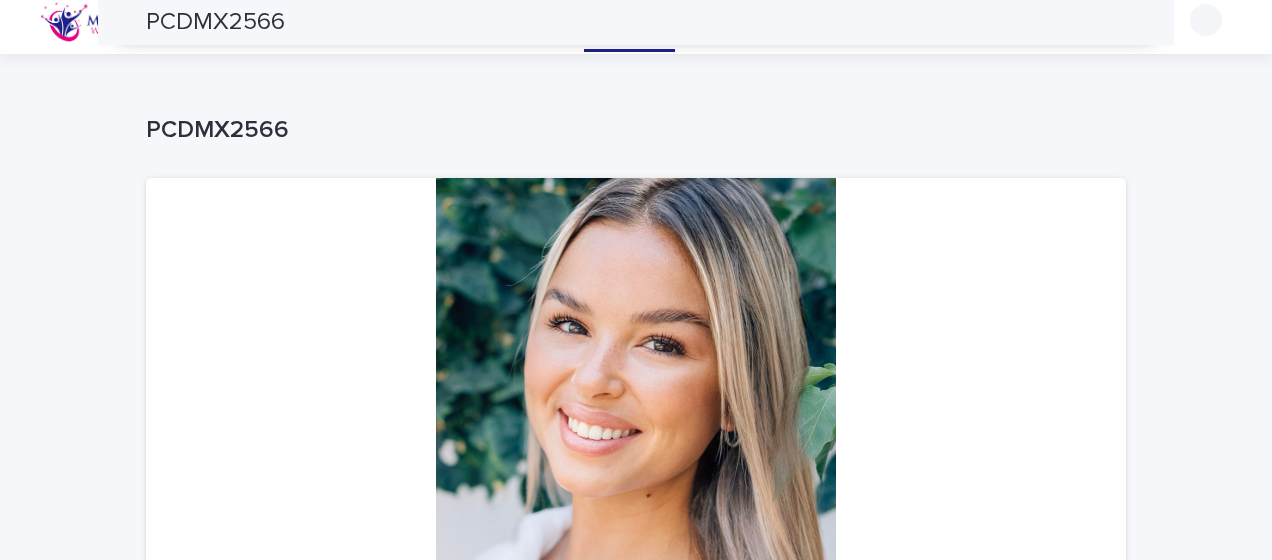 scroll, scrollTop: 0, scrollLeft: 0, axis: both 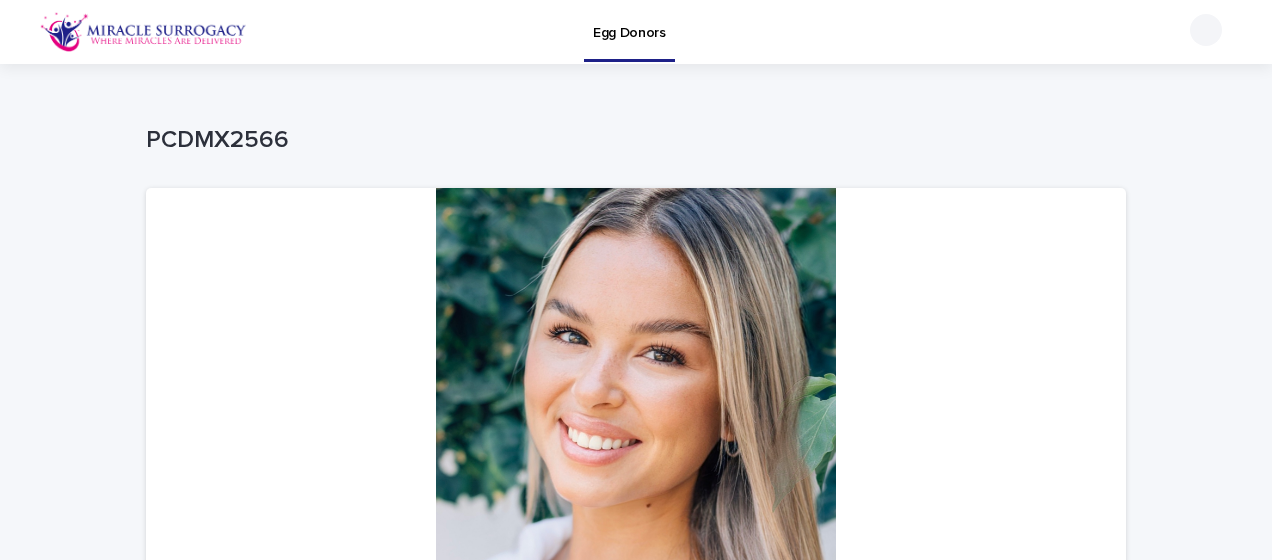 click on "Egg Donors" at bounding box center [629, 21] 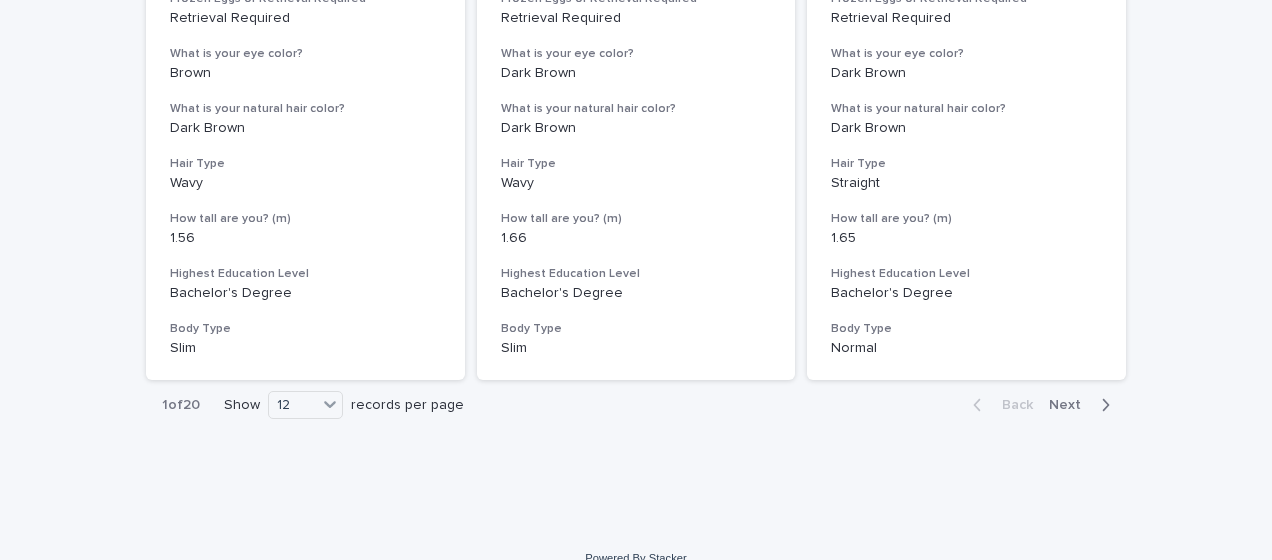 scroll, scrollTop: 2430, scrollLeft: 0, axis: vertical 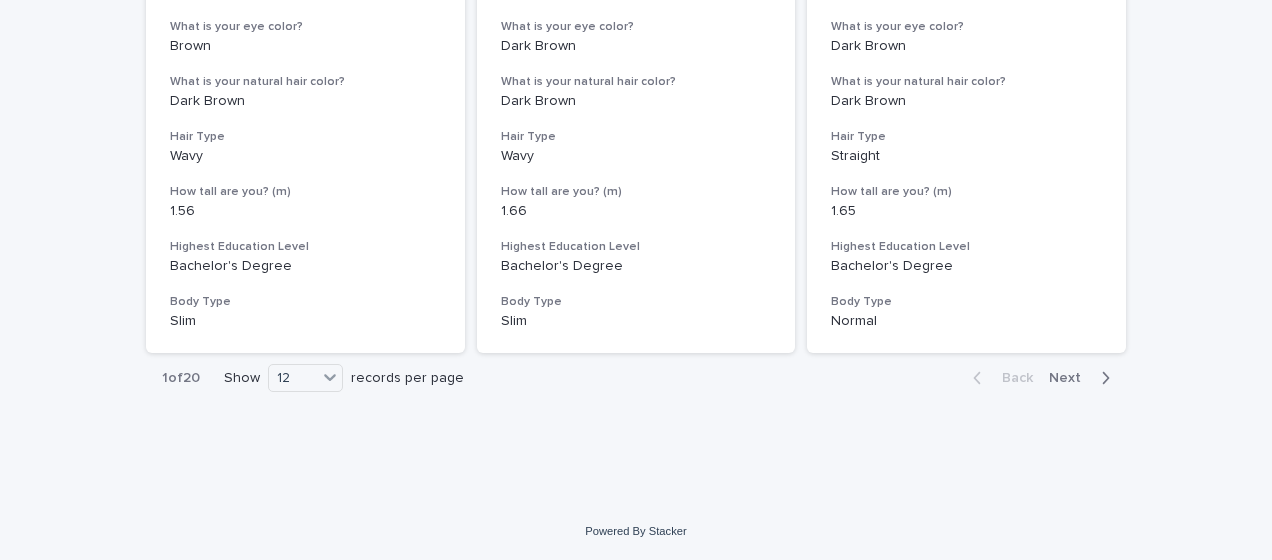 click on "Back Next" at bounding box center [1041, 378] 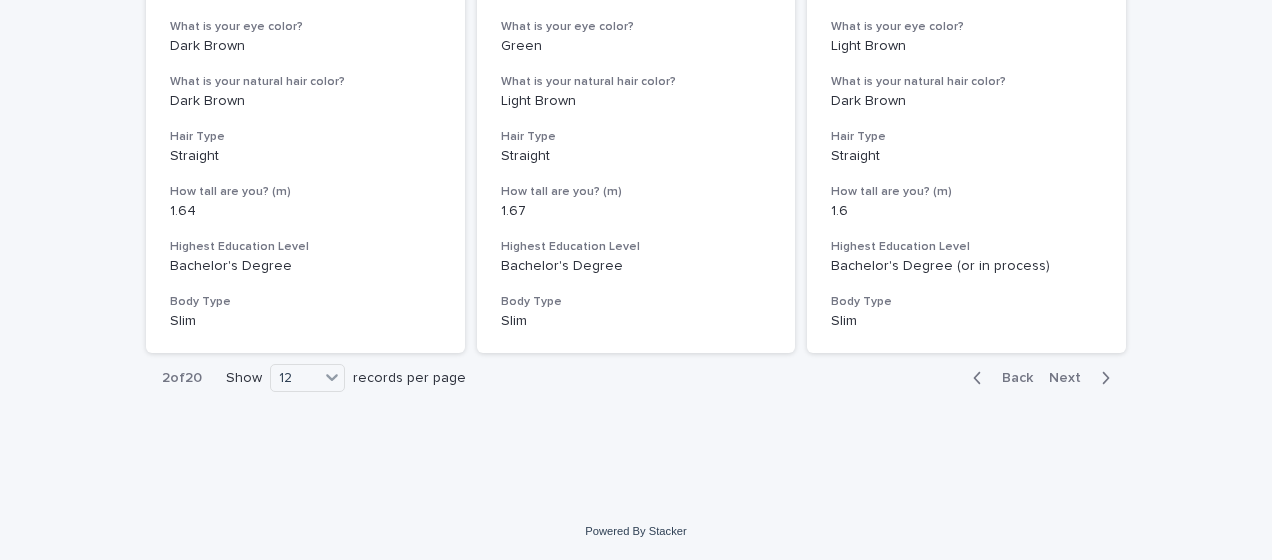 click on "Next" at bounding box center (1071, 378) 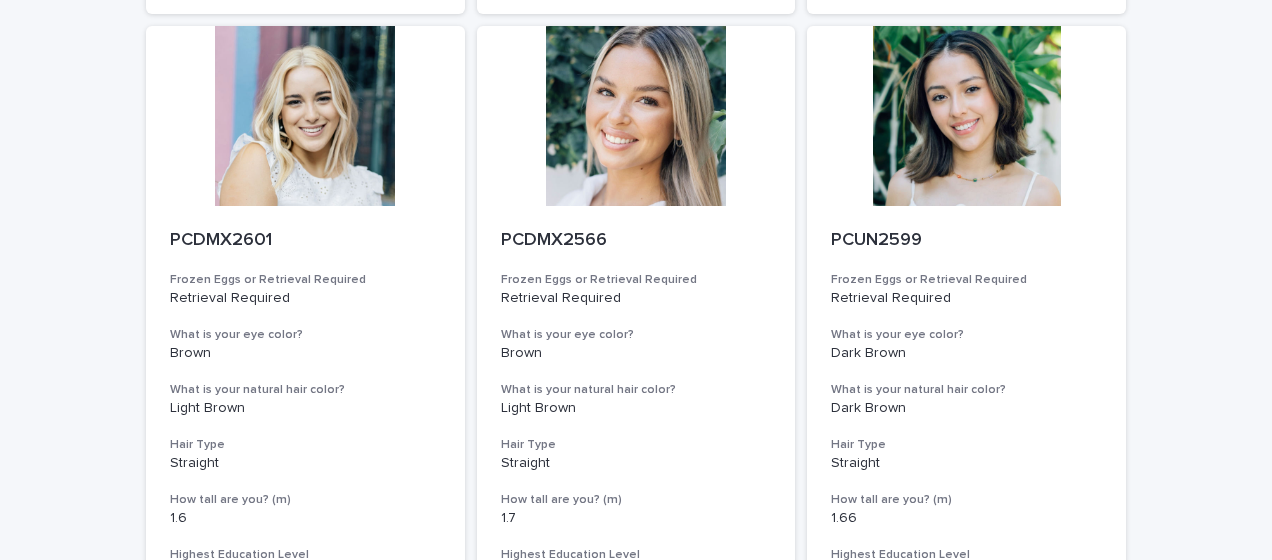 scroll, scrollTop: 1478, scrollLeft: 0, axis: vertical 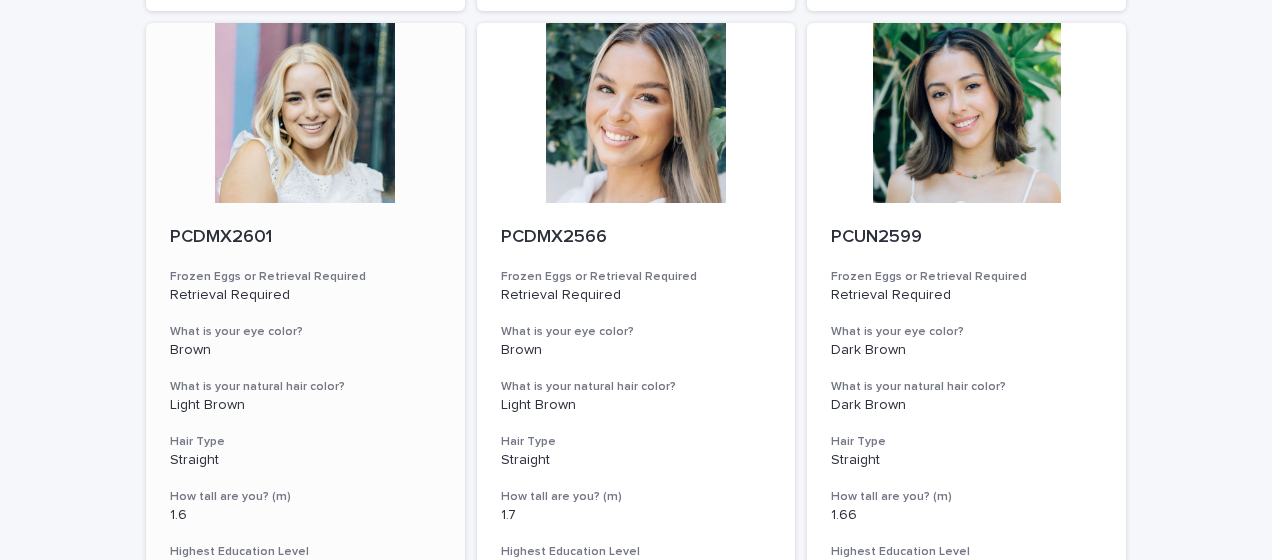 click at bounding box center [305, 113] 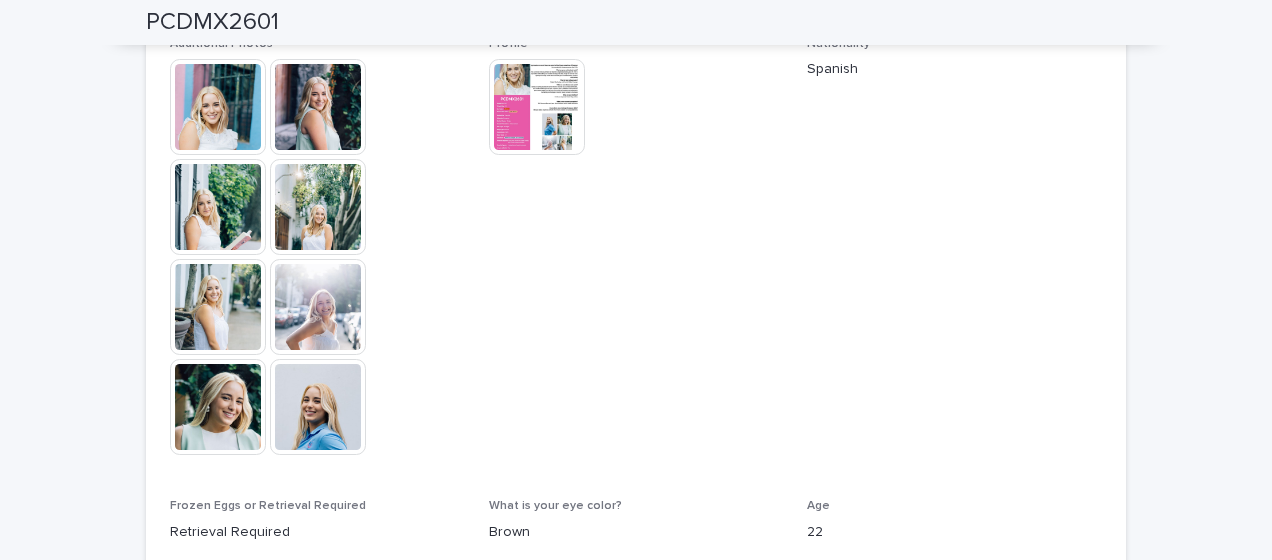 scroll, scrollTop: 593, scrollLeft: 0, axis: vertical 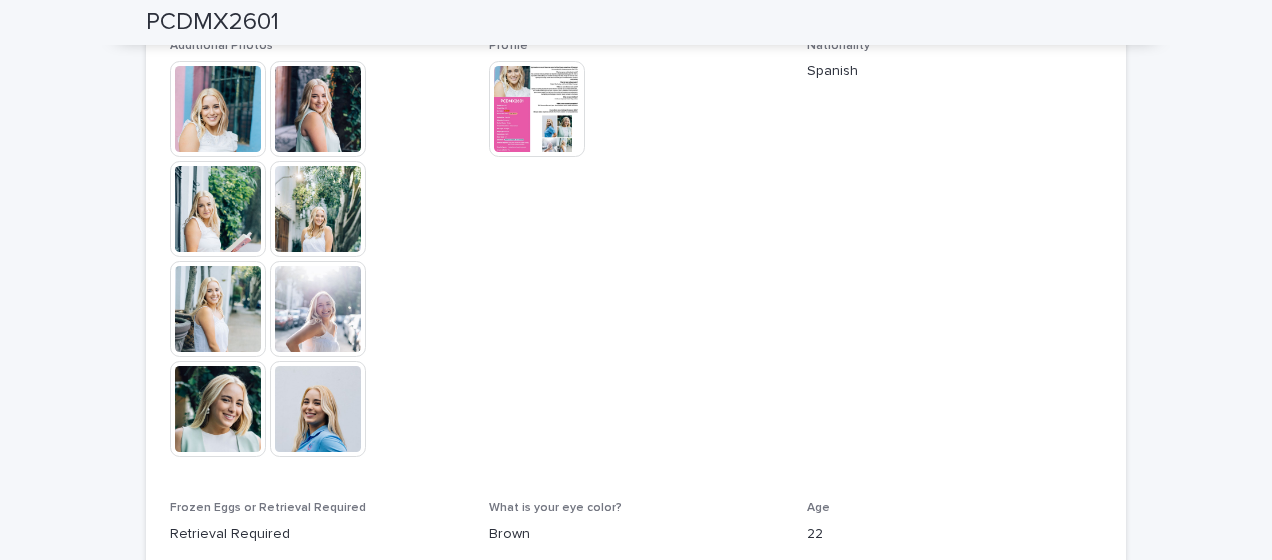 click at bounding box center [218, 109] 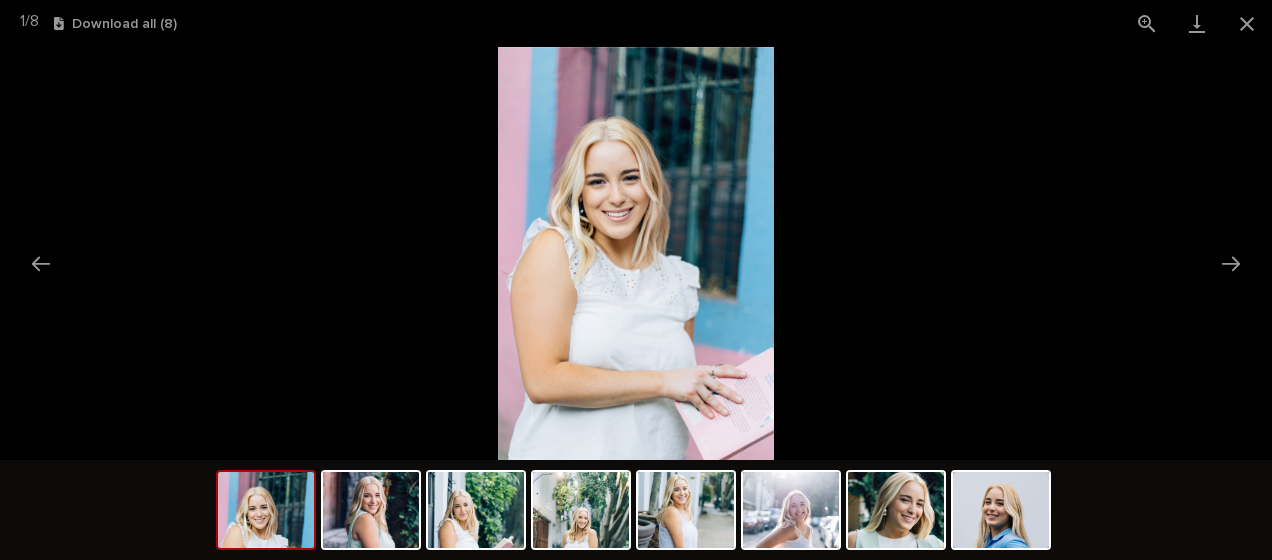 scroll, scrollTop: 0, scrollLeft: 0, axis: both 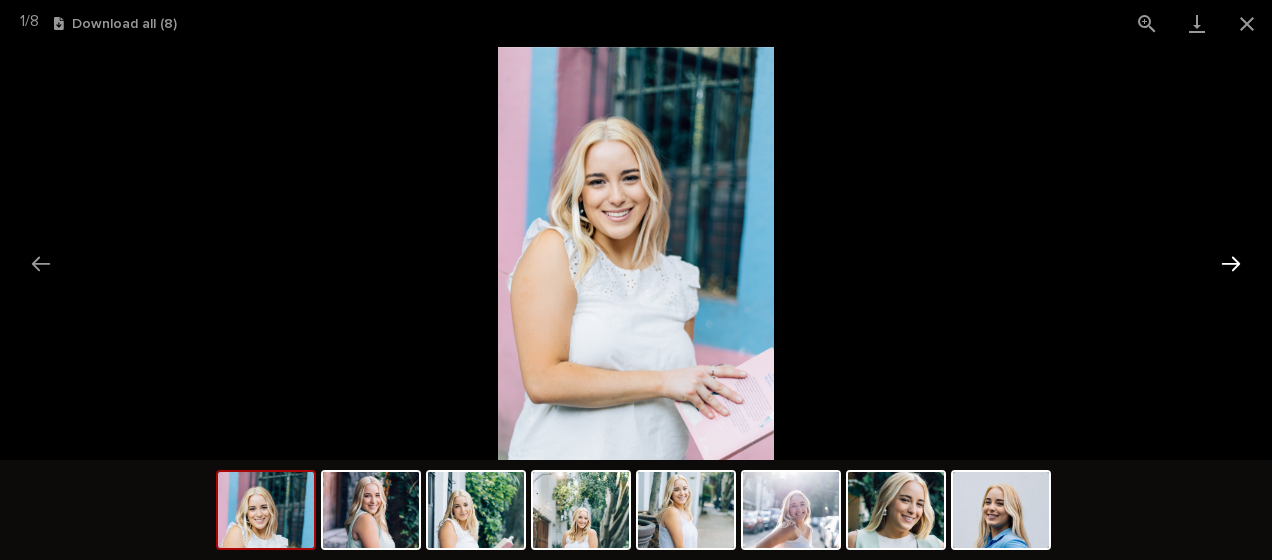click at bounding box center (1231, 263) 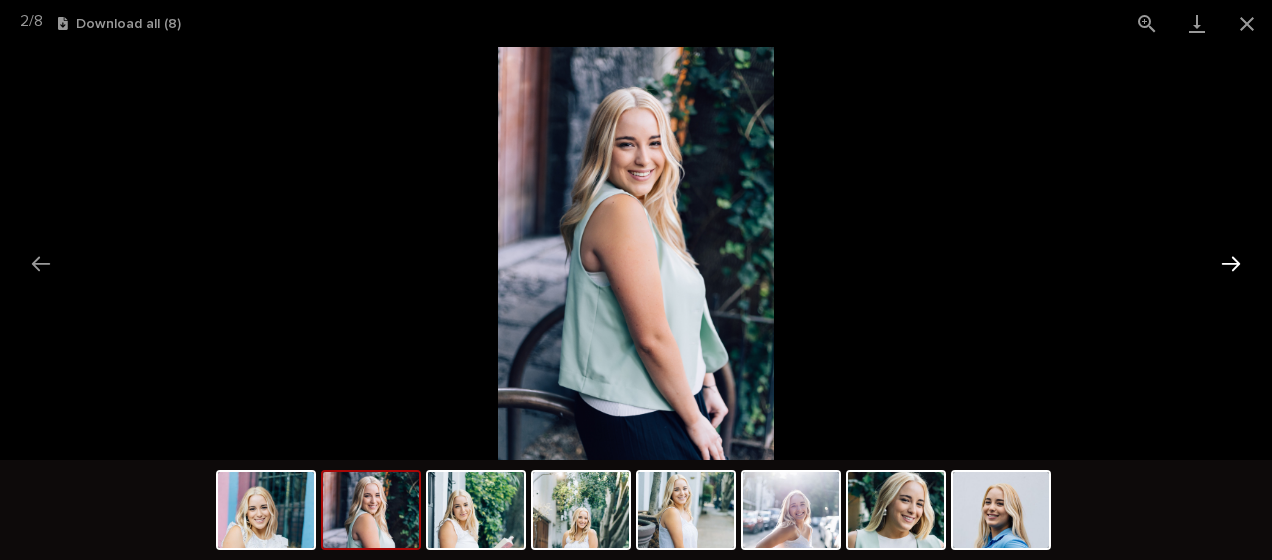 scroll, scrollTop: 0, scrollLeft: 0, axis: both 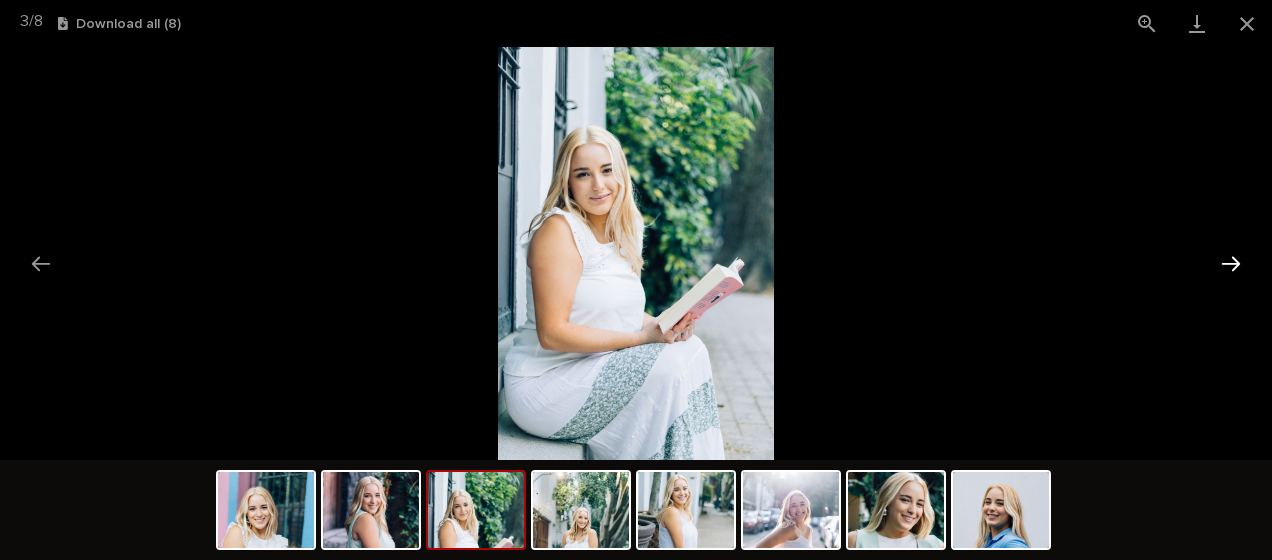 click at bounding box center [1231, 263] 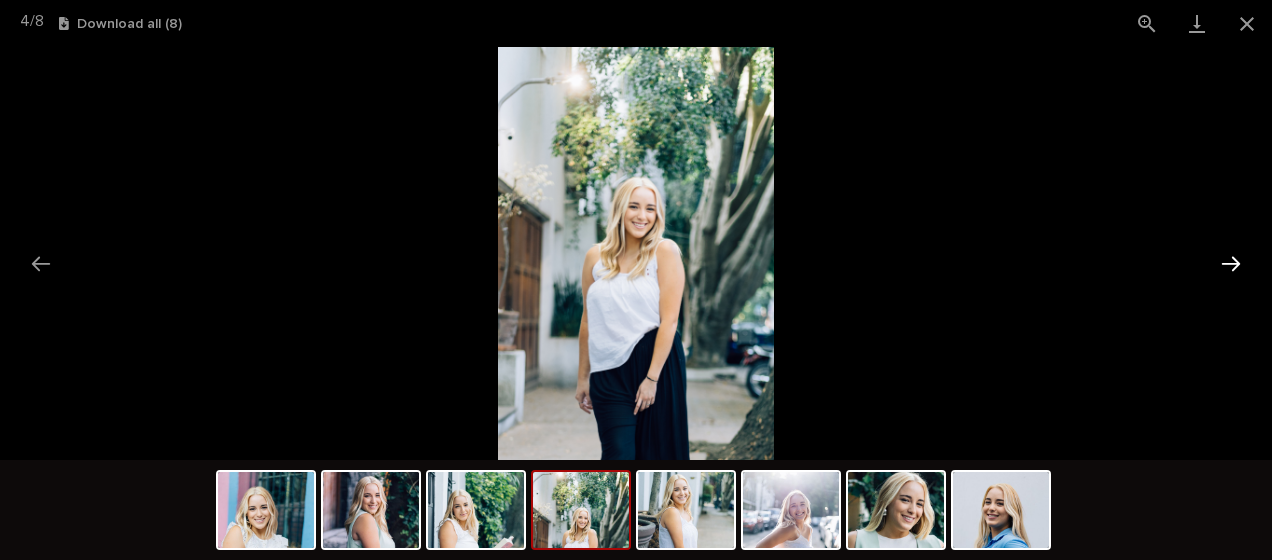 click at bounding box center [1231, 263] 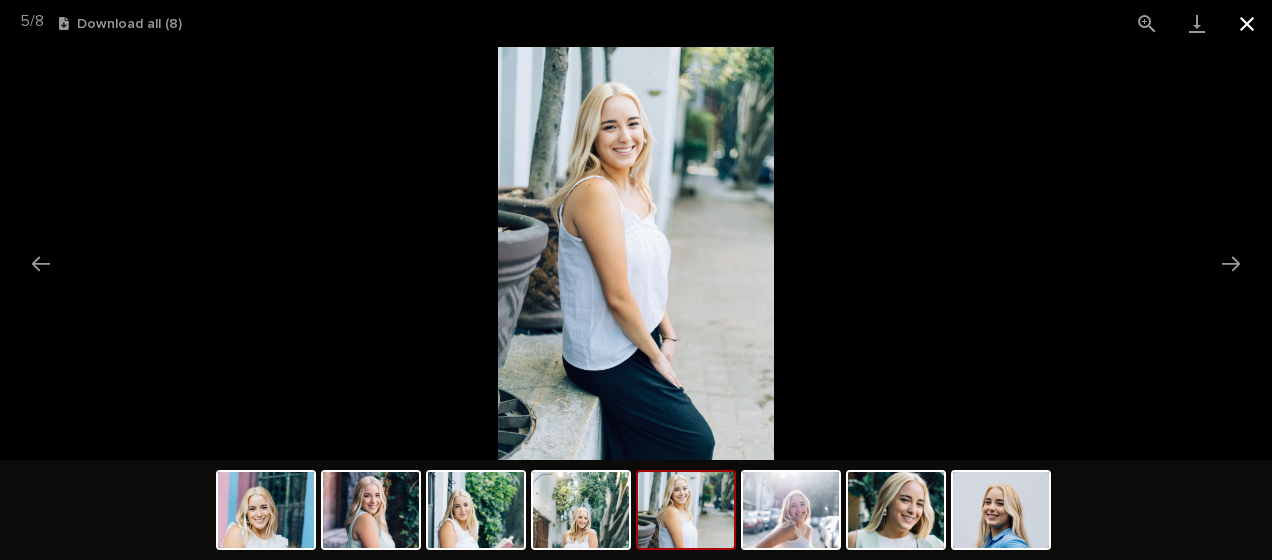 click at bounding box center (1247, 23) 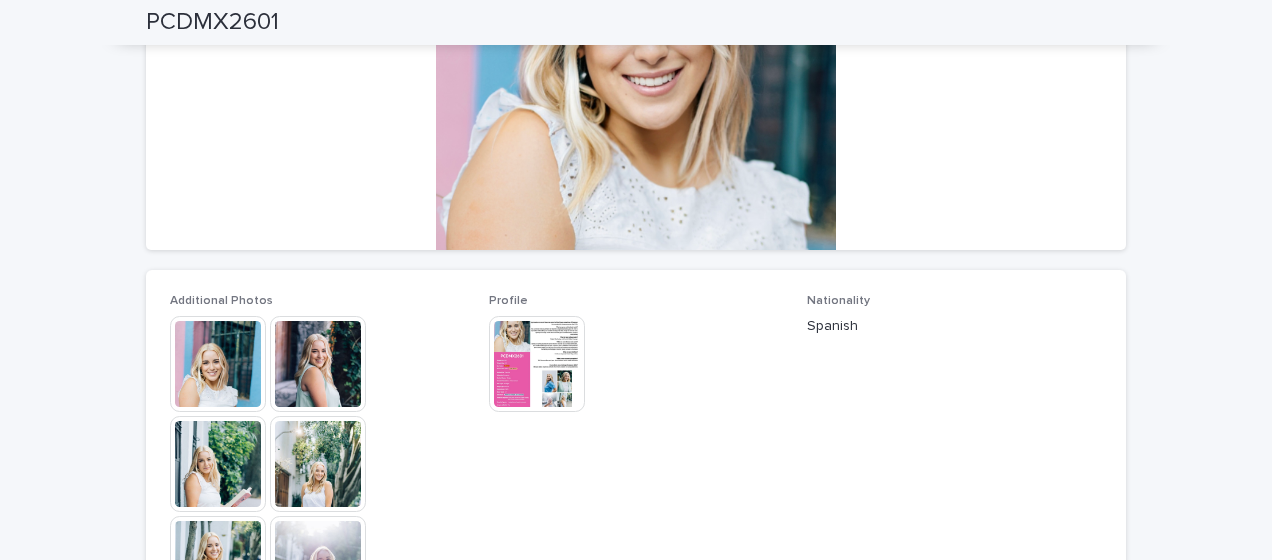 scroll, scrollTop: 0, scrollLeft: 0, axis: both 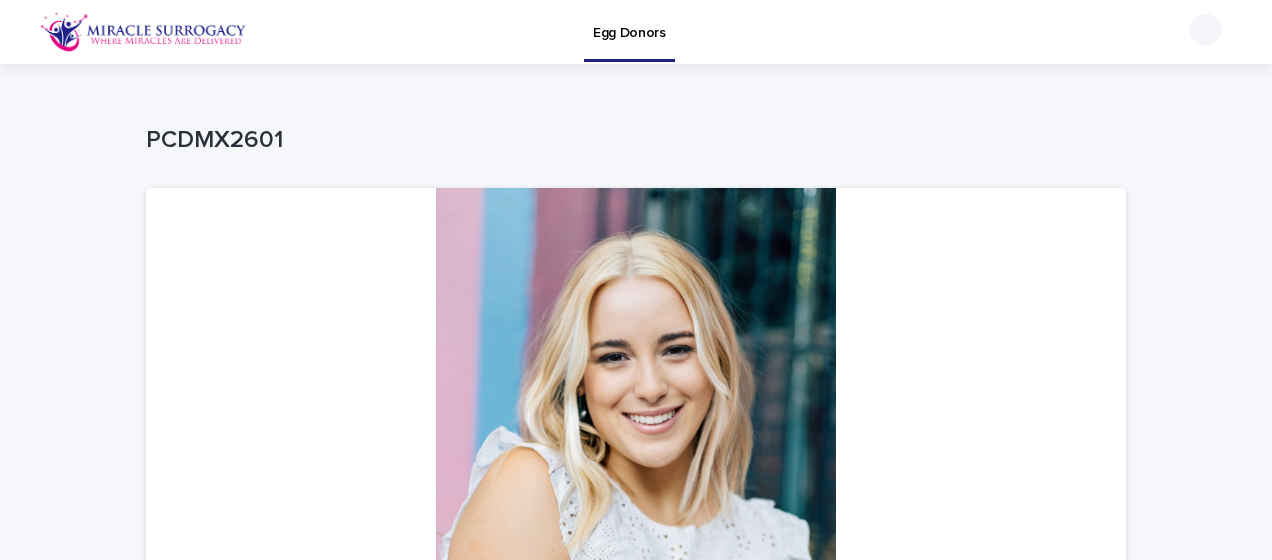 click on "Egg Donors" at bounding box center [629, 21] 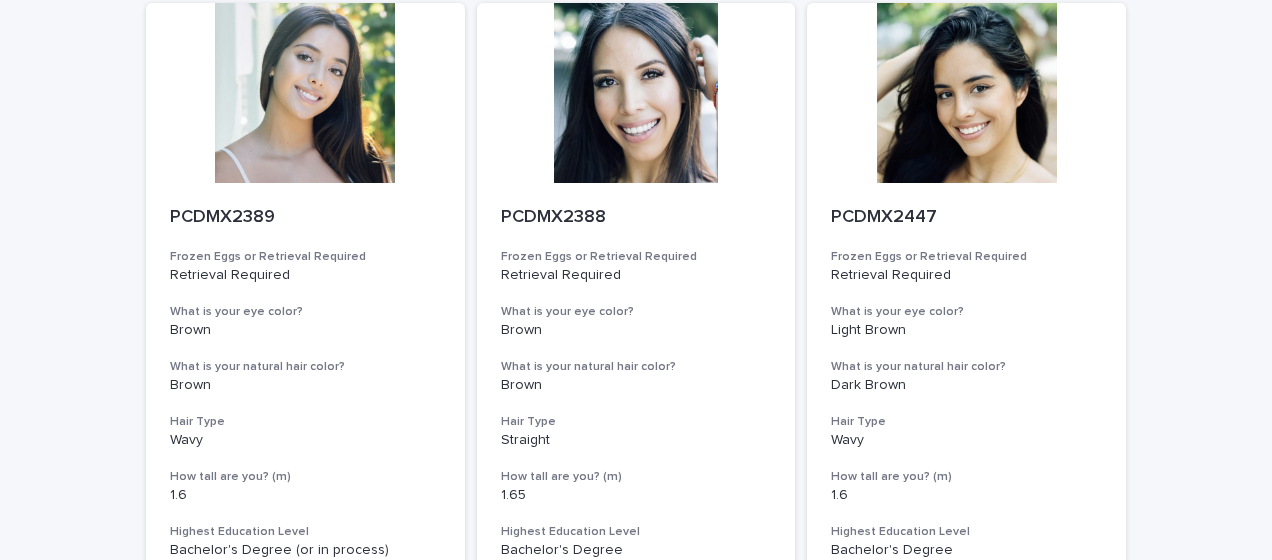 scroll, scrollTop: 1525, scrollLeft: 0, axis: vertical 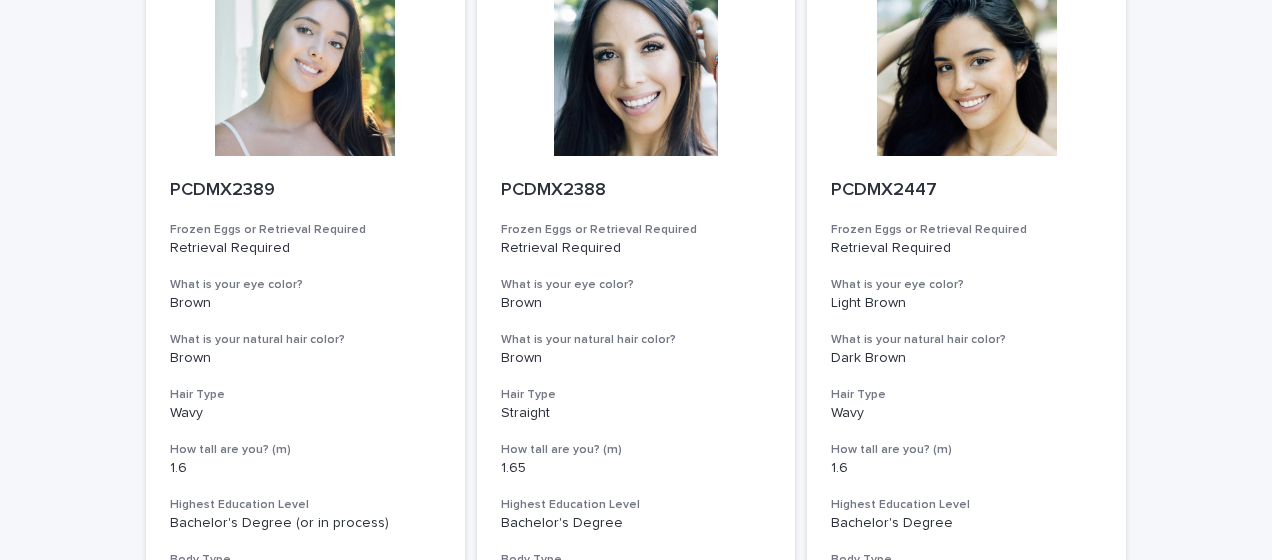 drag, startPoint x: 1266, startPoint y: 327, endPoint x: 1216, endPoint y: 34, distance: 297.2356 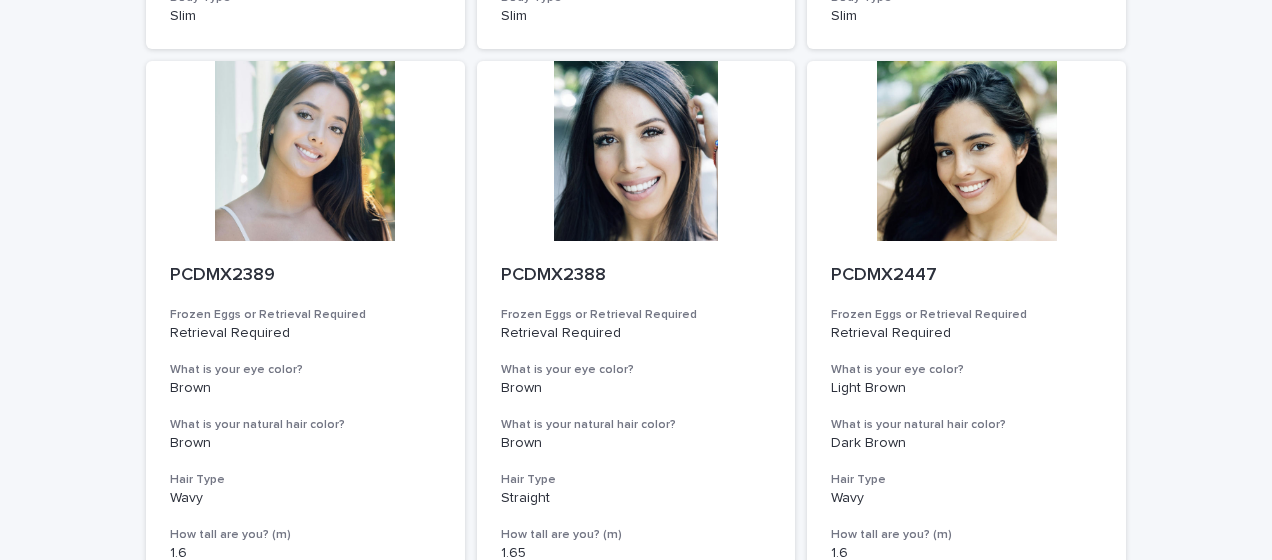 scroll, scrollTop: 1444, scrollLeft: 0, axis: vertical 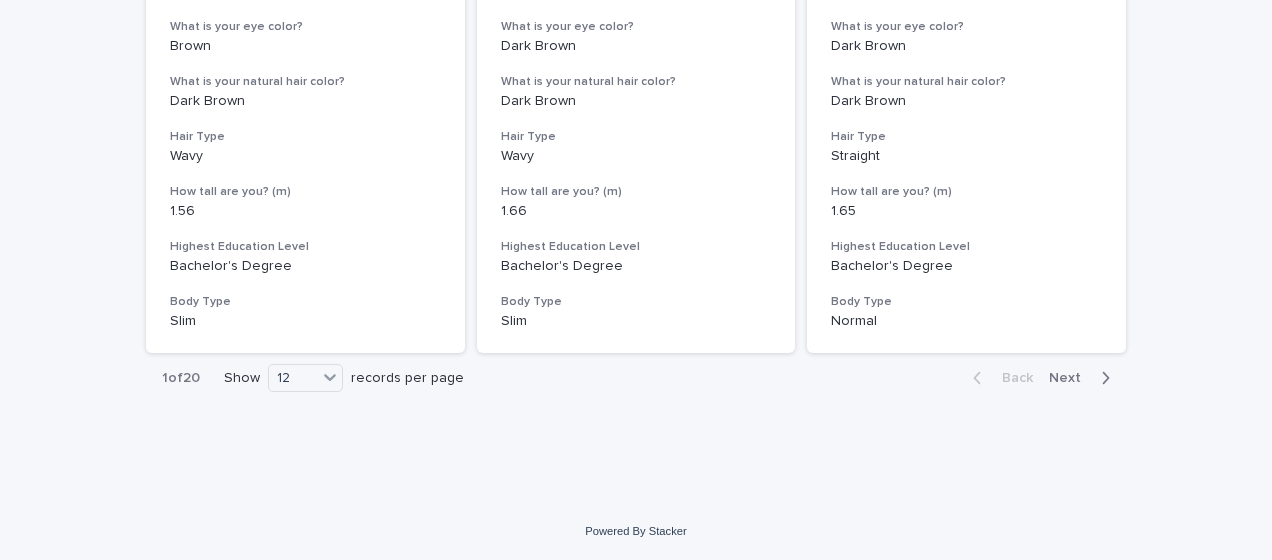 click on "Next" at bounding box center (1071, 378) 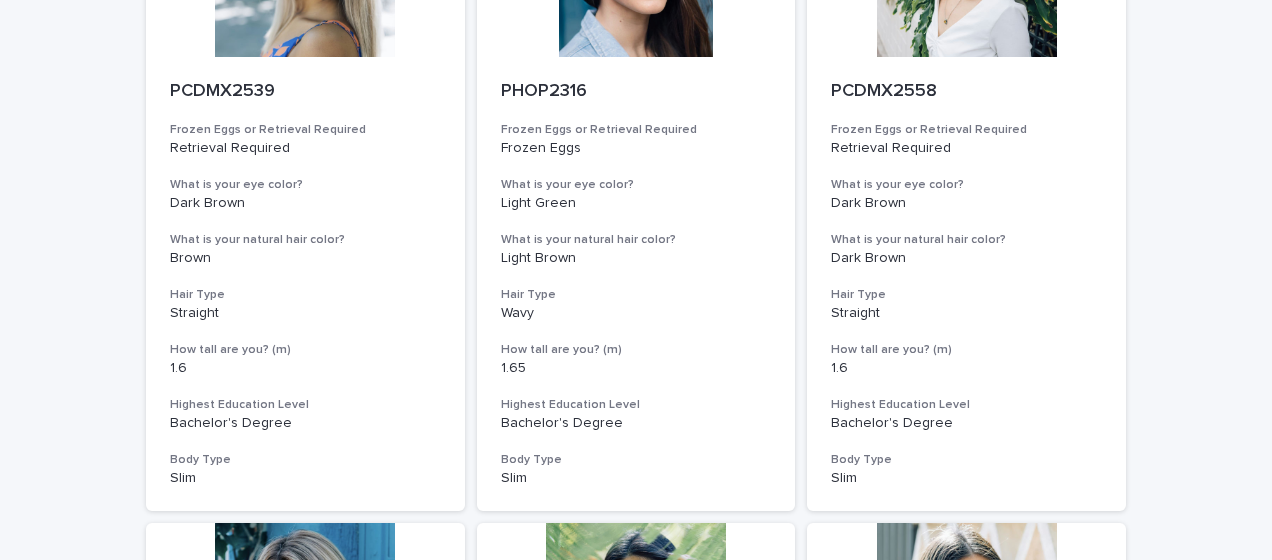 scroll, scrollTop: 621, scrollLeft: 0, axis: vertical 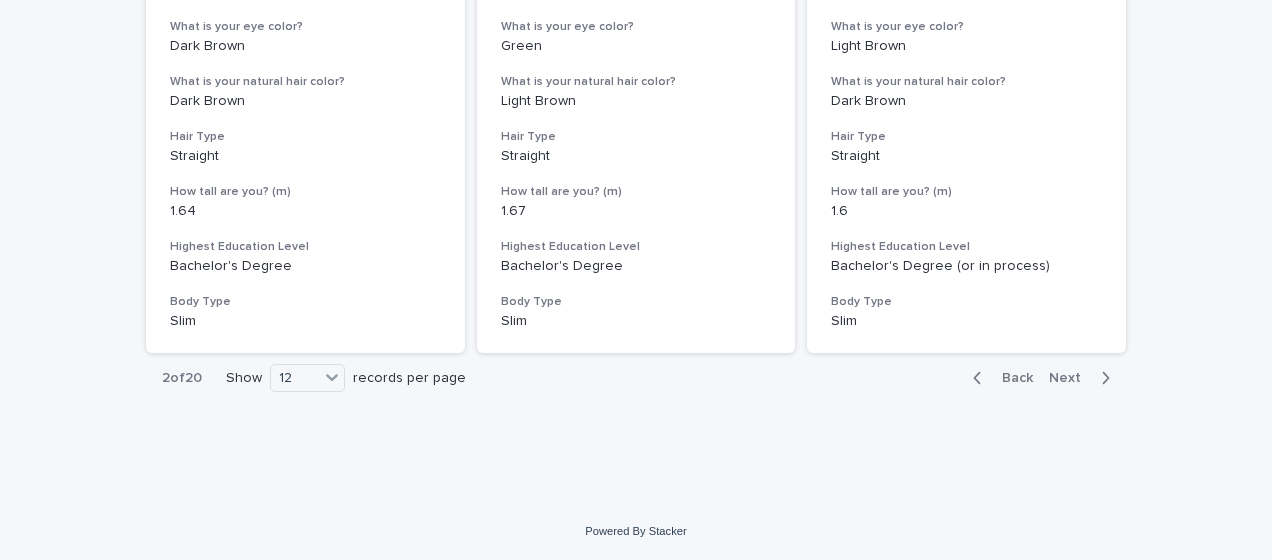 click on "Next" at bounding box center (1071, 378) 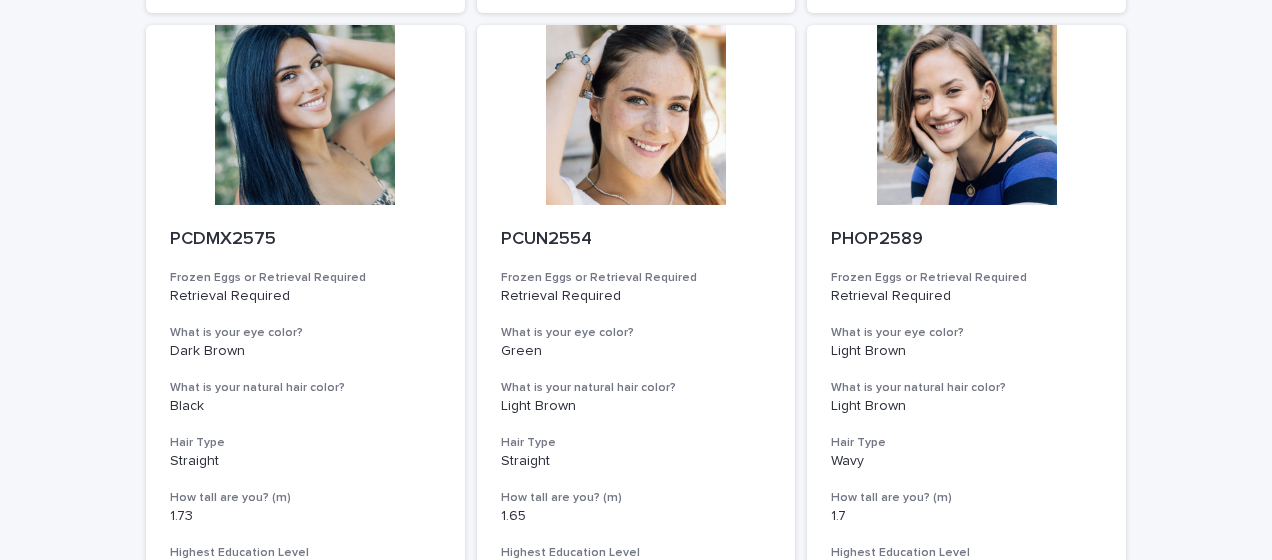 scroll, scrollTop: 822, scrollLeft: 0, axis: vertical 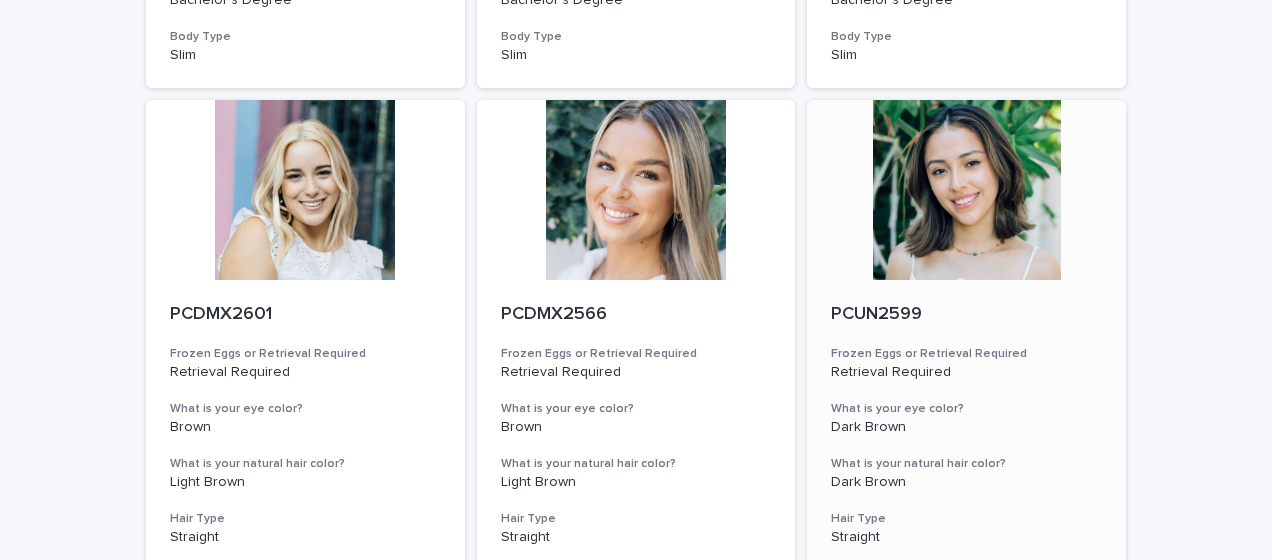 click at bounding box center (966, 190) 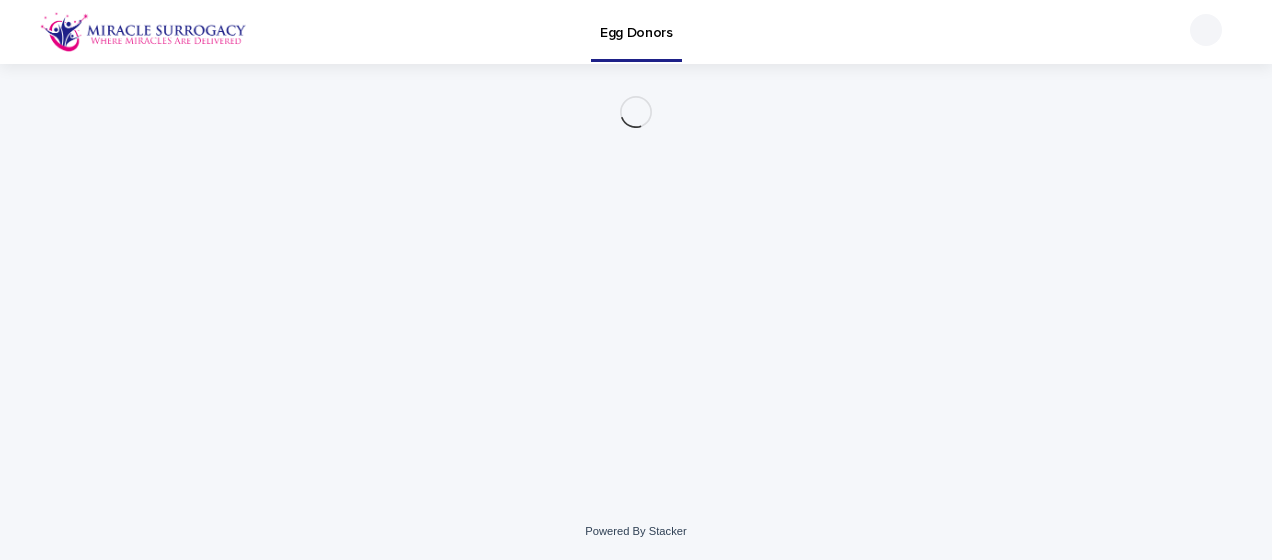 scroll, scrollTop: 0, scrollLeft: 0, axis: both 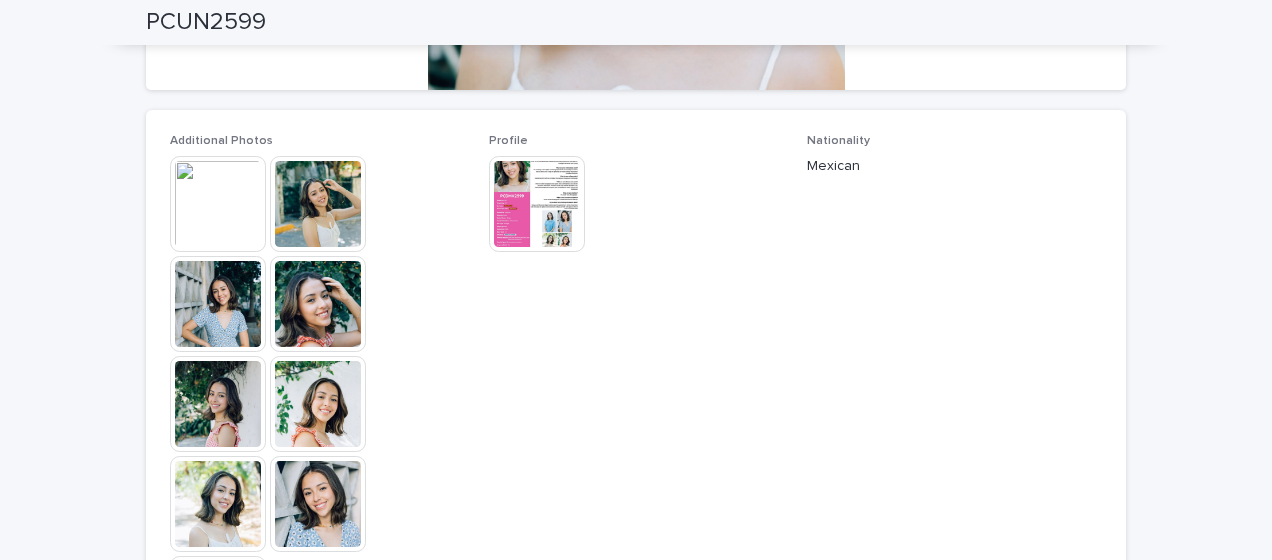 click at bounding box center [218, 204] 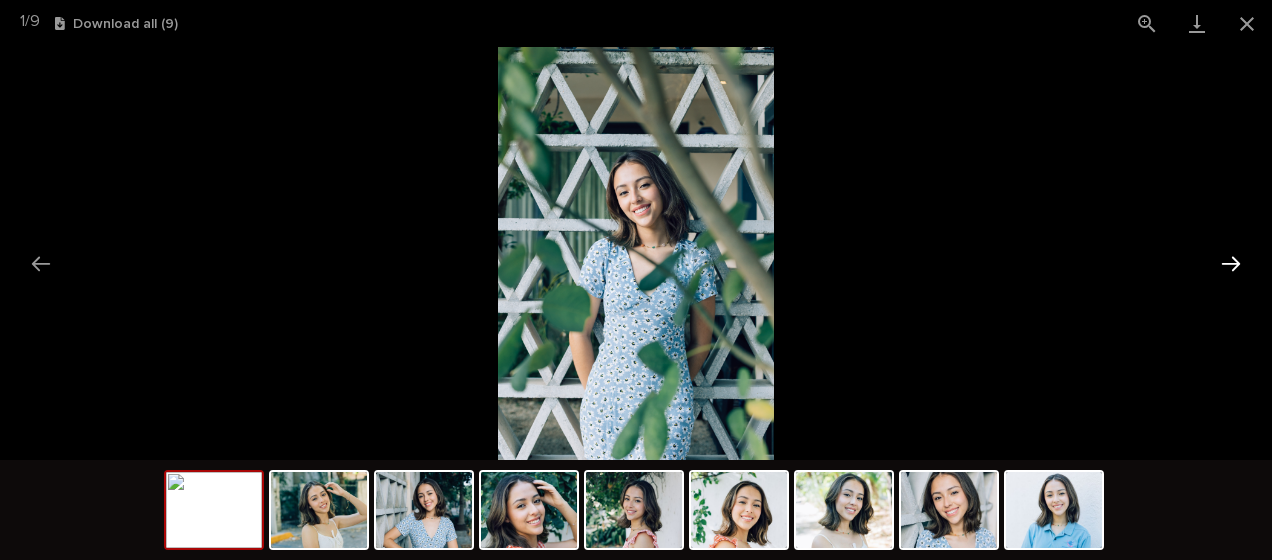 click at bounding box center [1231, 263] 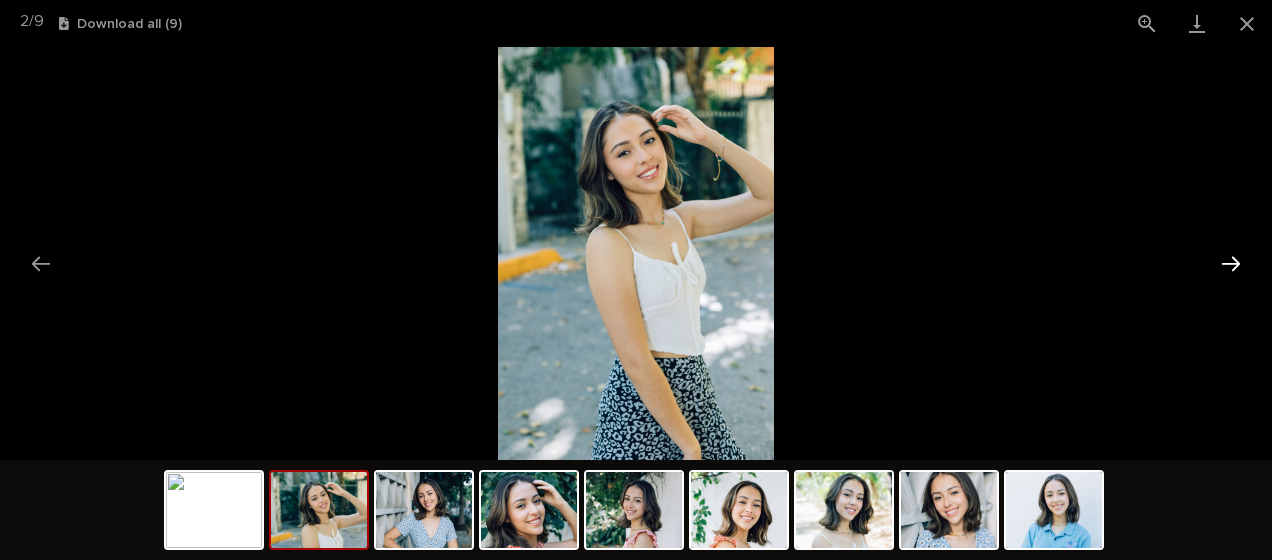 click at bounding box center [1231, 263] 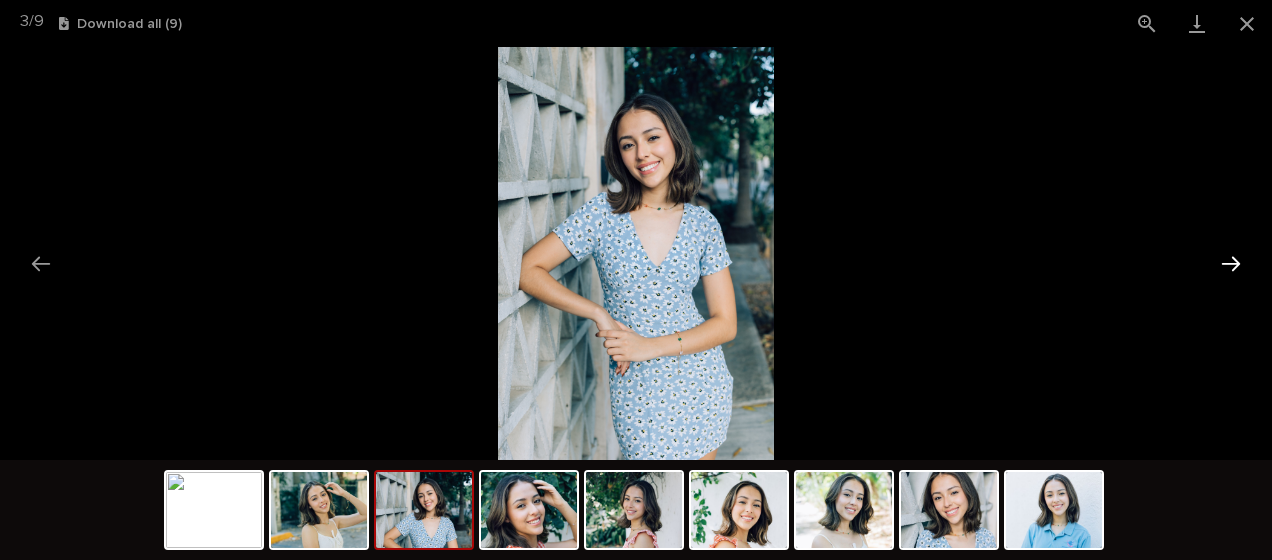 click at bounding box center (1231, 263) 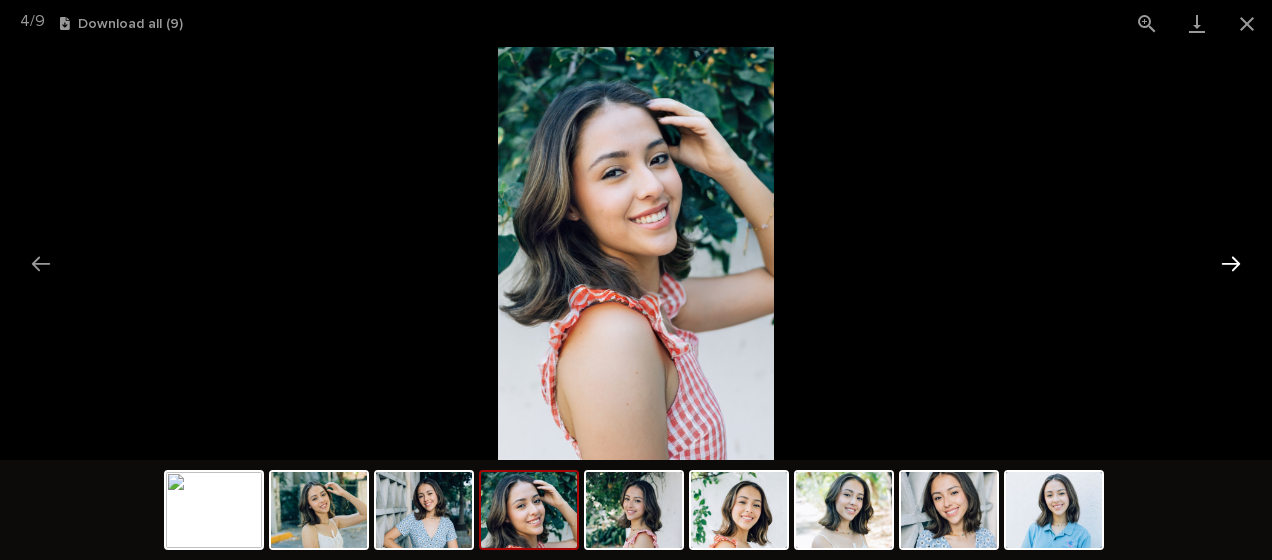 click at bounding box center (1231, 263) 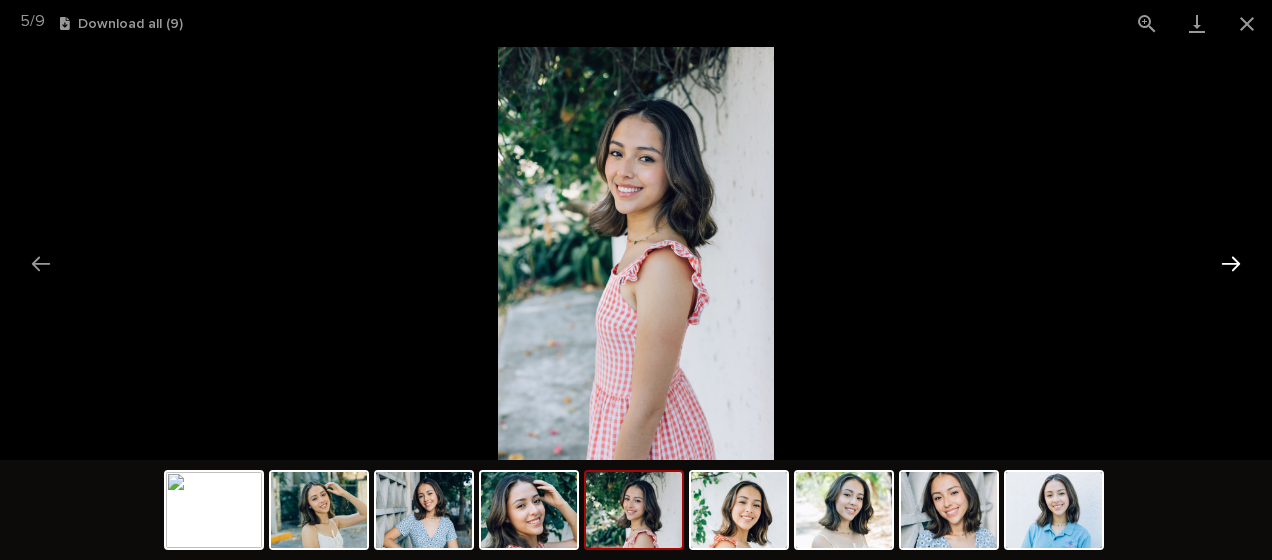 click at bounding box center (1231, 263) 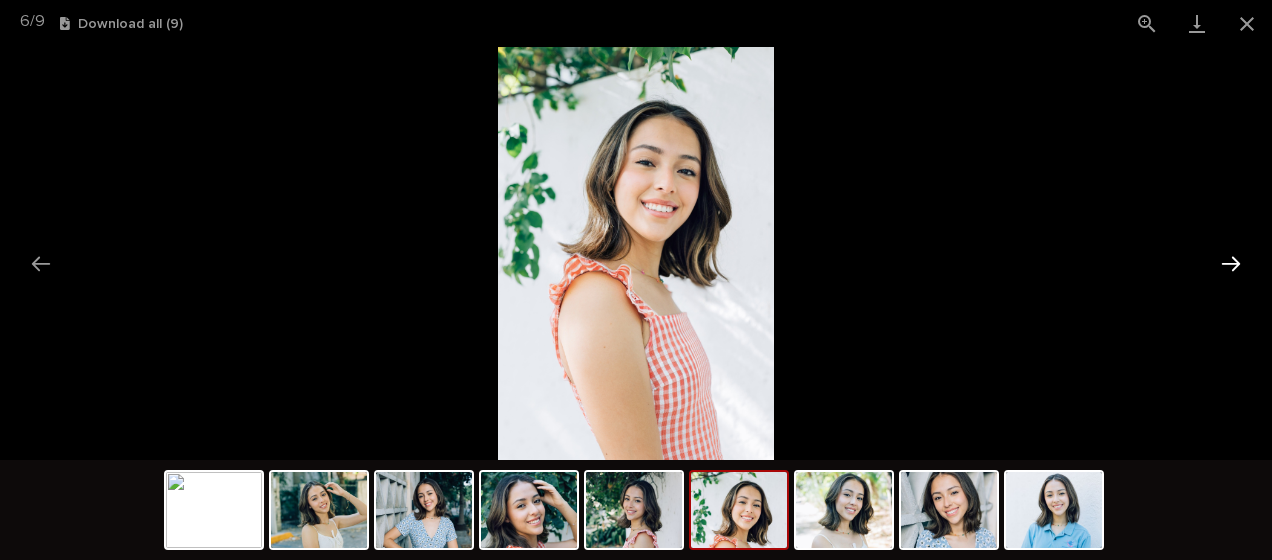 click at bounding box center [1231, 263] 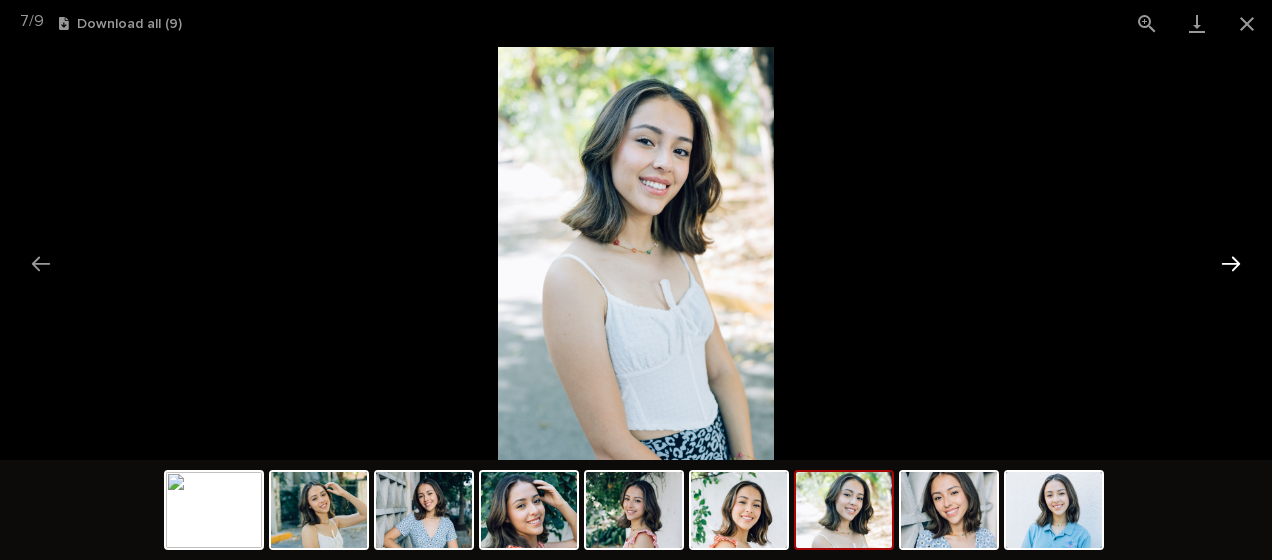 click at bounding box center [1231, 263] 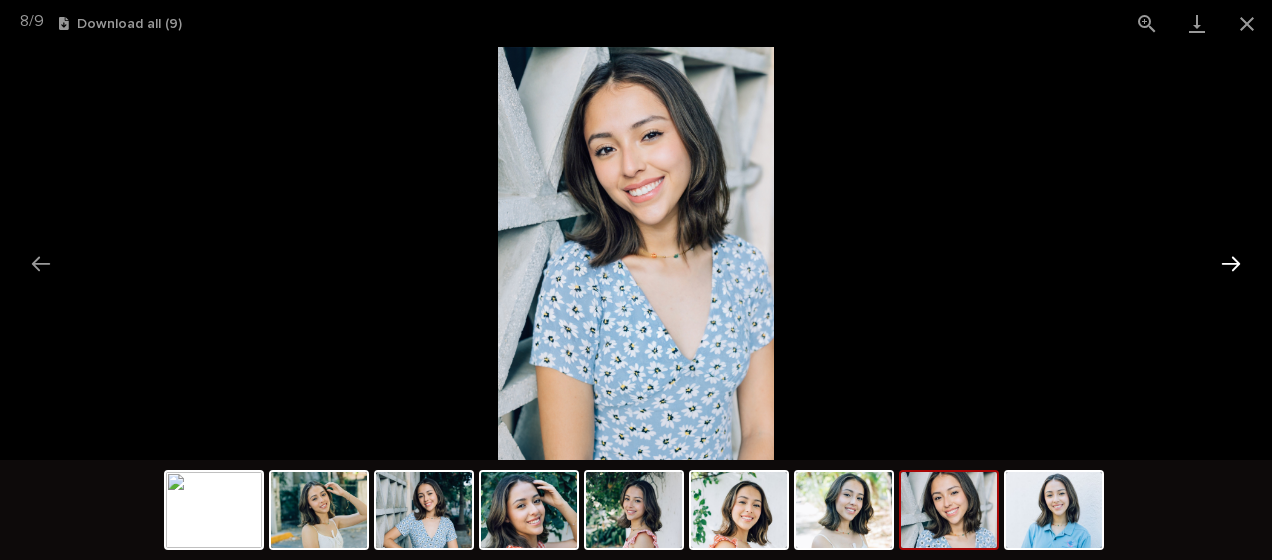 click at bounding box center [1231, 263] 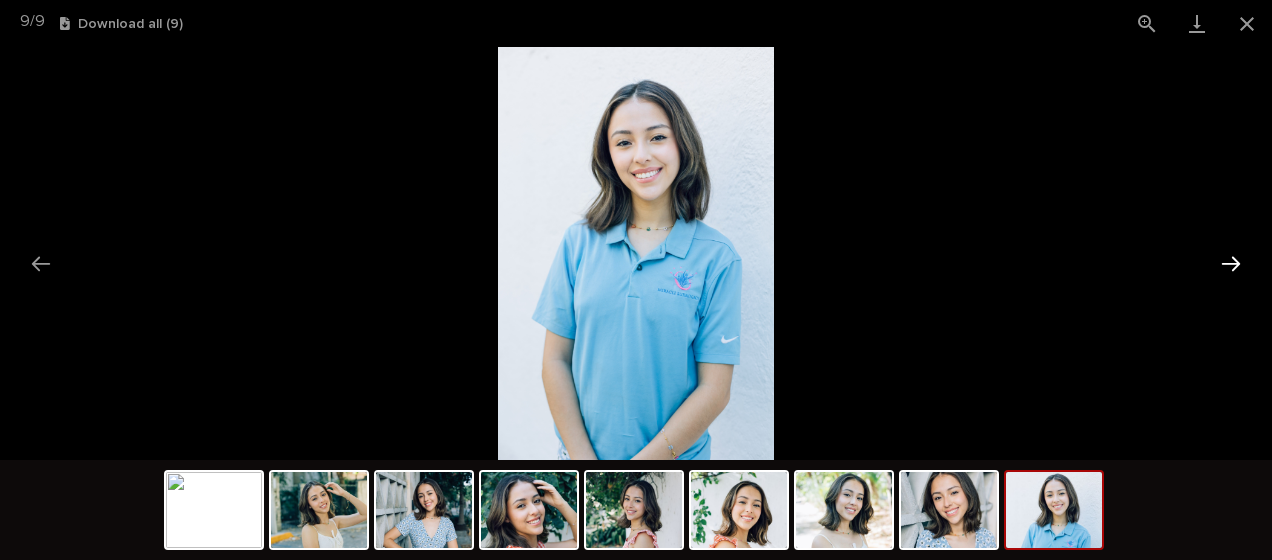 click at bounding box center [1231, 263] 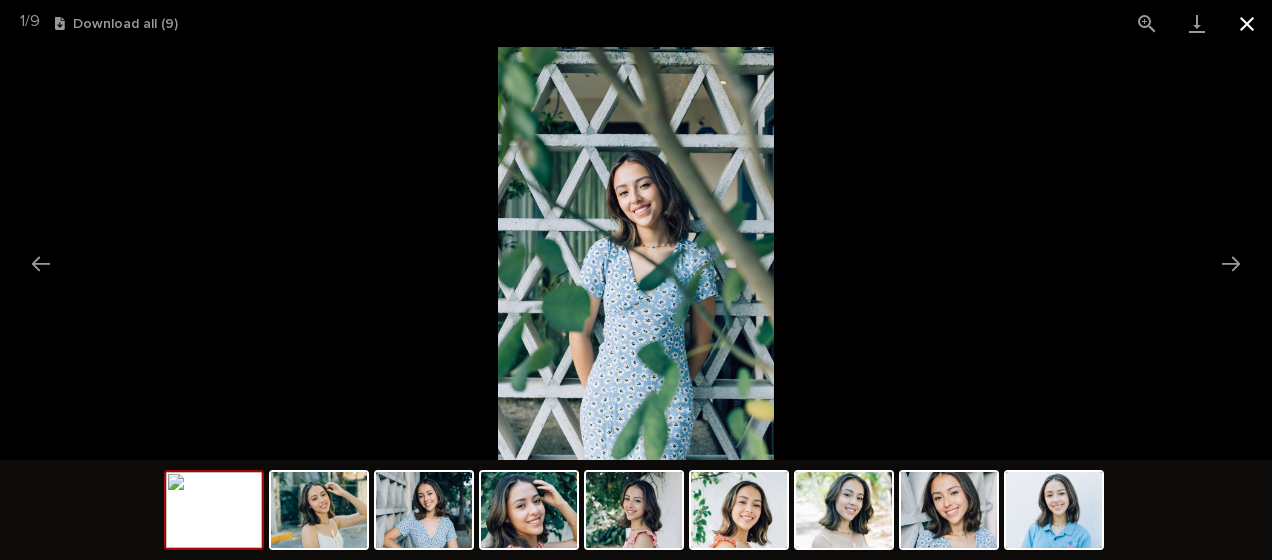 drag, startPoint x: 1224, startPoint y: 258, endPoint x: 1248, endPoint y: 16, distance: 243.18716 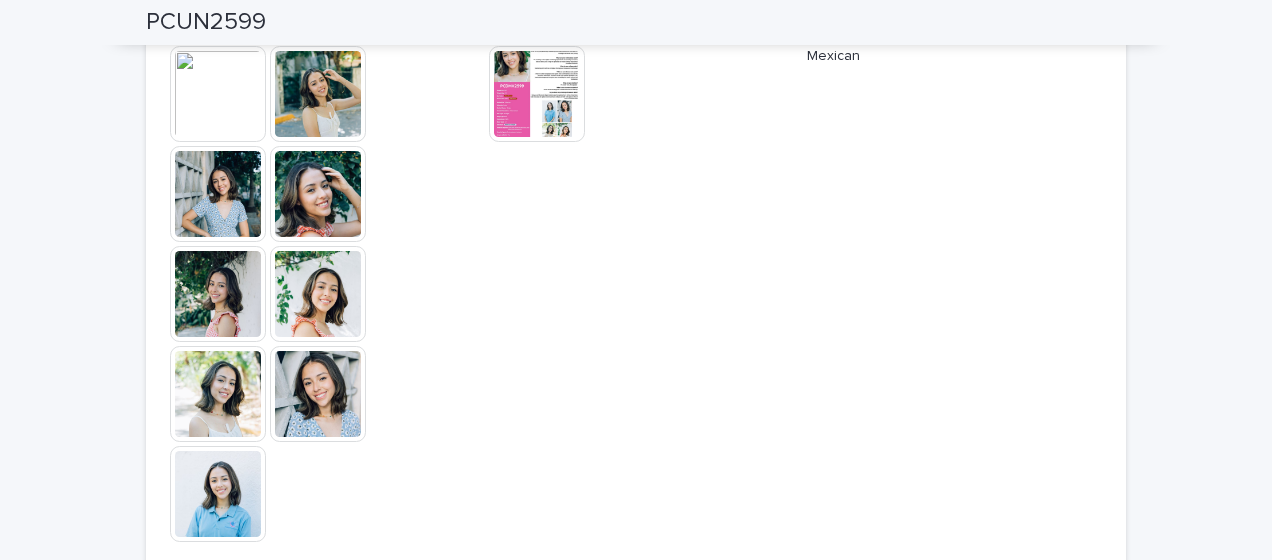 scroll, scrollTop: 612, scrollLeft: 0, axis: vertical 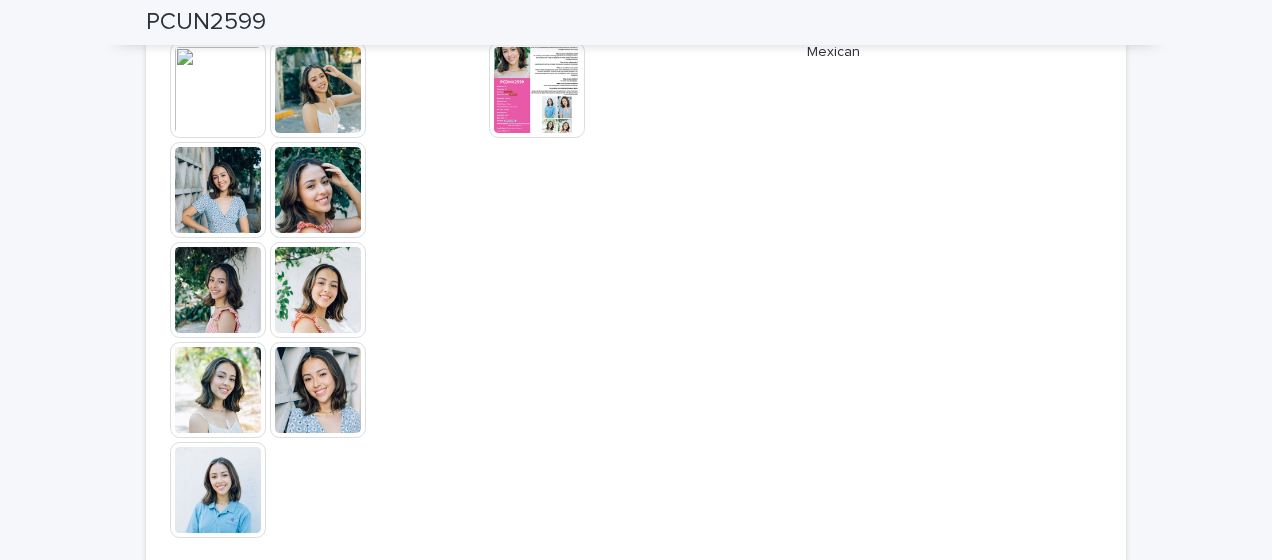 click on "Profile This file cannot be opened Download File" at bounding box center [636, 89] 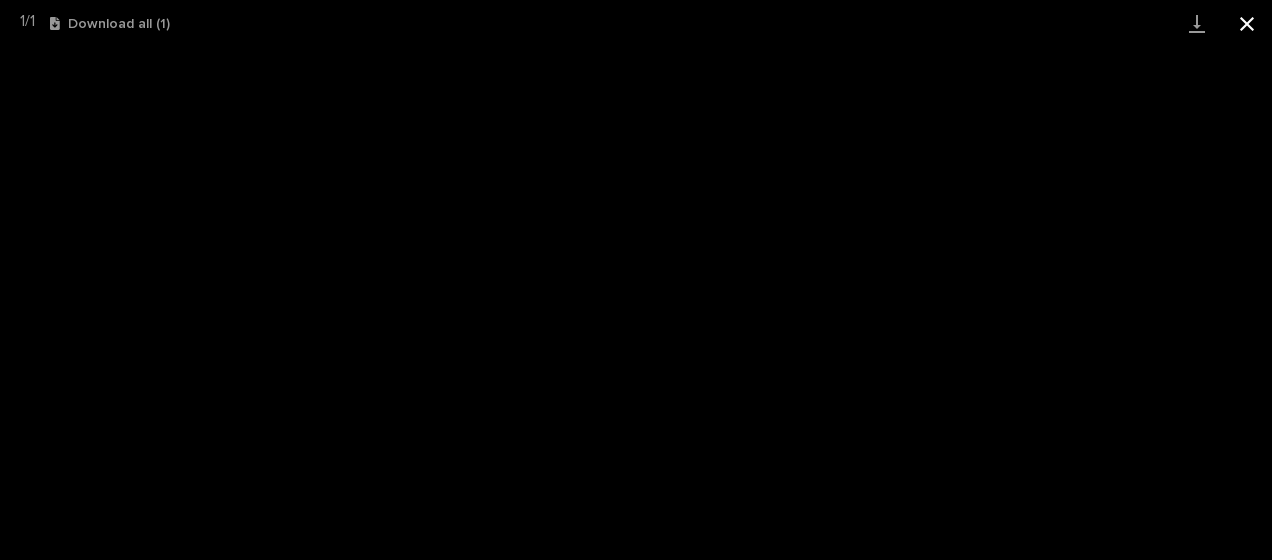 drag, startPoint x: 1237, startPoint y: 20, endPoint x: 1242, endPoint y: 11, distance: 10.29563 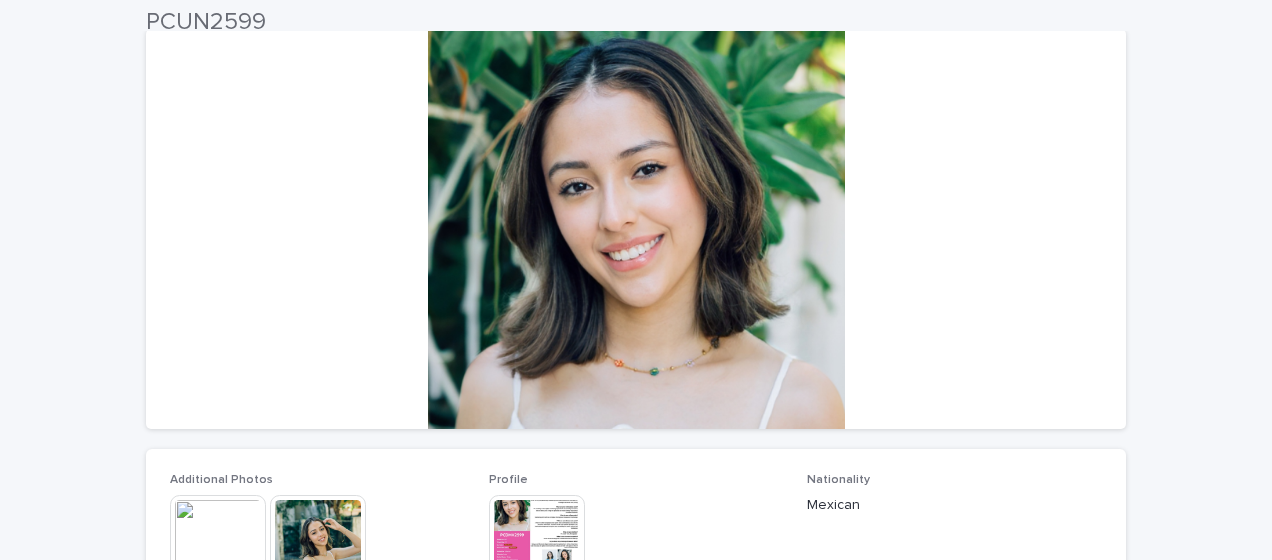 scroll, scrollTop: 0, scrollLeft: 0, axis: both 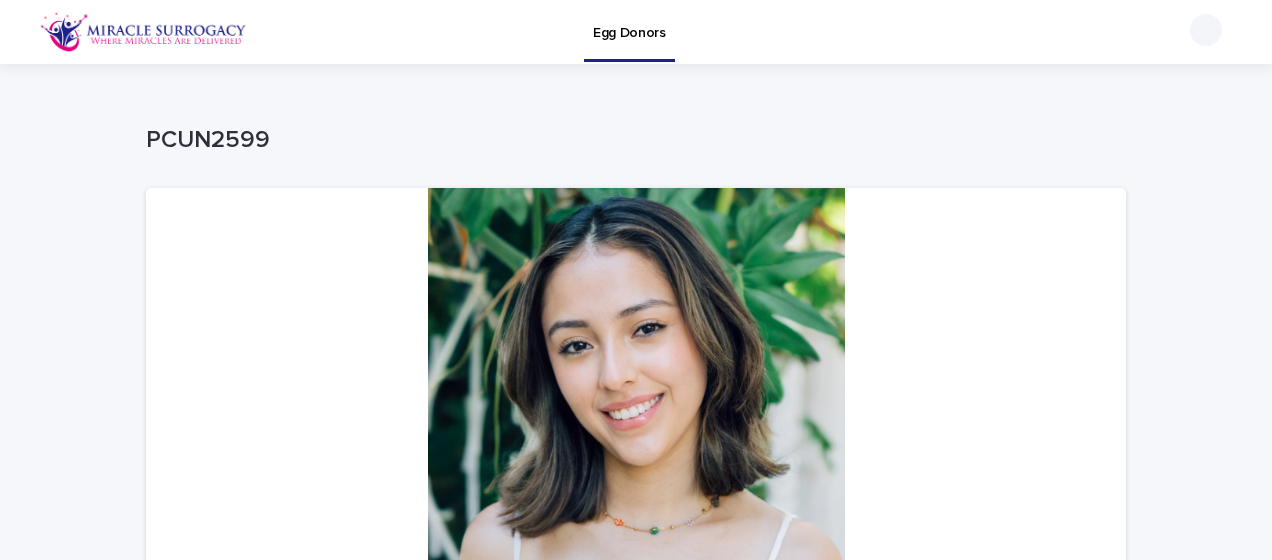click on "Egg Donors" at bounding box center (629, 21) 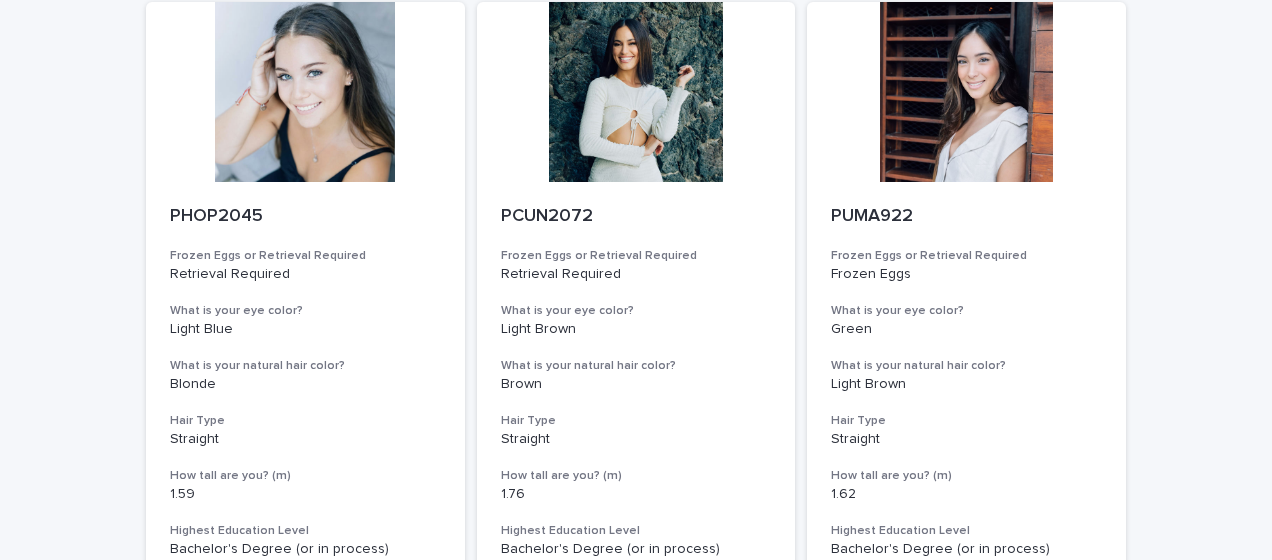 scroll, scrollTop: 656, scrollLeft: 0, axis: vertical 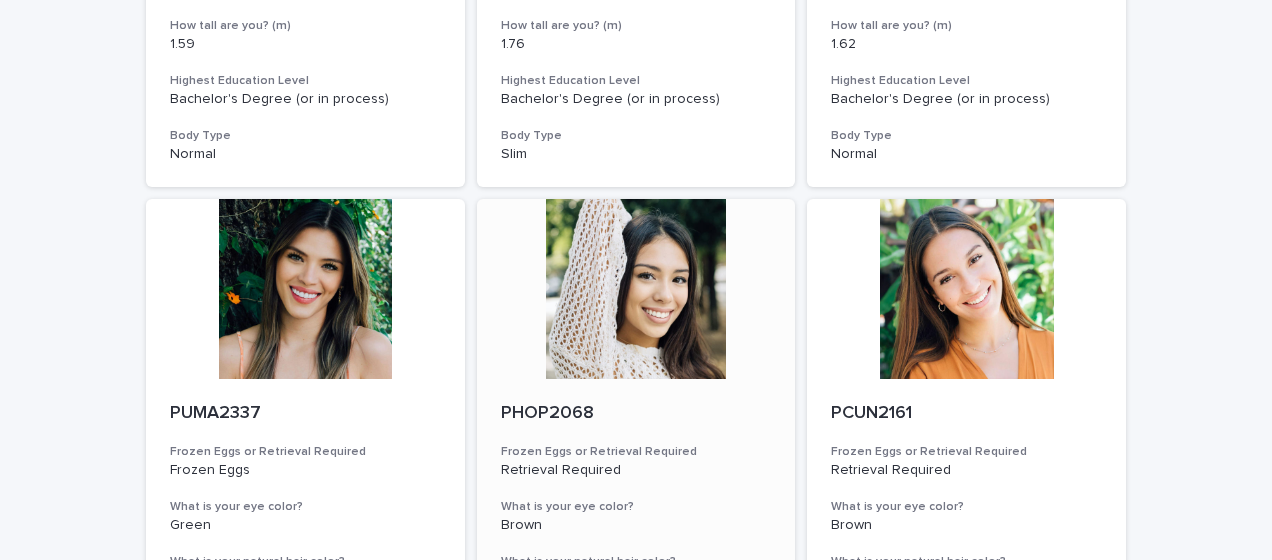 click at bounding box center (636, 289) 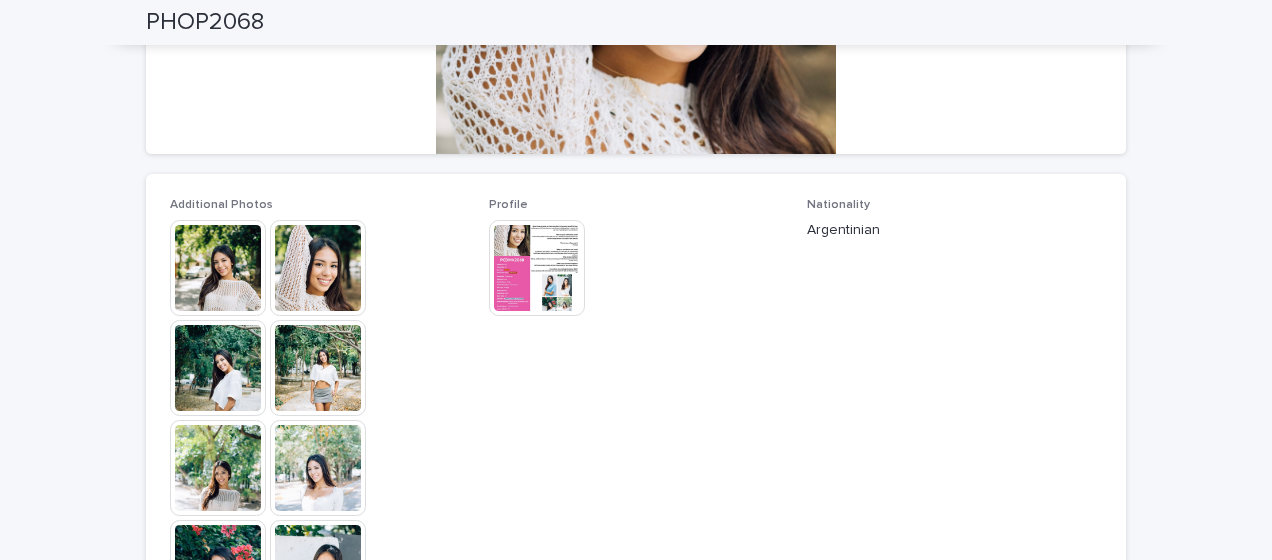 scroll, scrollTop: 431, scrollLeft: 0, axis: vertical 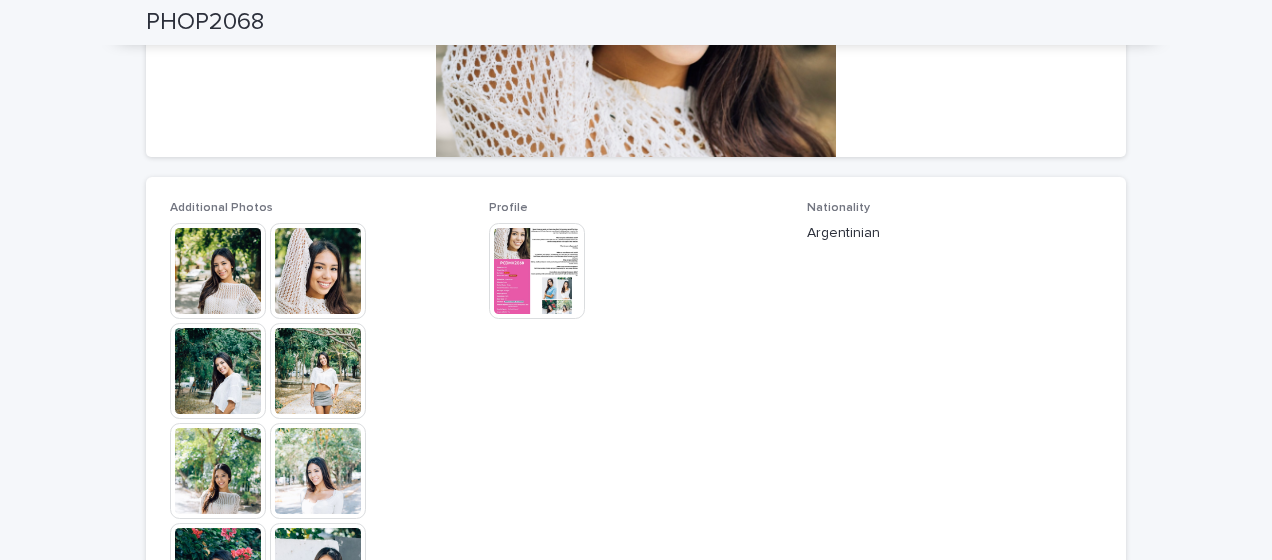 click at bounding box center [218, 271] 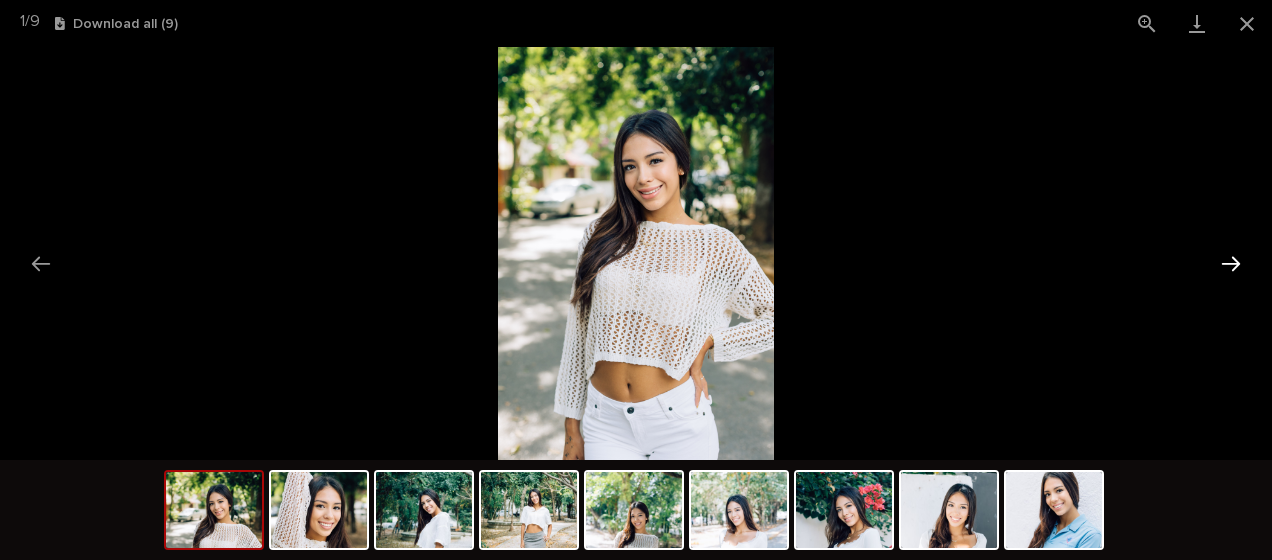 click at bounding box center (1231, 263) 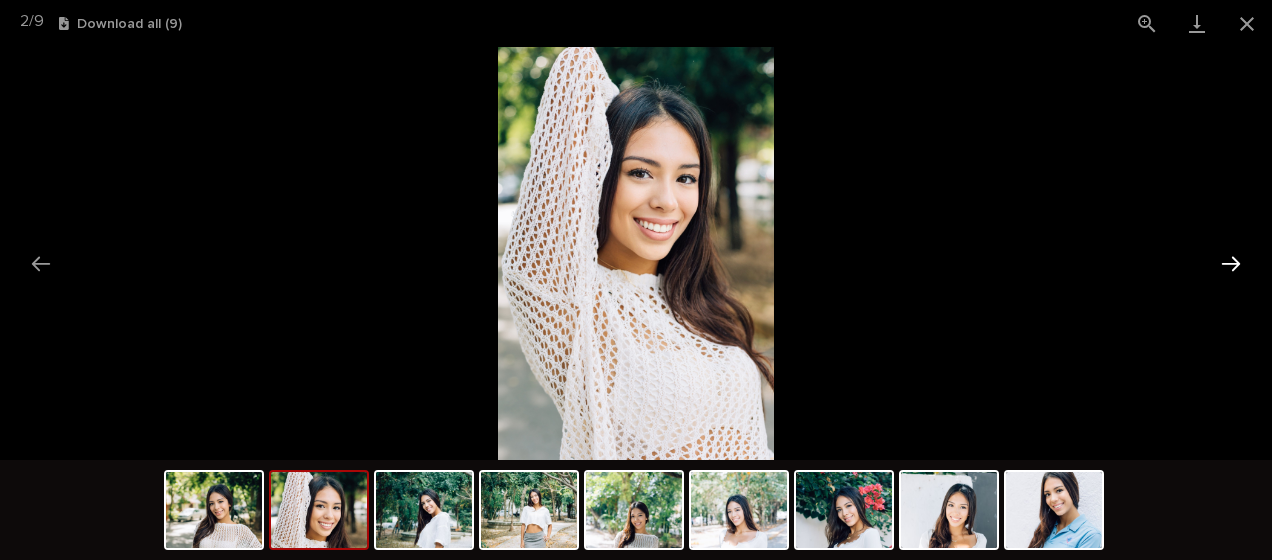 click at bounding box center [1231, 263] 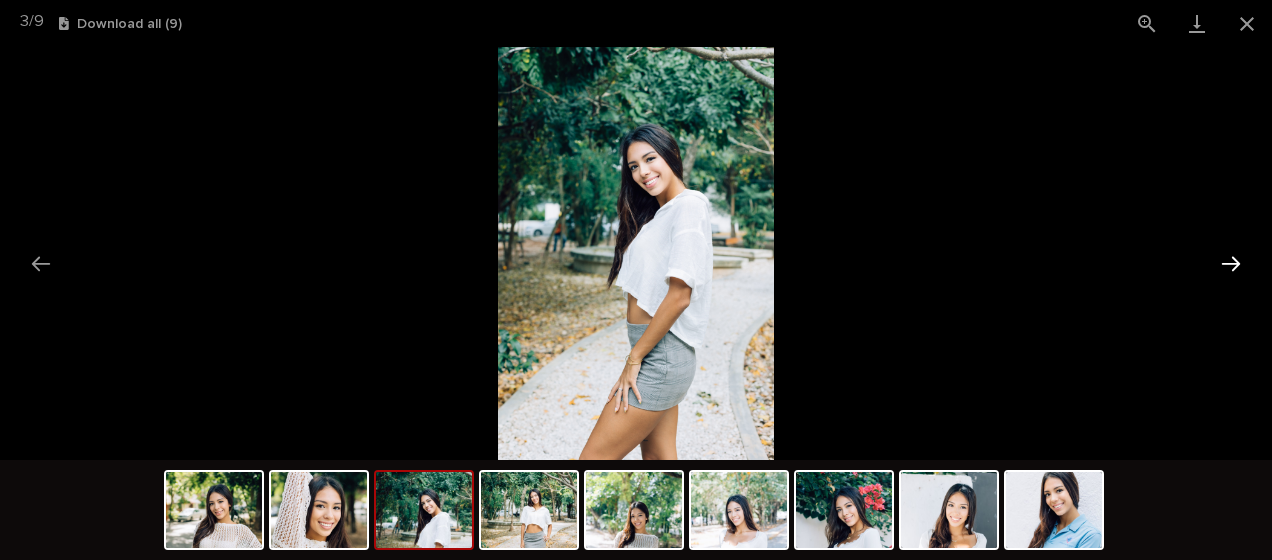 click at bounding box center (1231, 263) 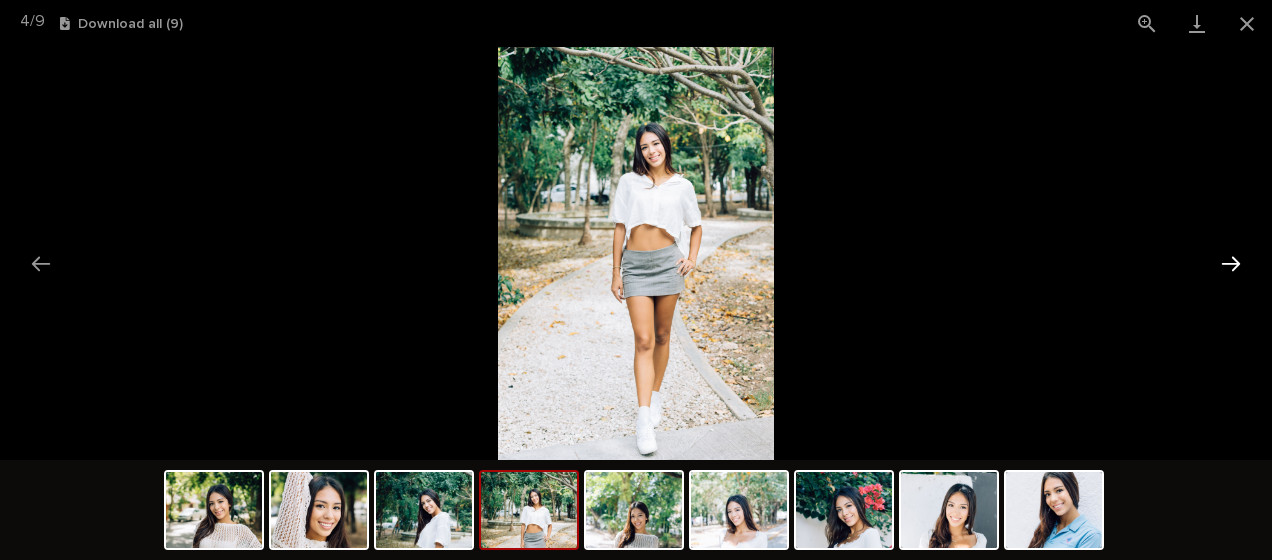 click at bounding box center (1231, 263) 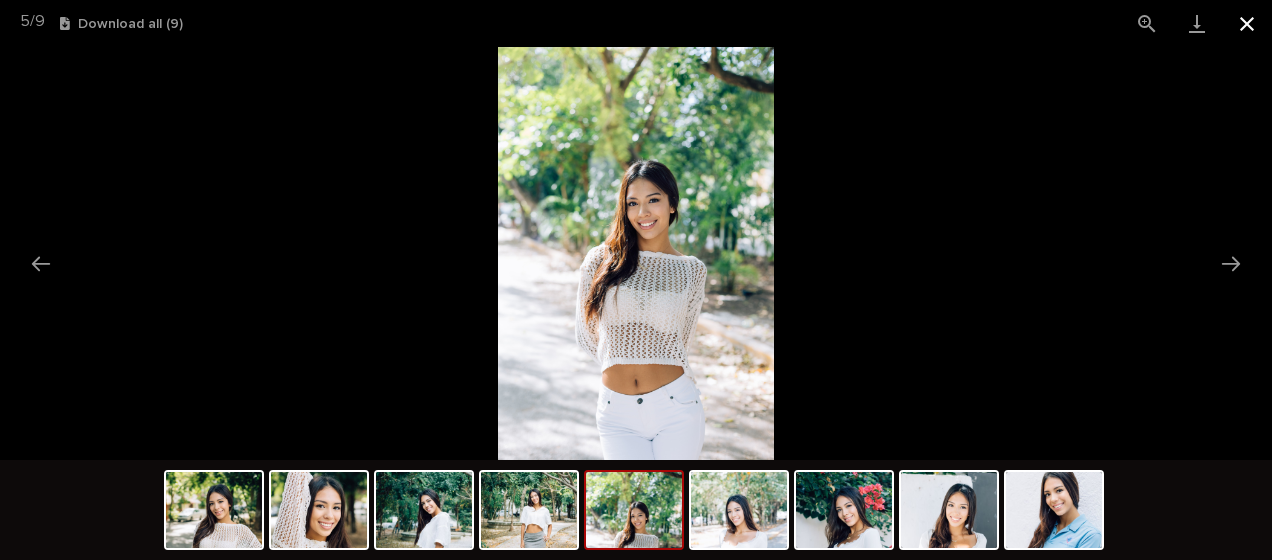 click at bounding box center (1247, 23) 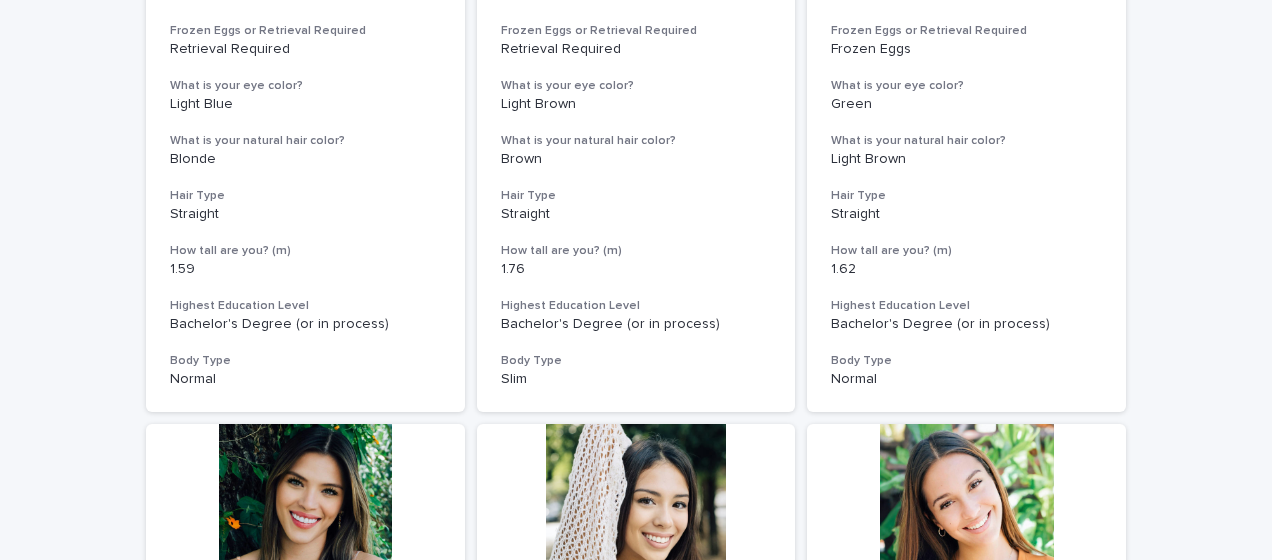 scroll, scrollTop: 0, scrollLeft: 0, axis: both 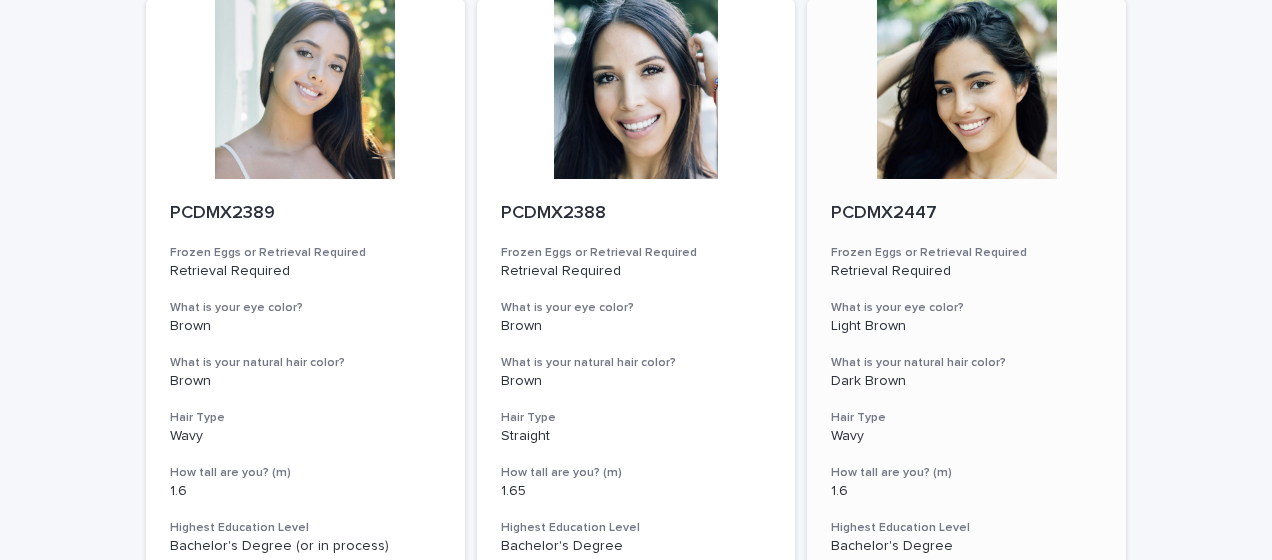 click at bounding box center (966, 89) 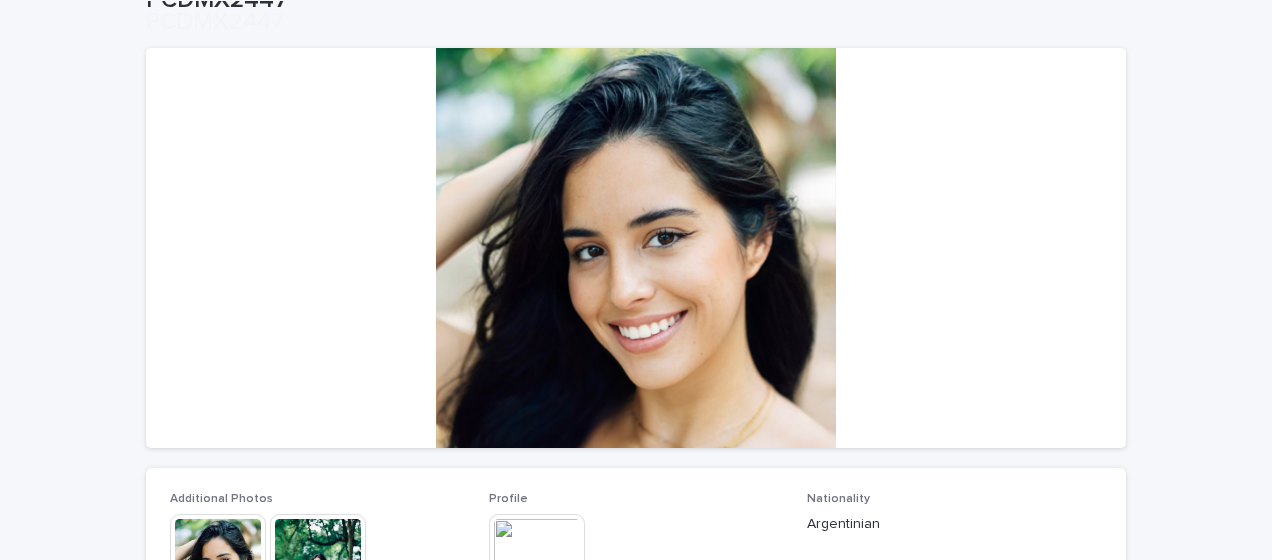 scroll, scrollTop: 630, scrollLeft: 0, axis: vertical 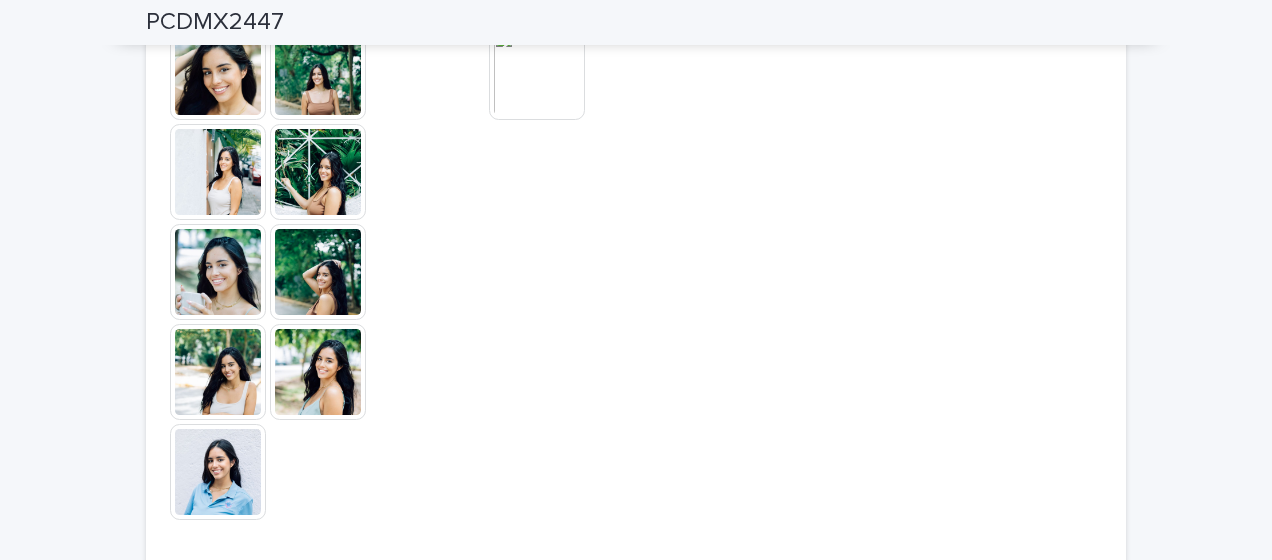 click at bounding box center (218, 72) 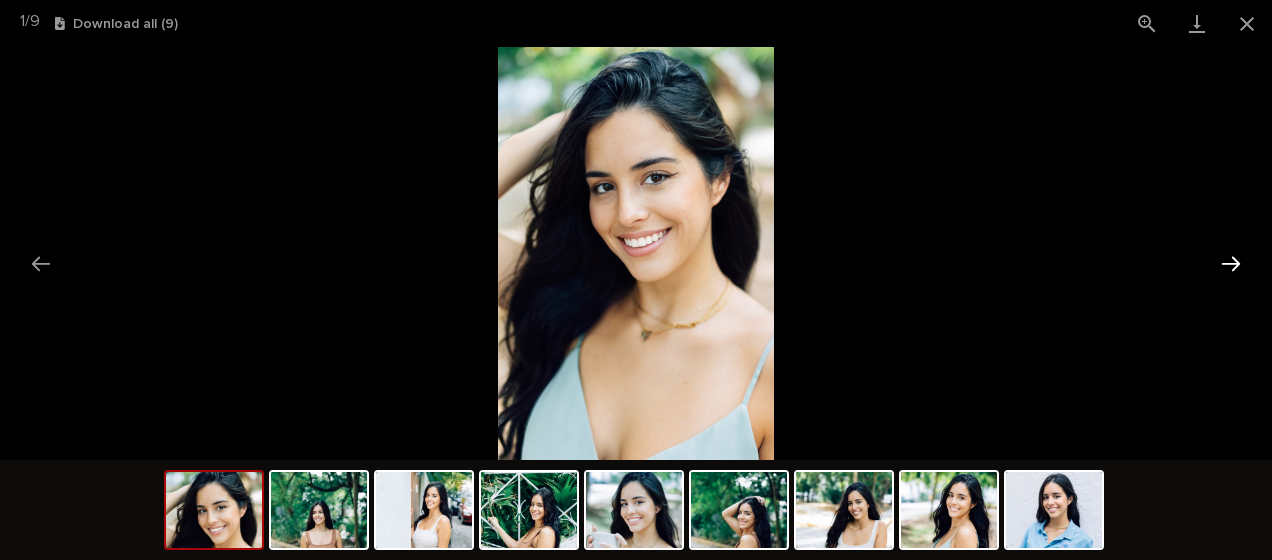 click at bounding box center [1231, 263] 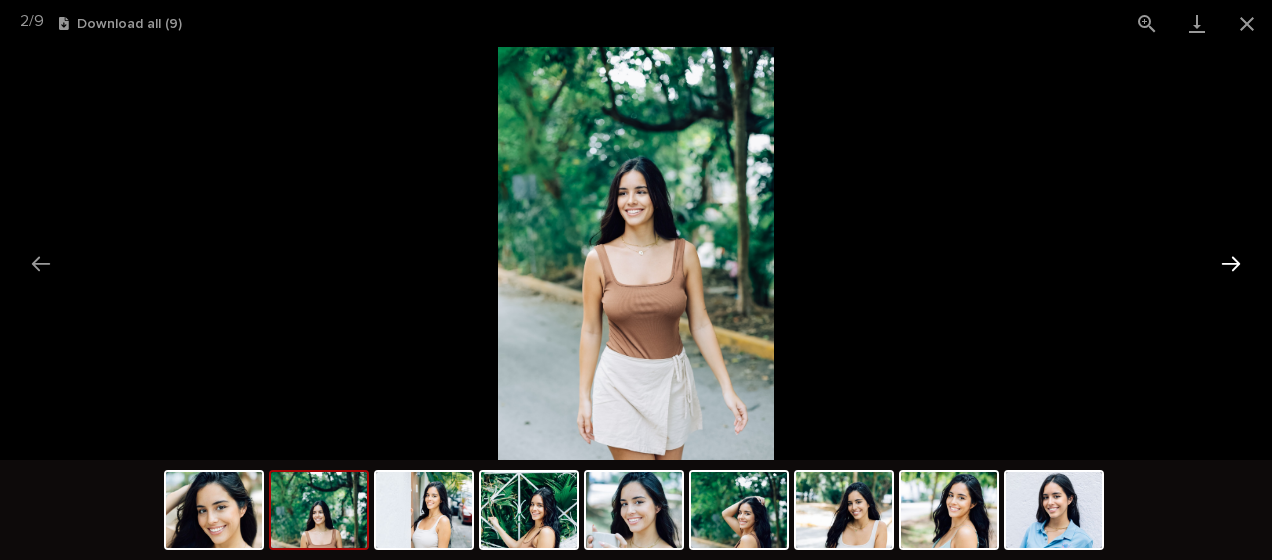 click at bounding box center (1231, 263) 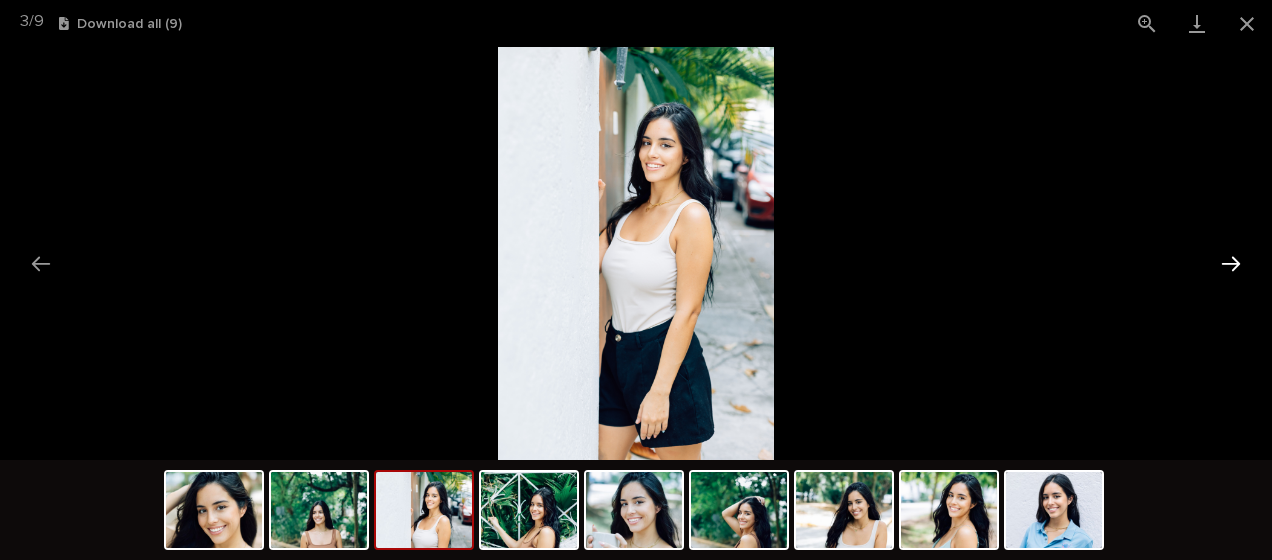 click at bounding box center (1231, 263) 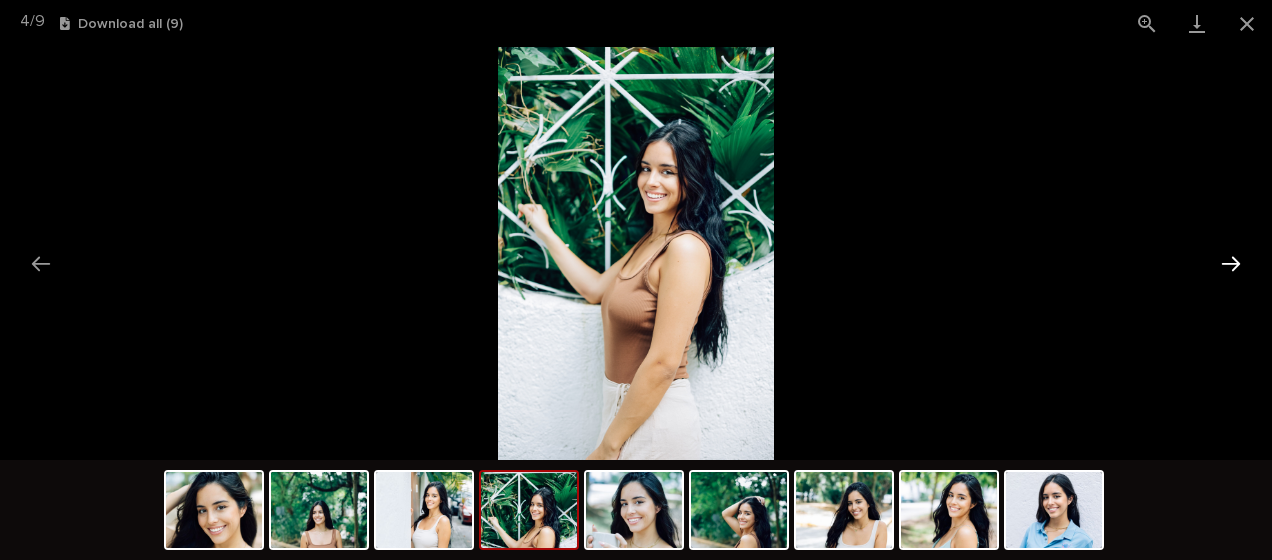 click at bounding box center (1231, 263) 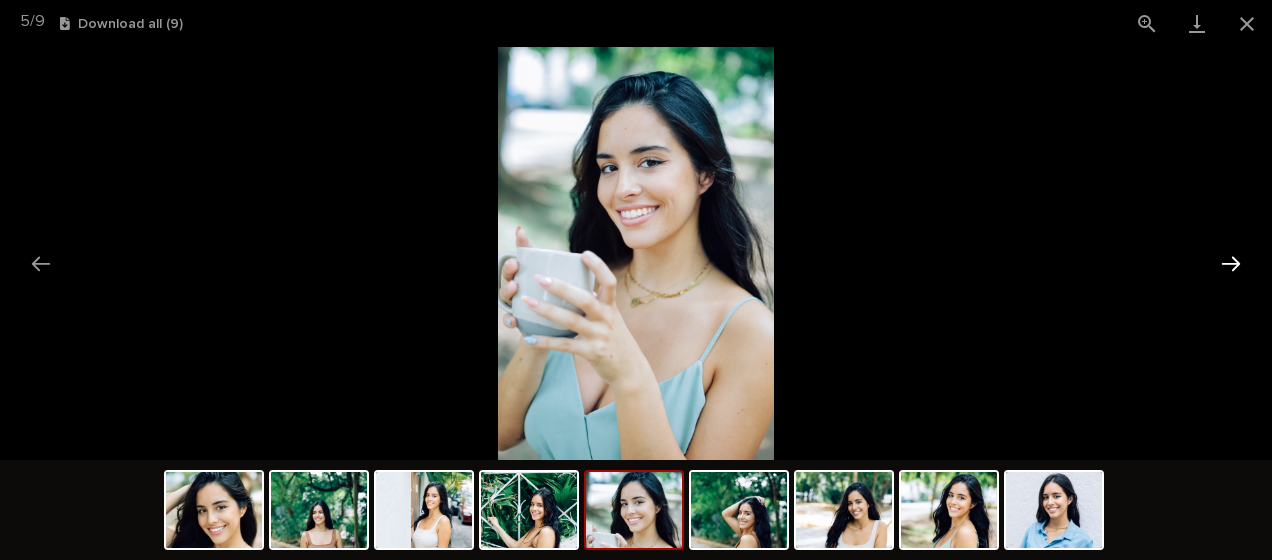 click at bounding box center [1231, 263] 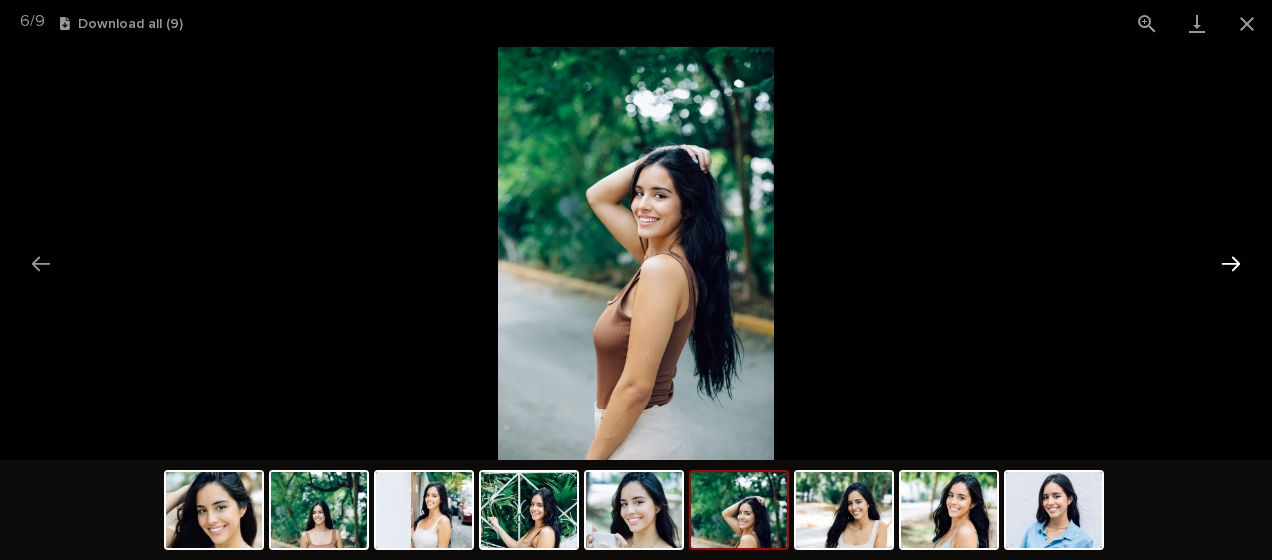click at bounding box center [1231, 263] 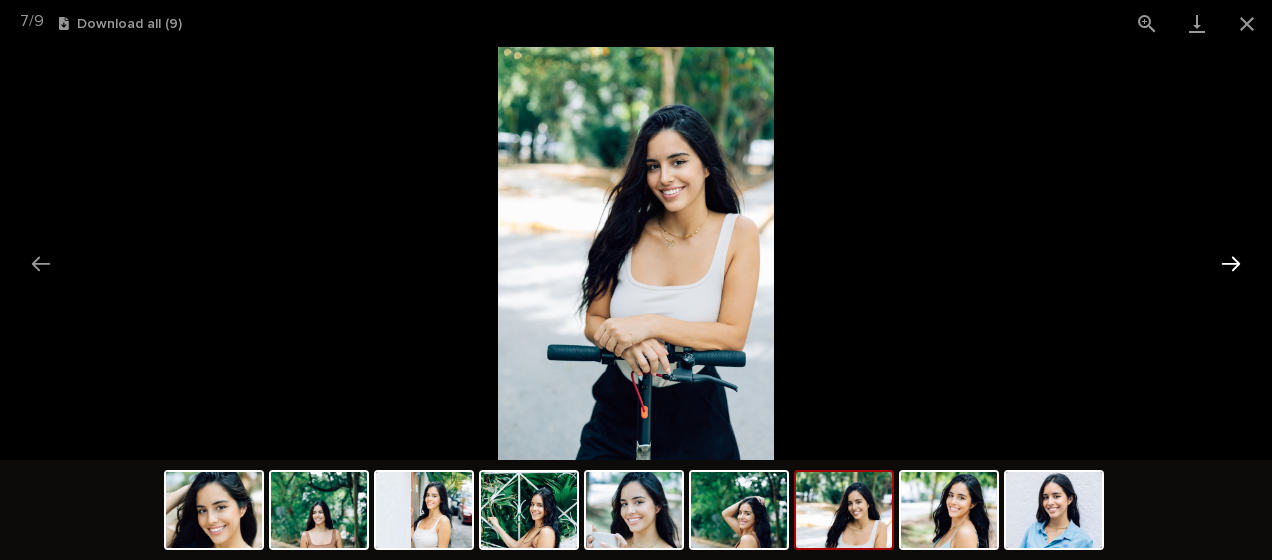 click at bounding box center [1231, 263] 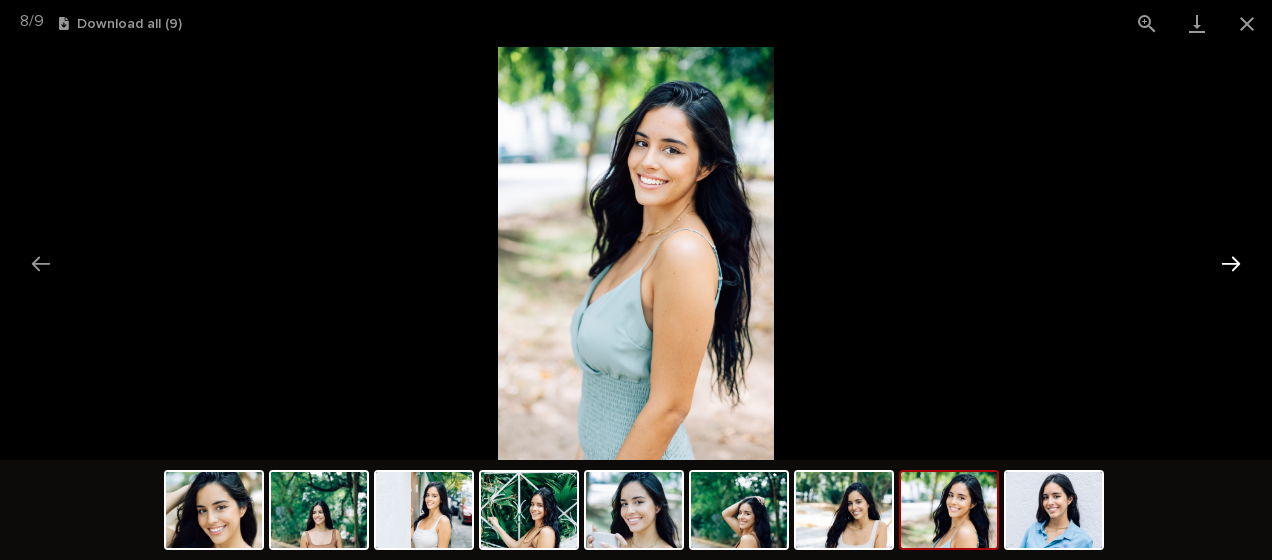 click at bounding box center (1231, 263) 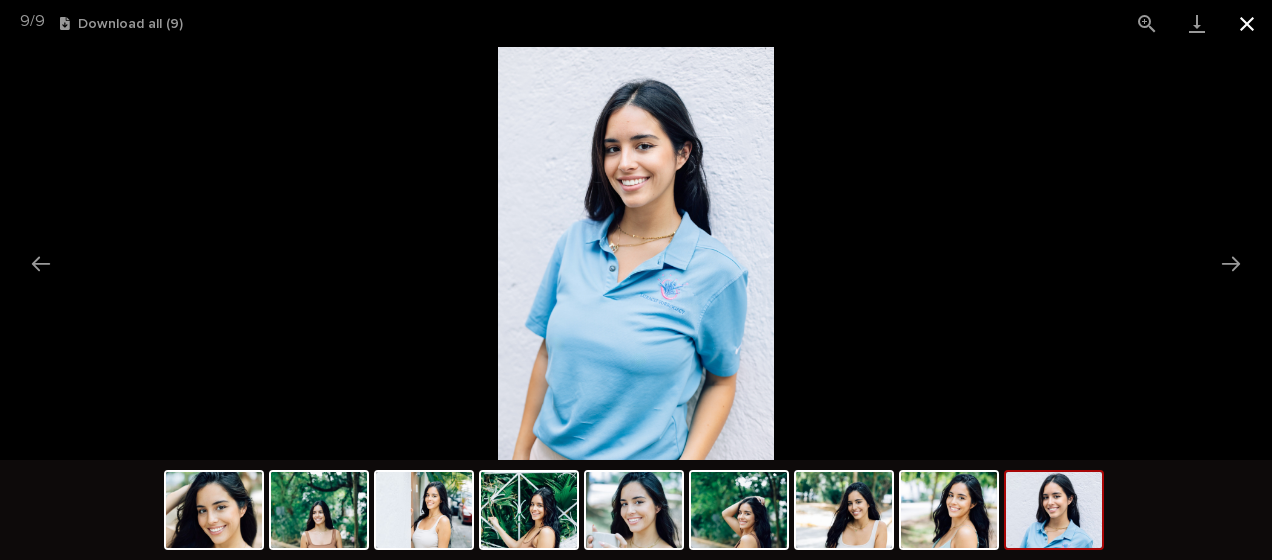 click at bounding box center [1247, 23] 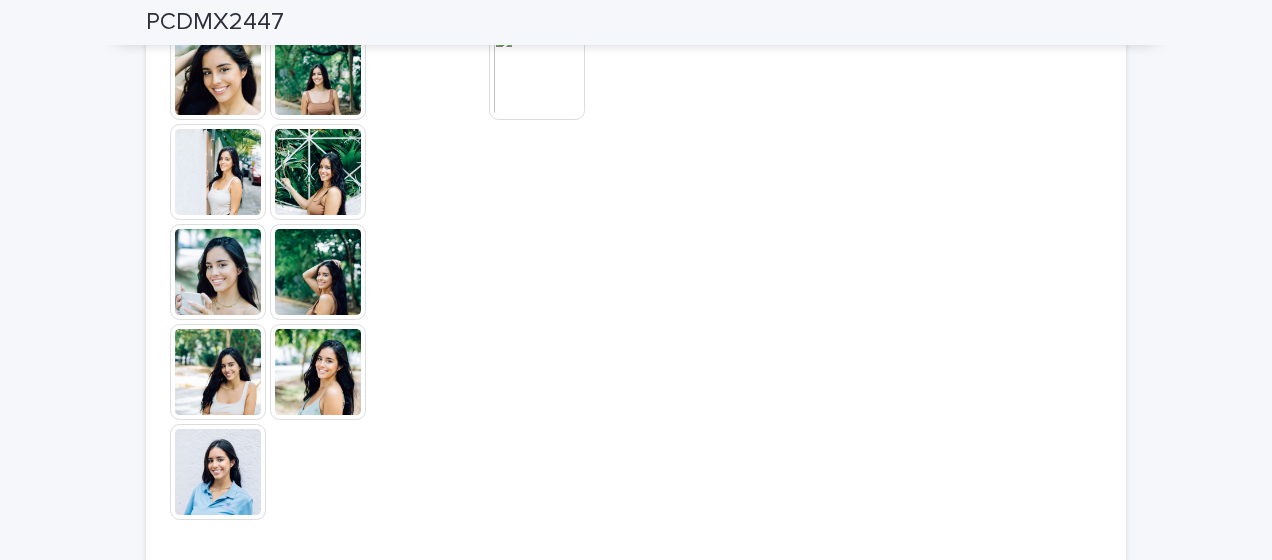 click at bounding box center [537, 72] 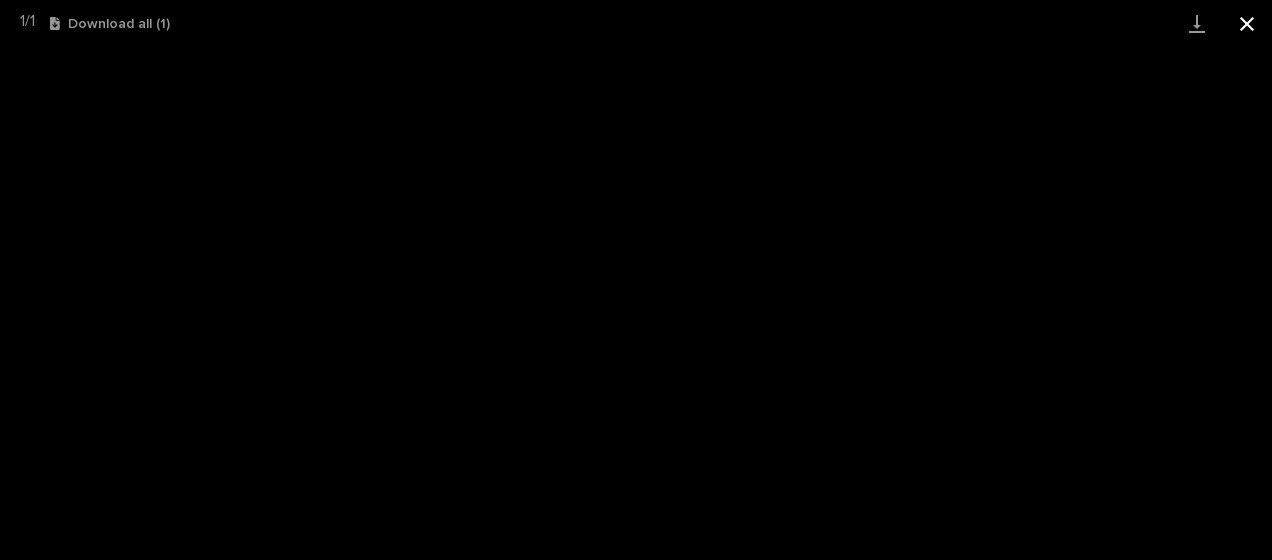 click at bounding box center (1247, 23) 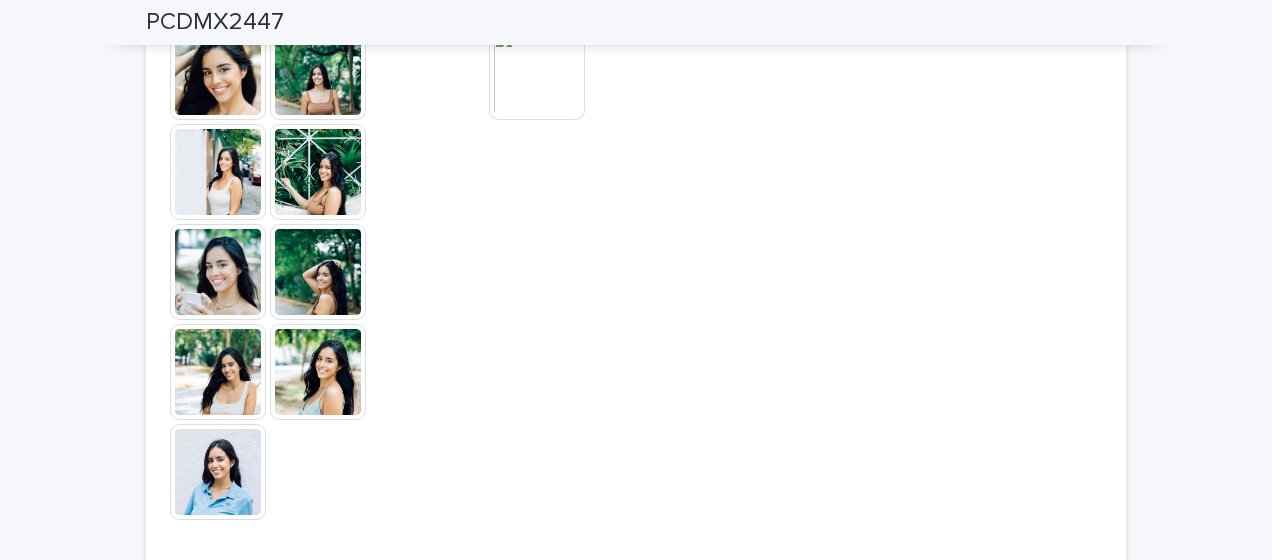 click on "Loading... Saving… Loading... Saving… PCDMX2447 PCDMX2447 Sorry, there was an error saving your record. Please try again. Please fill out the required fields below. Loading... Saving… Loading... Saving… Loading... Saving… Additional Photos This file cannot be opened Download File Profile This file cannot be opened Download File Nationality [NATIONALITY] Frozen Eggs or Retrieval Required Retrieval Required What is your eye color? [COLOR] Age [AGE] Blood Type [BLOODTYPE] How tall are you? (m) [HEIGHT] What is your natural hair color? [COLOR] Hair Type Wavy Body Type Slim Handedness Right Favorite Subjects Biomechanics, tissue engineering, and nanotechnology Are you athetlic? Yes Highest Education Level Bachelor's Degree" at bounding box center (636, 234) 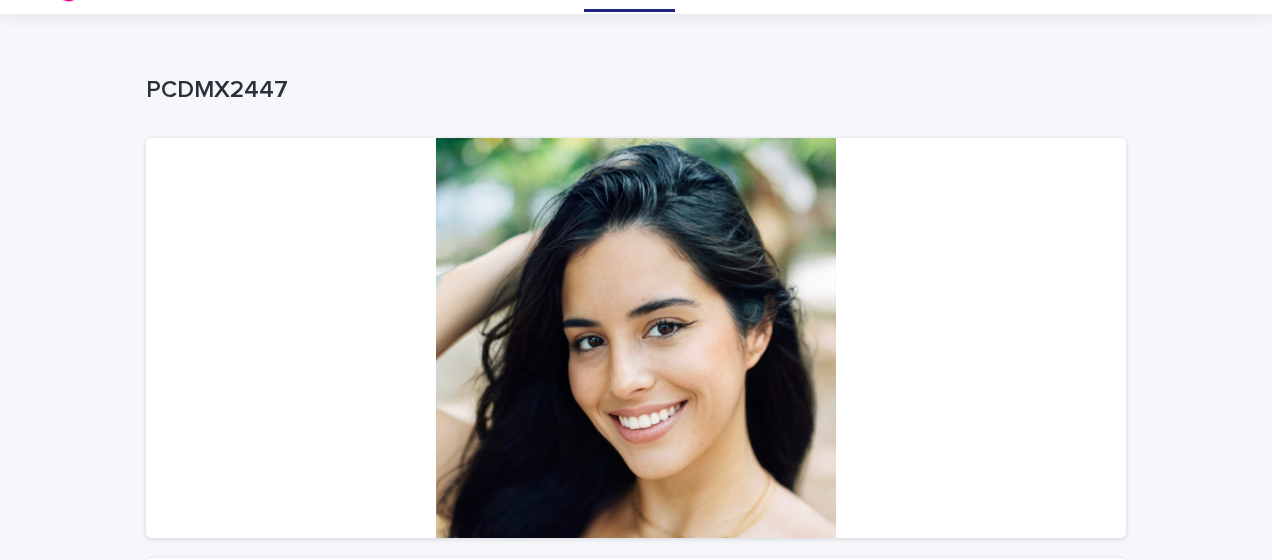 scroll, scrollTop: 0, scrollLeft: 0, axis: both 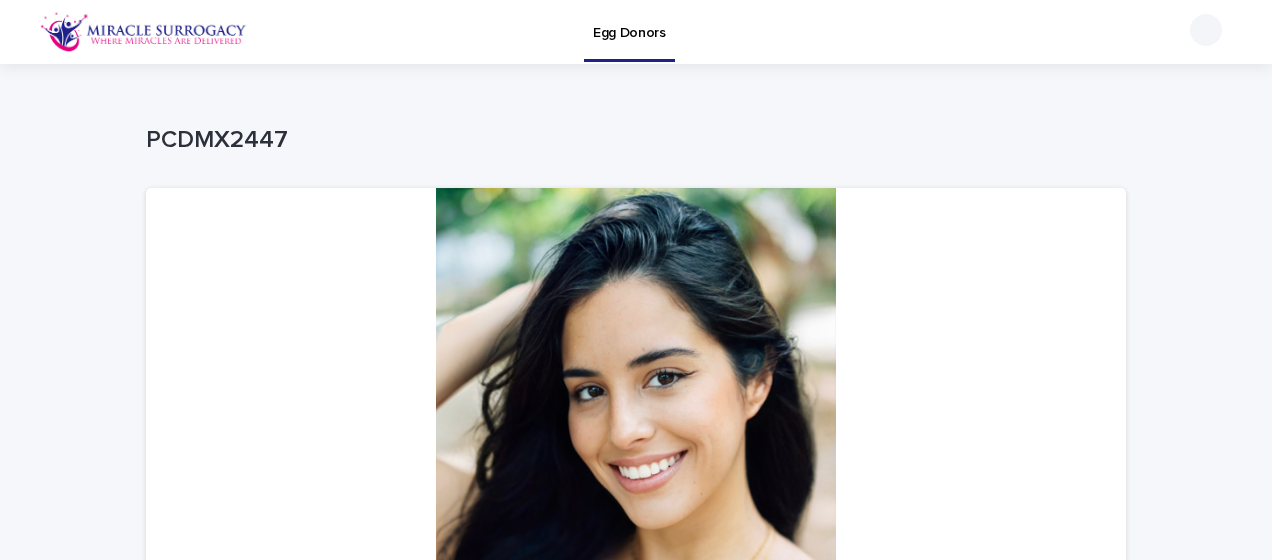 click on "Egg Donors" at bounding box center (629, 29) 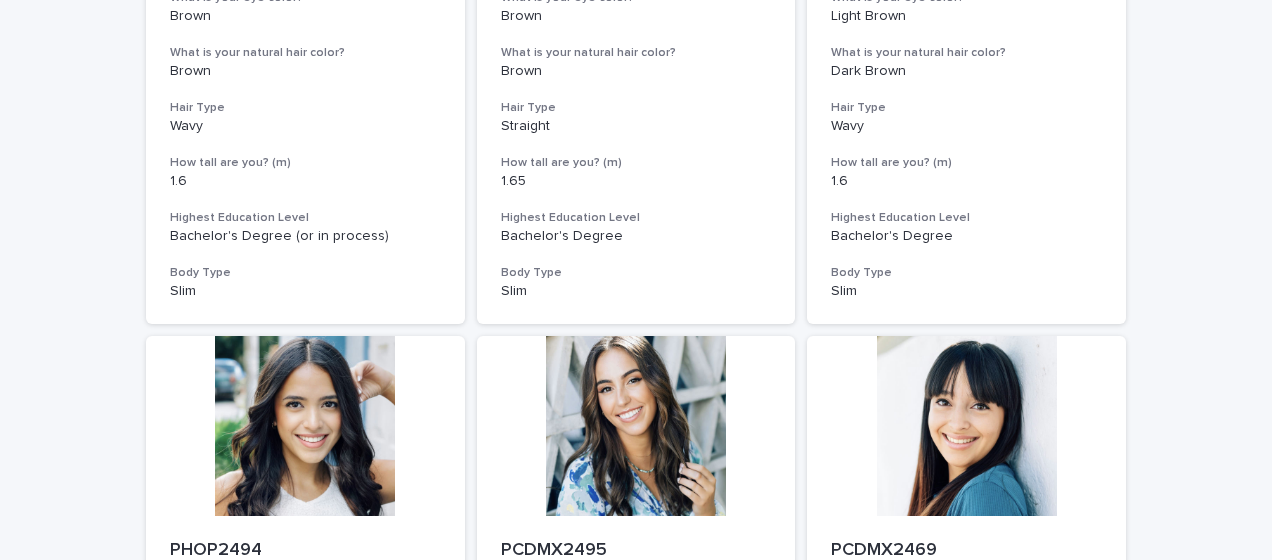 scroll, scrollTop: 2134, scrollLeft: 0, axis: vertical 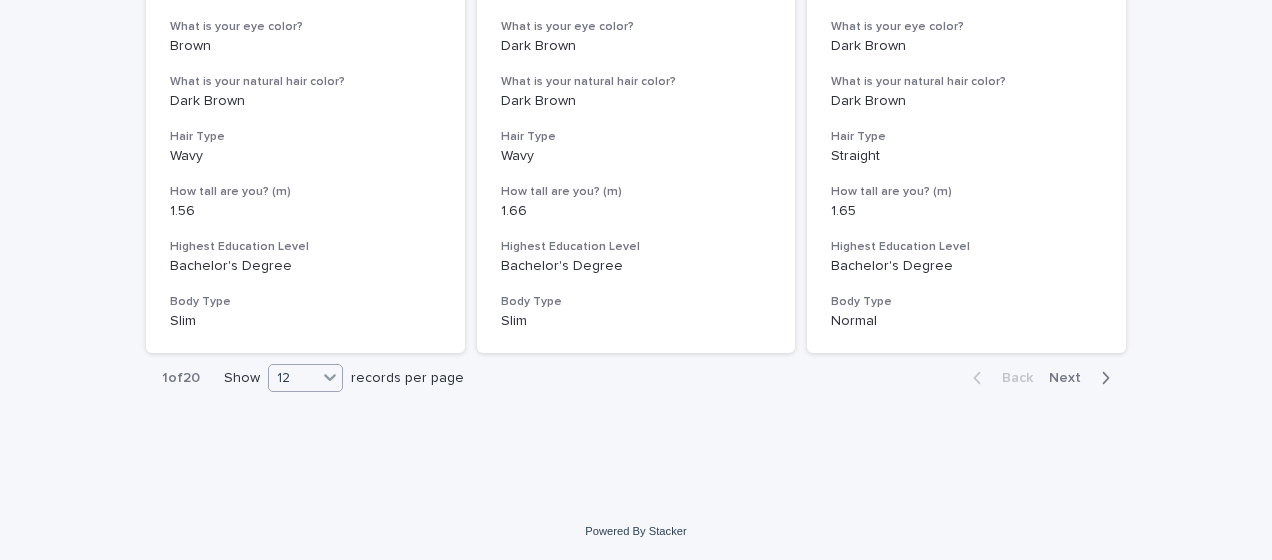 click on "12" at bounding box center [293, 378] 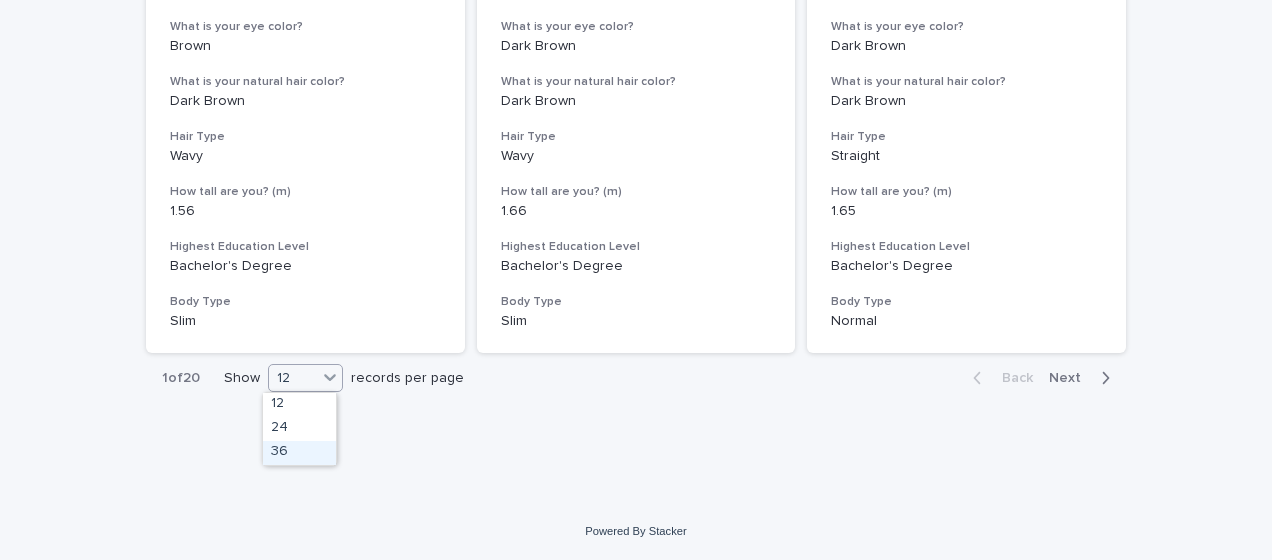 click on "36" at bounding box center [299, 453] 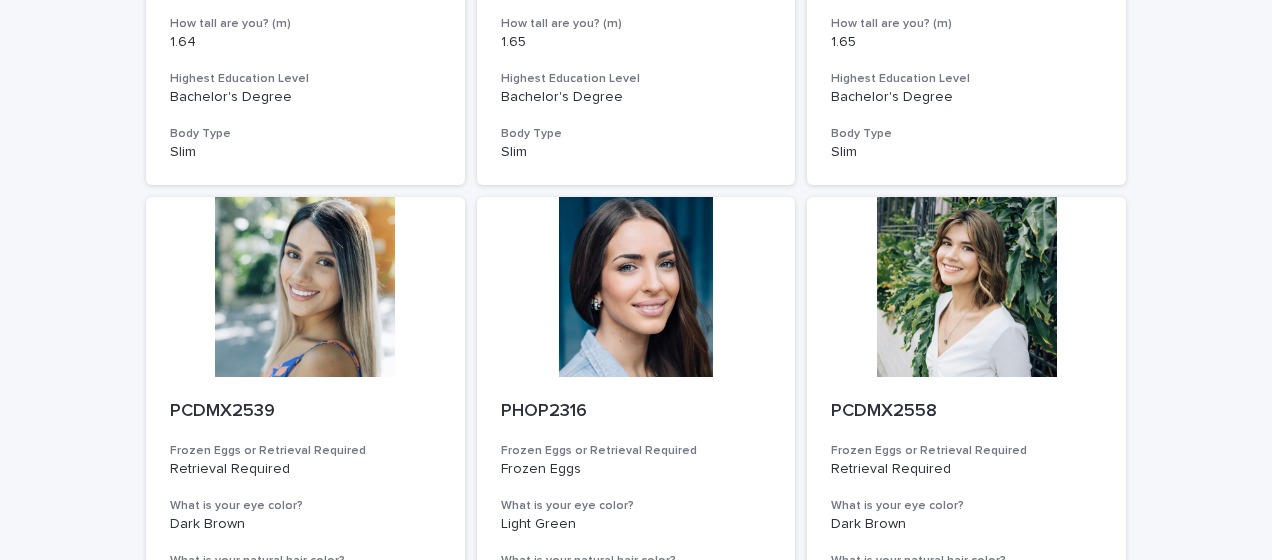 scroll, scrollTop: 3297, scrollLeft: 0, axis: vertical 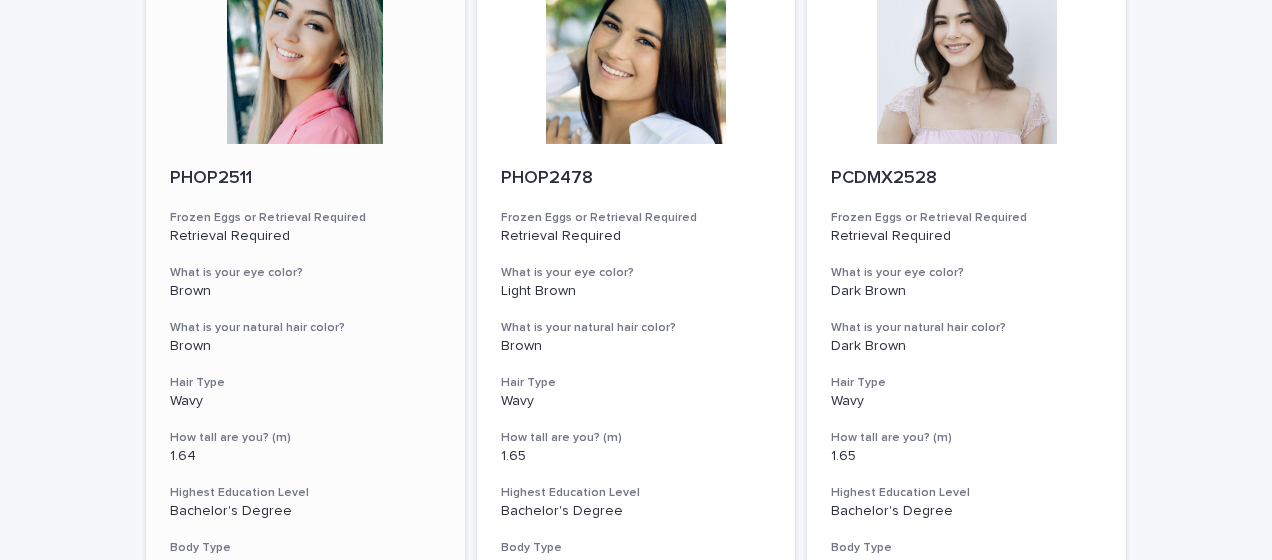 click at bounding box center (305, 54) 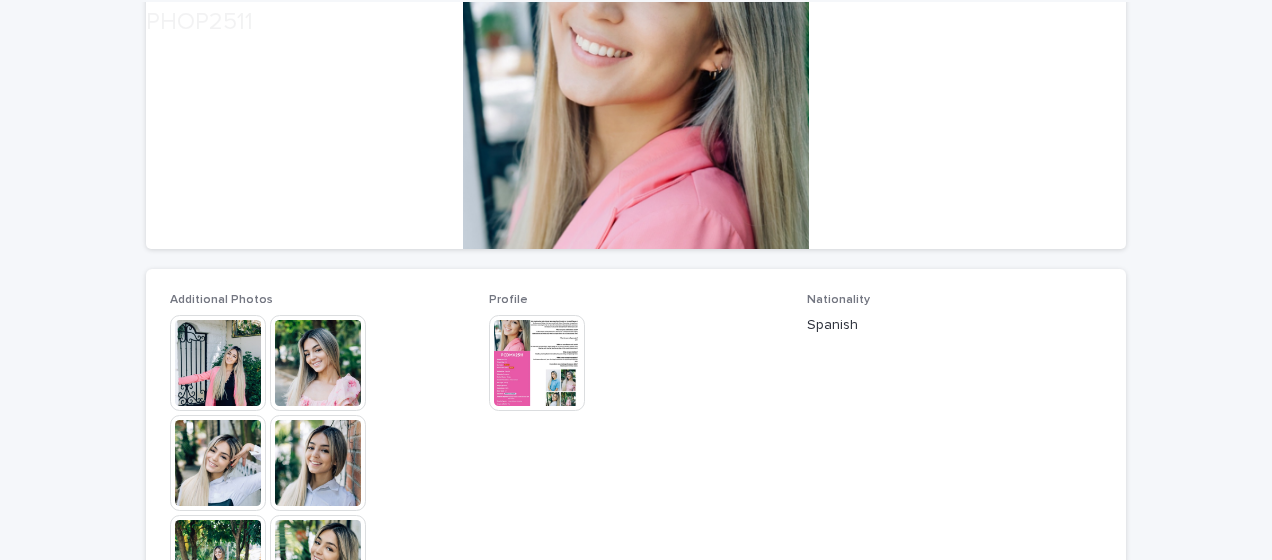 scroll, scrollTop: 341, scrollLeft: 0, axis: vertical 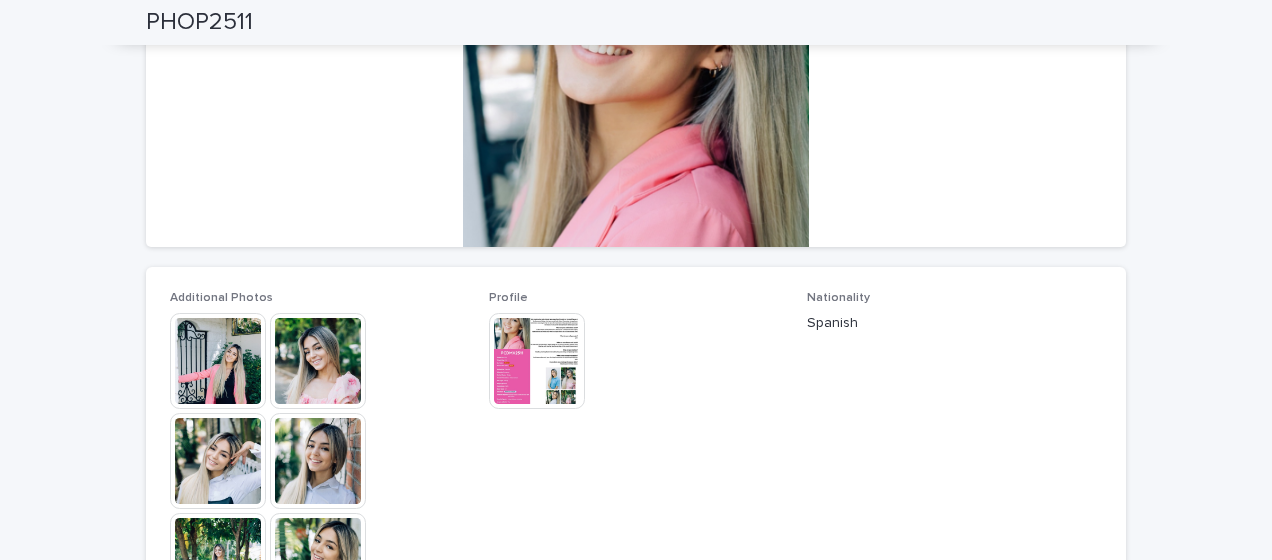 click at bounding box center [218, 361] 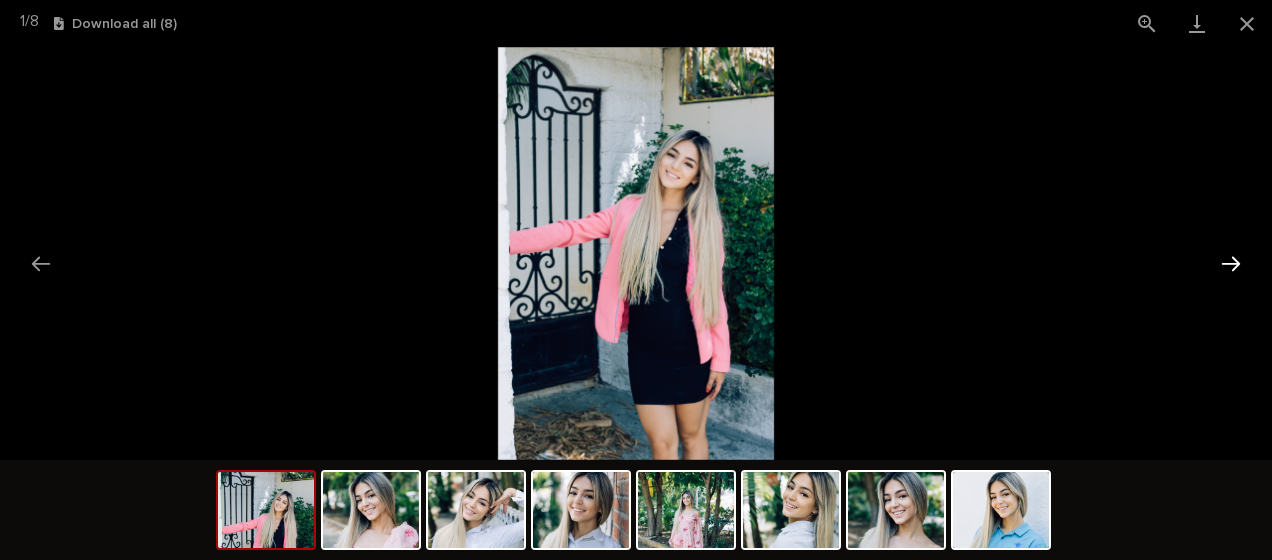 click at bounding box center (1231, 263) 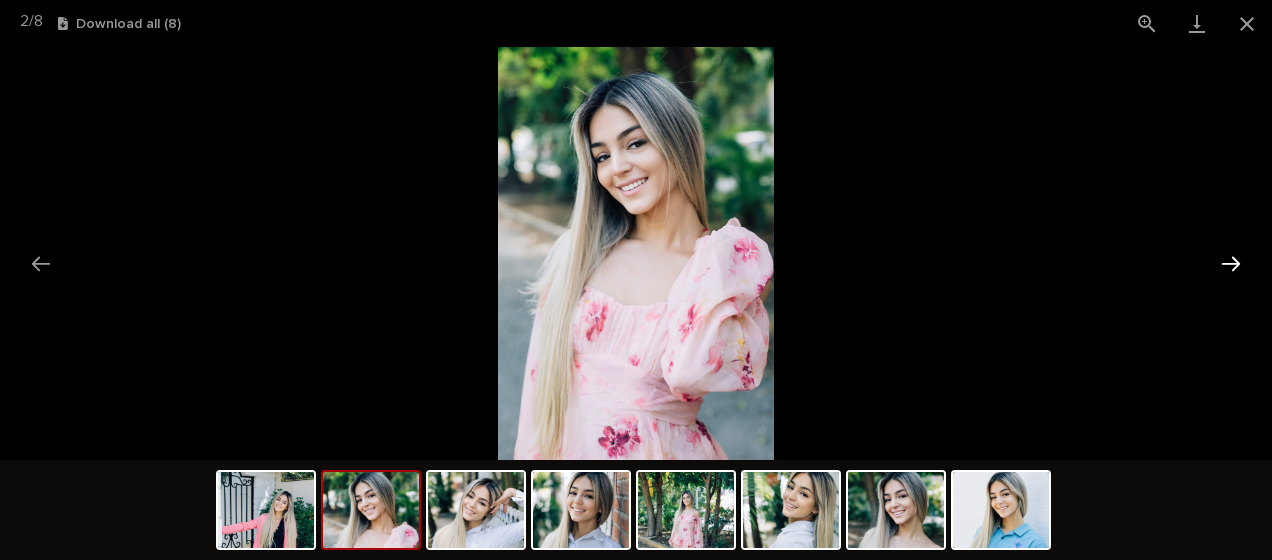 click at bounding box center (1231, 263) 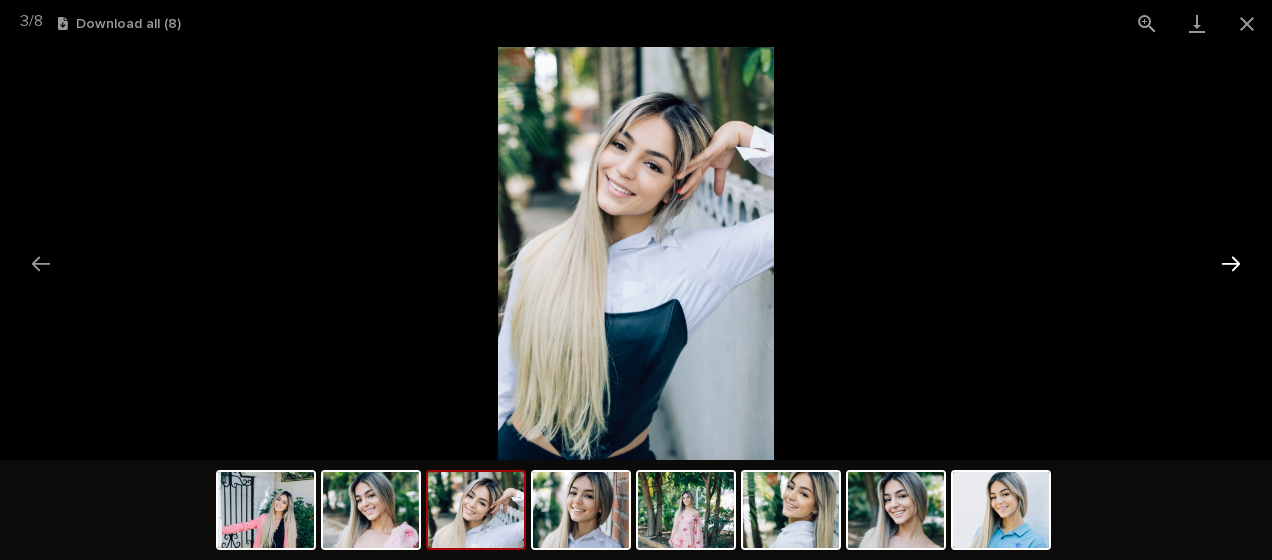 click at bounding box center [1231, 263] 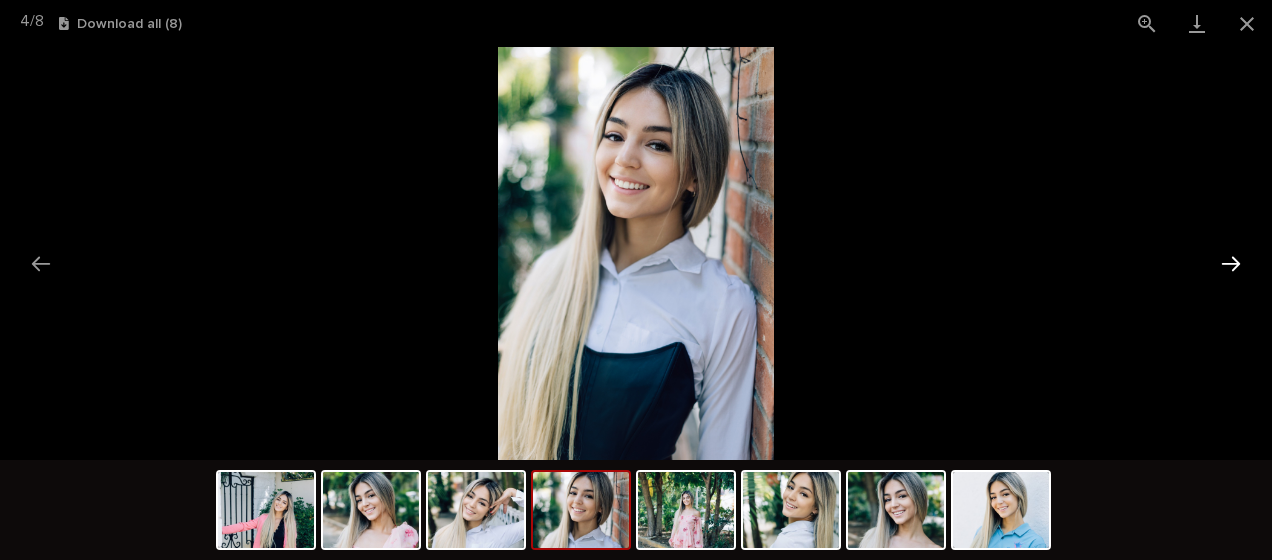 click at bounding box center [1231, 263] 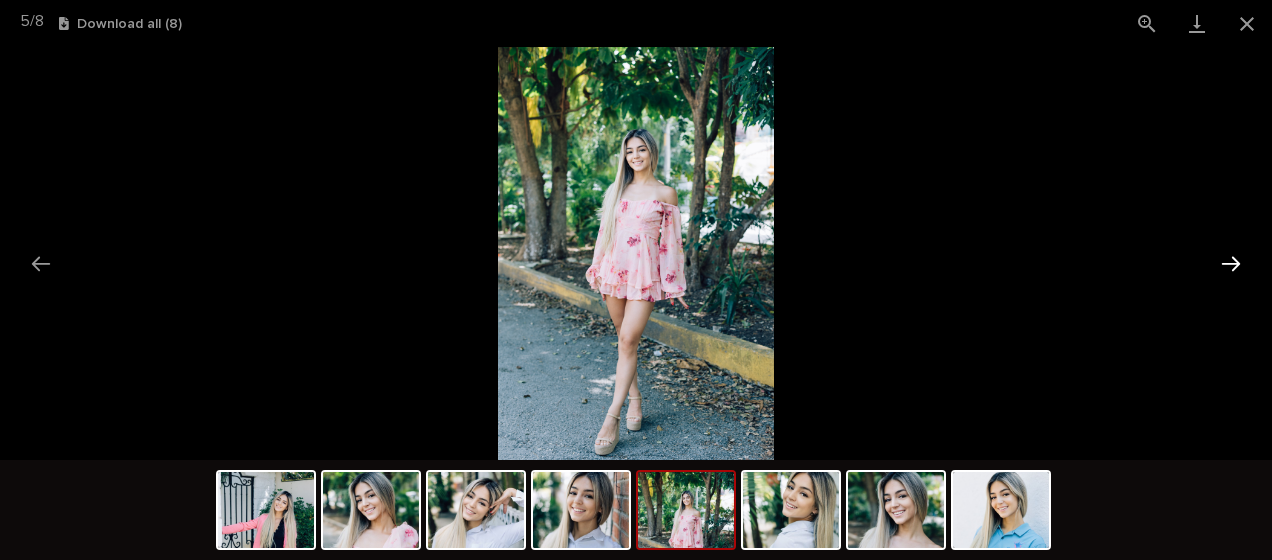 click at bounding box center (1231, 263) 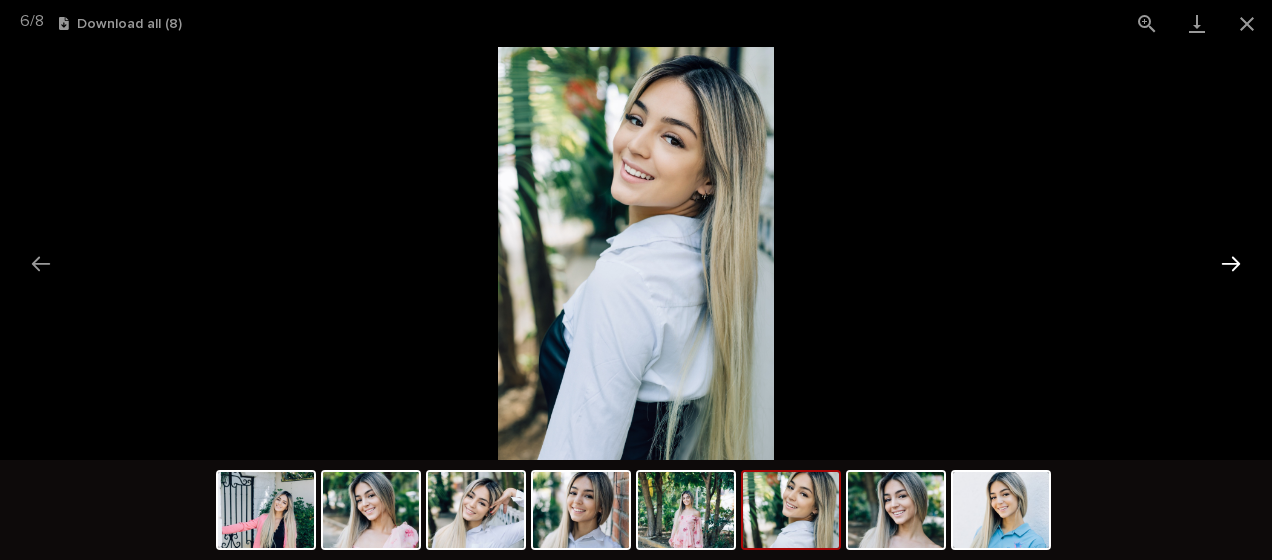 click at bounding box center [1231, 263] 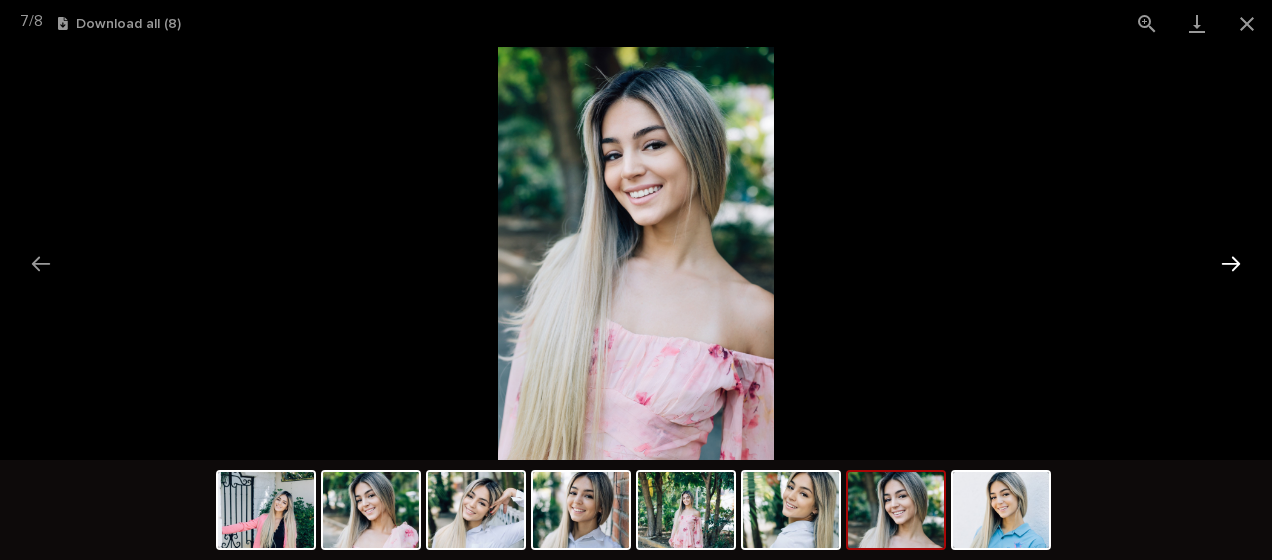 click at bounding box center (1231, 263) 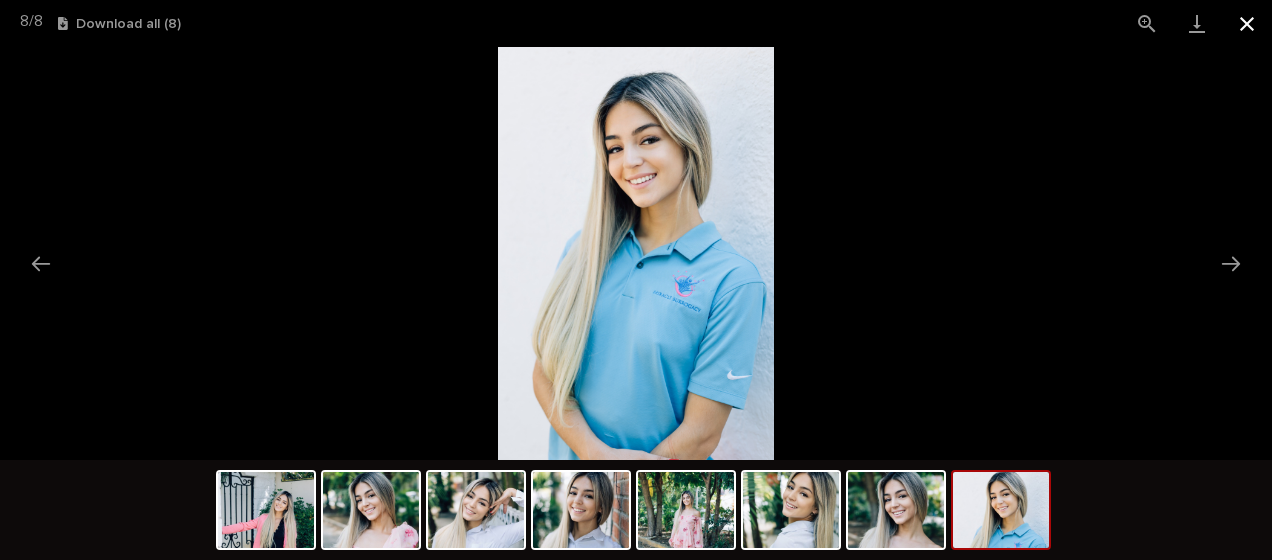 click at bounding box center (1247, 23) 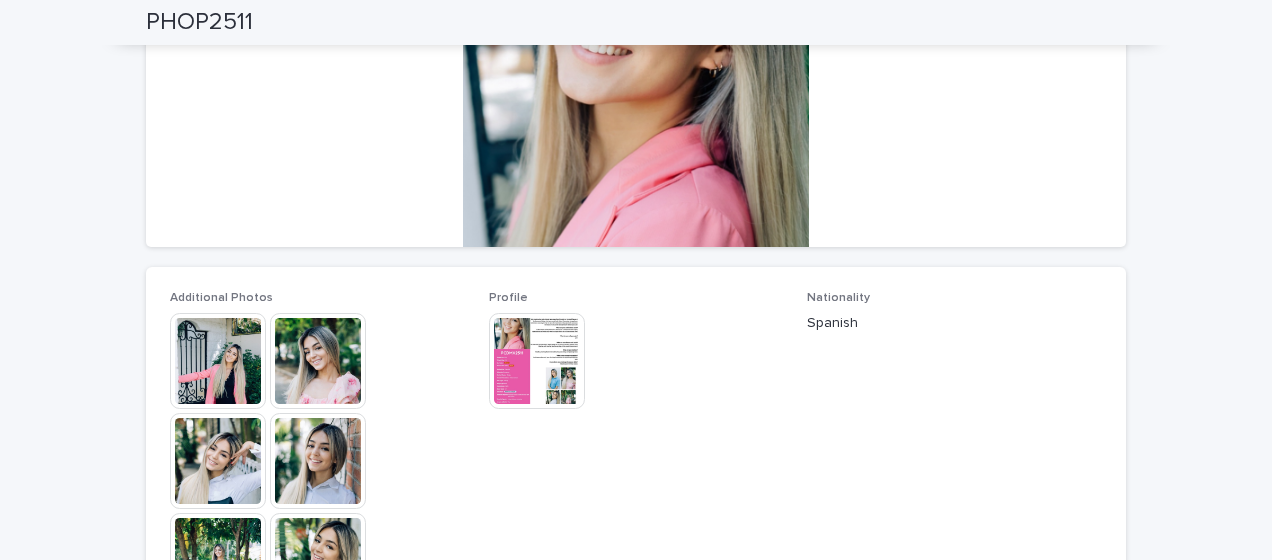 click at bounding box center (537, 361) 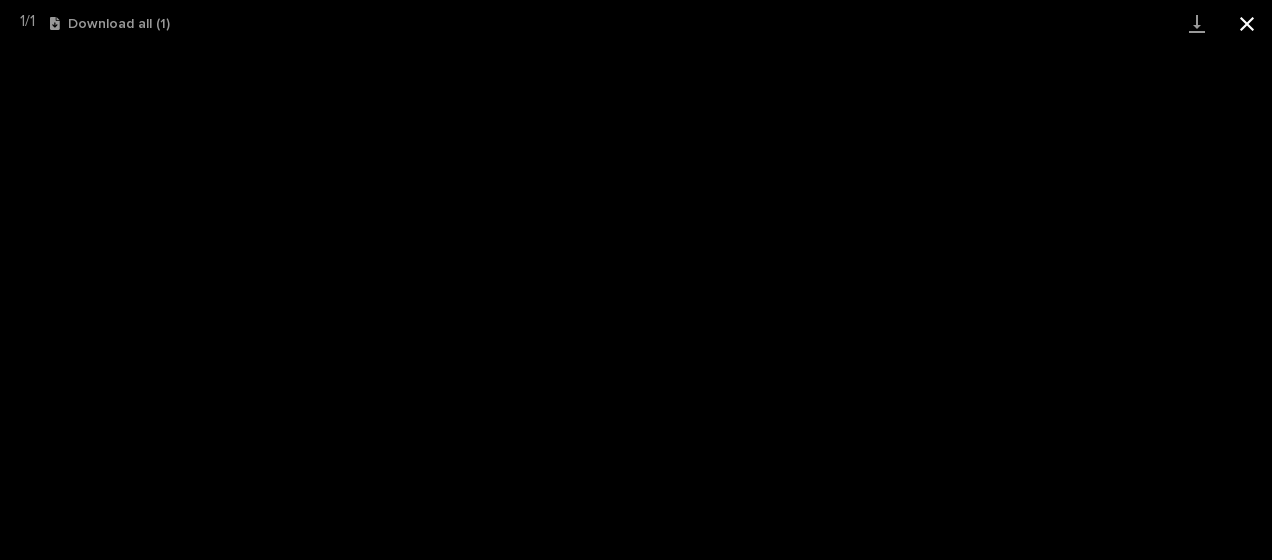 click at bounding box center [1247, 23] 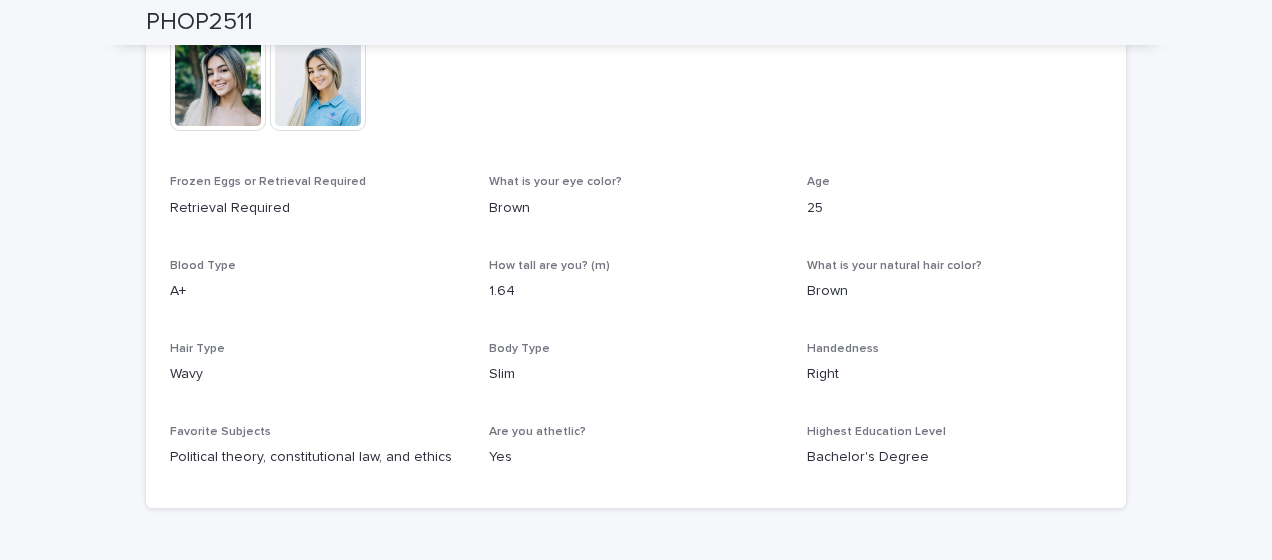scroll, scrollTop: 913, scrollLeft: 0, axis: vertical 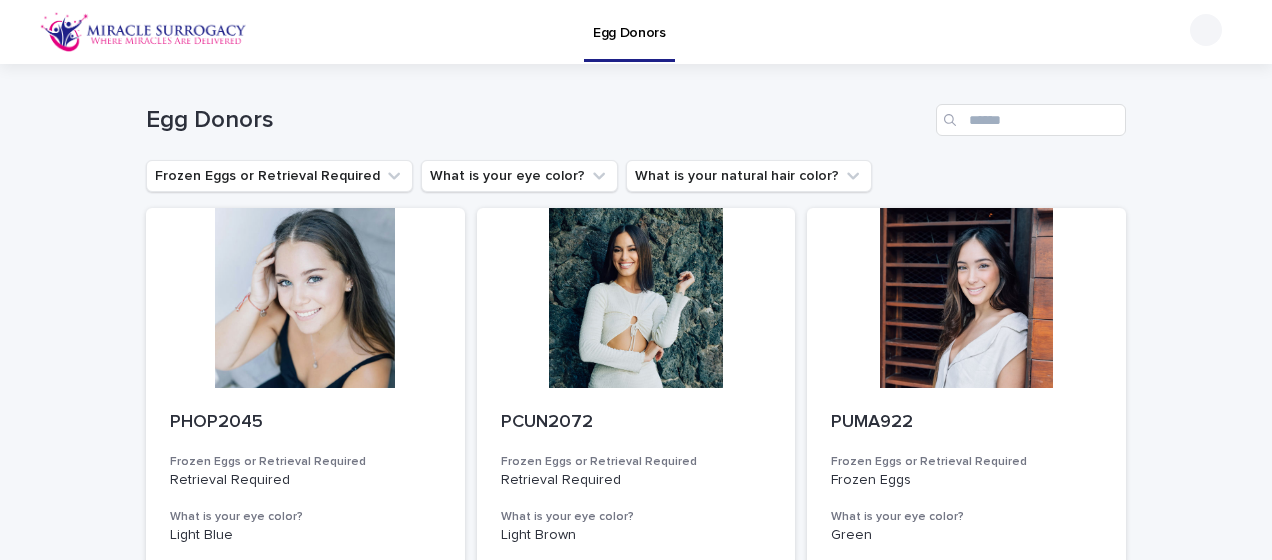 drag, startPoint x: 1268, startPoint y: 156, endPoint x: 852, endPoint y: 133, distance: 416.63535 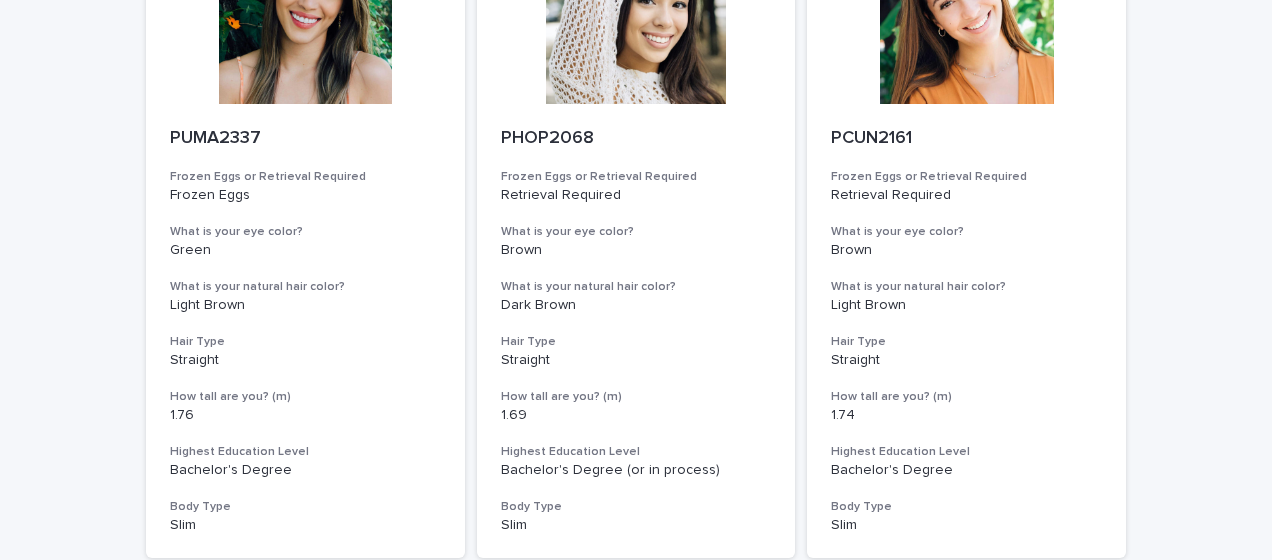 scroll, scrollTop: 928, scrollLeft: 0, axis: vertical 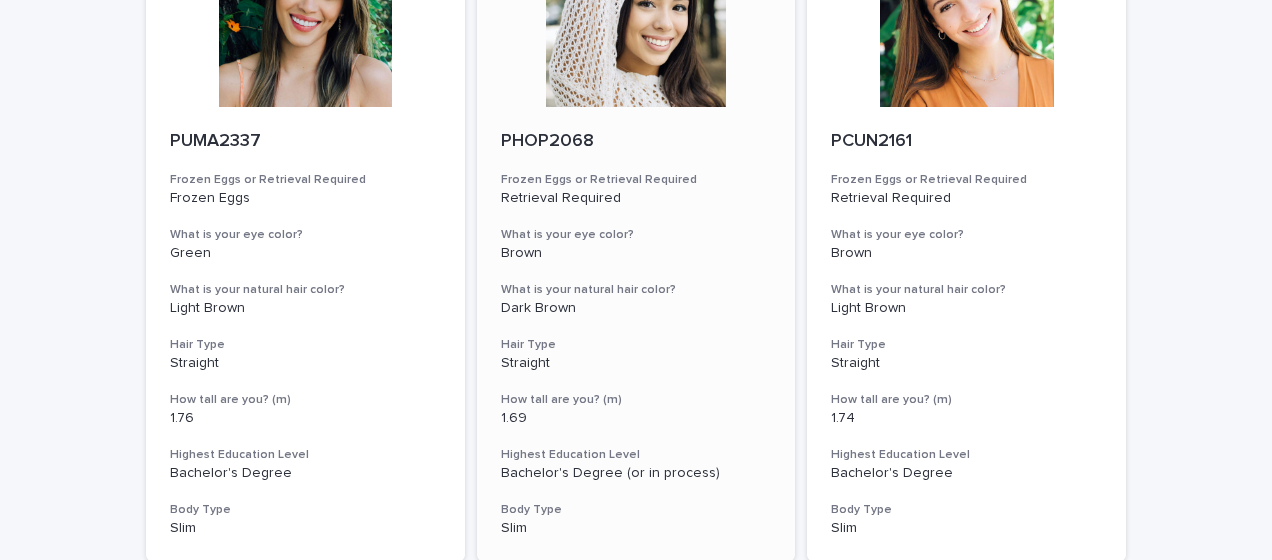 click at bounding box center [636, 17] 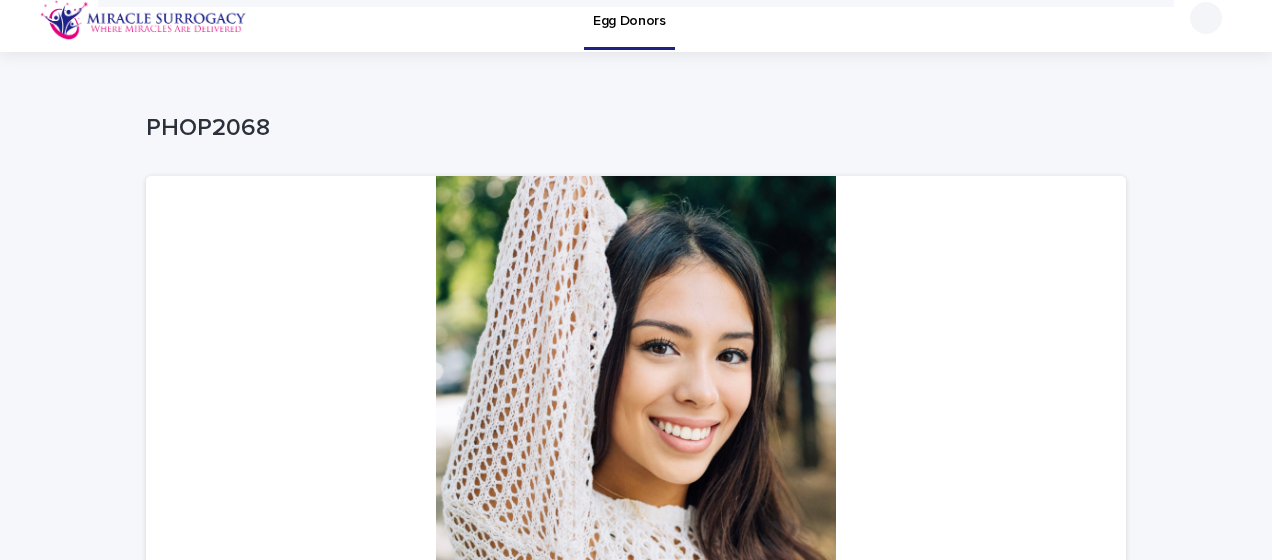 scroll, scrollTop: 0, scrollLeft: 0, axis: both 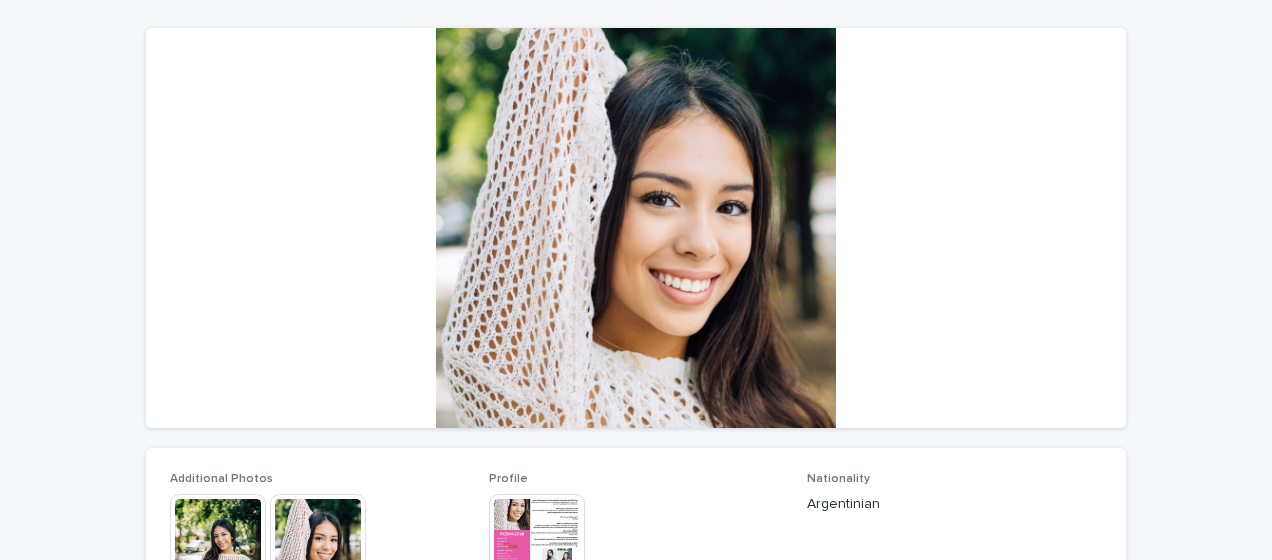 click at bounding box center (537, 542) 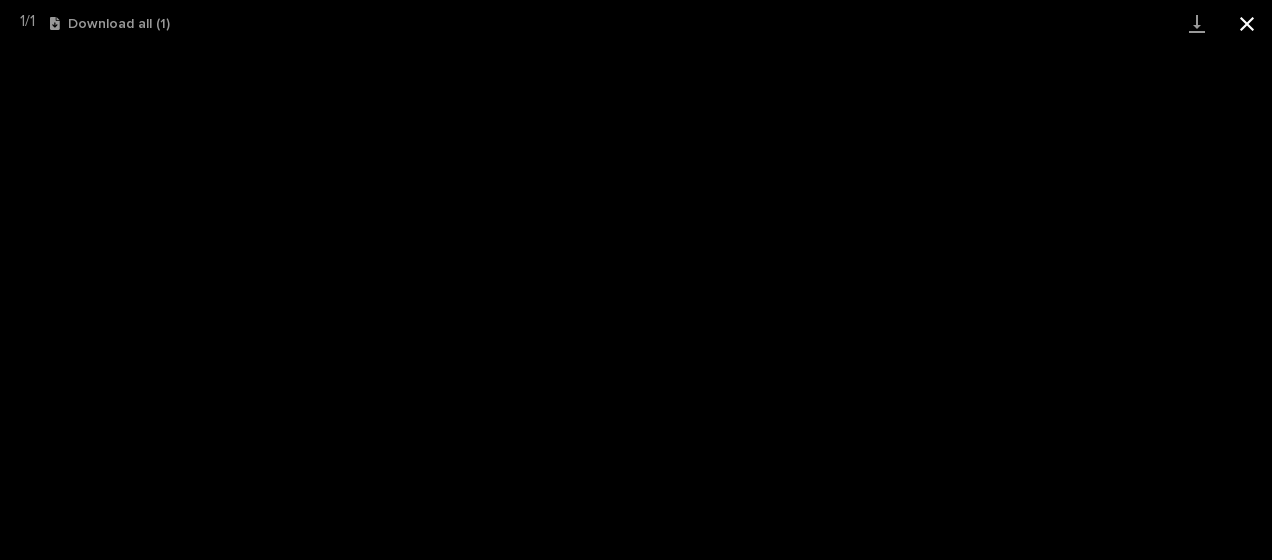 click at bounding box center (1247, 23) 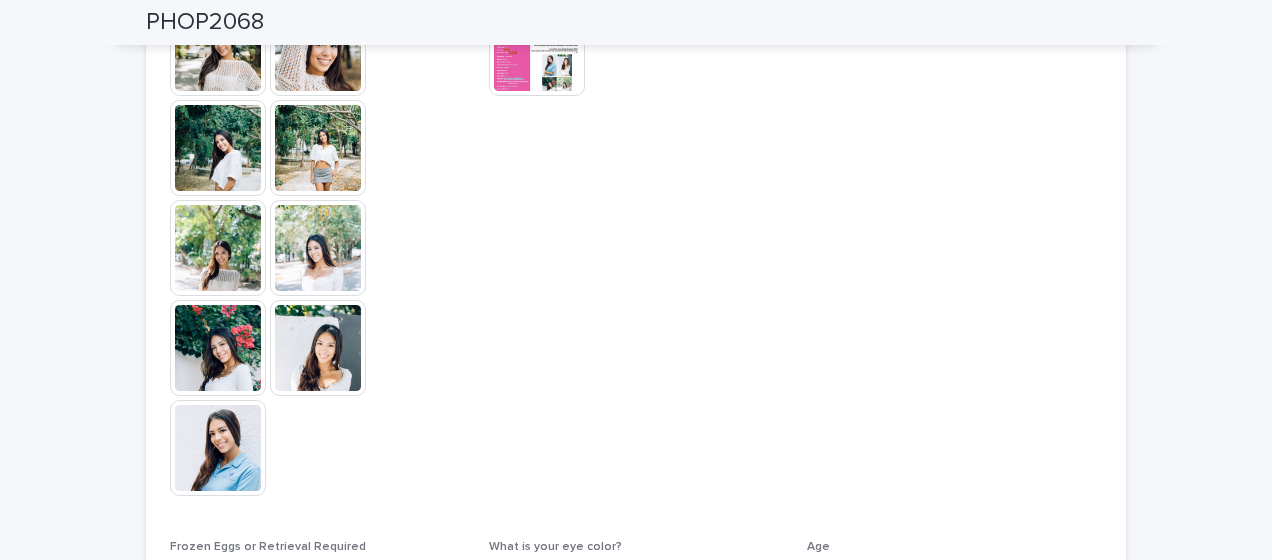 scroll, scrollTop: 658, scrollLeft: 0, axis: vertical 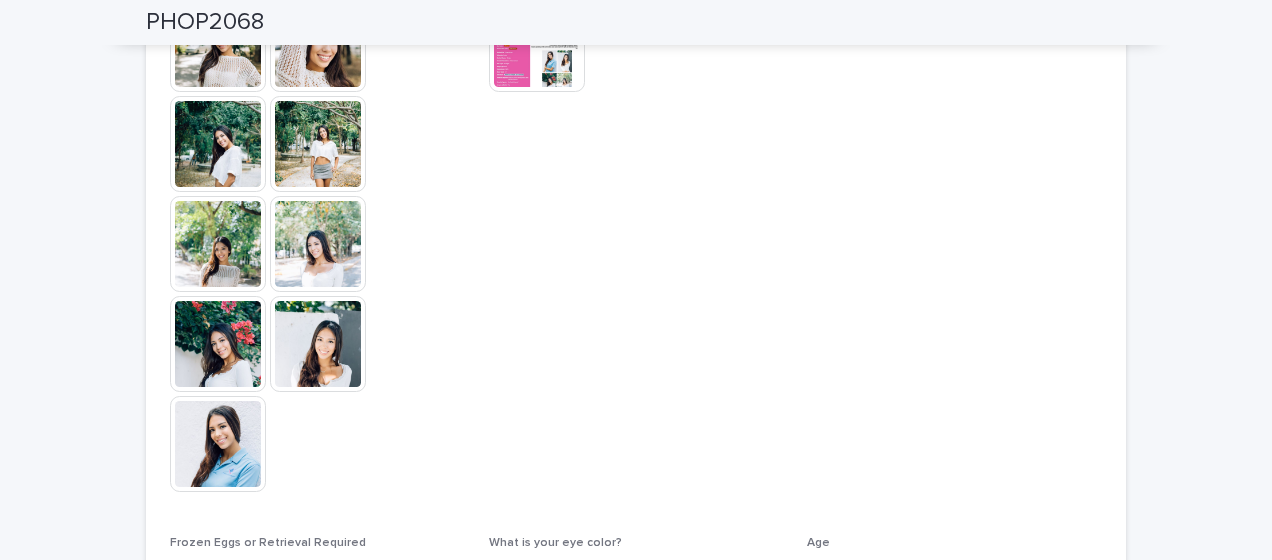 click at bounding box center [318, 344] 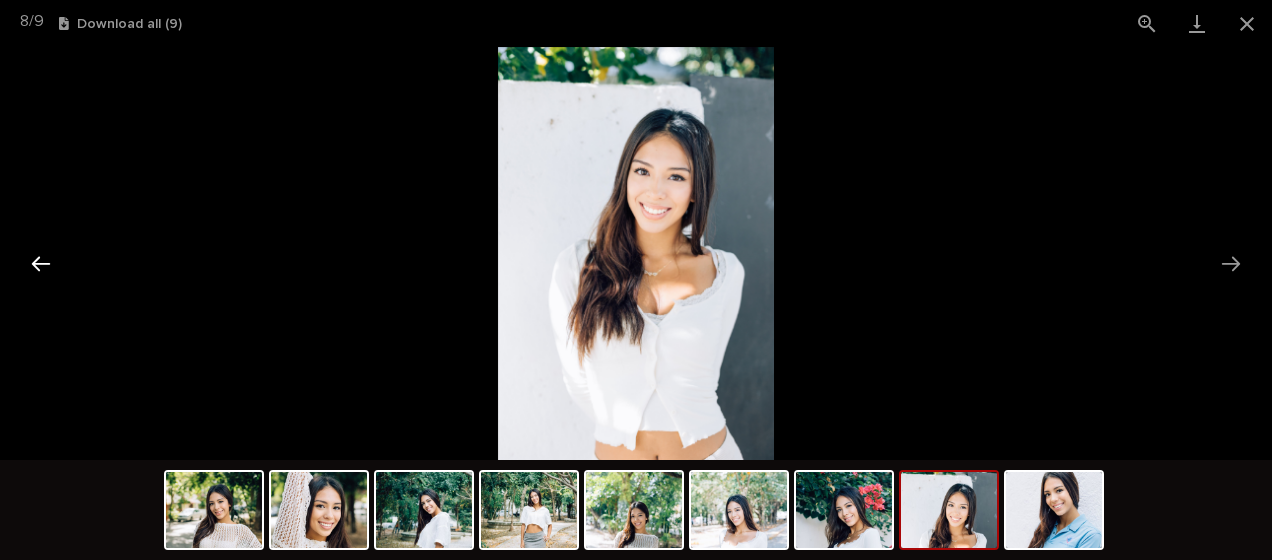 click at bounding box center [41, 263] 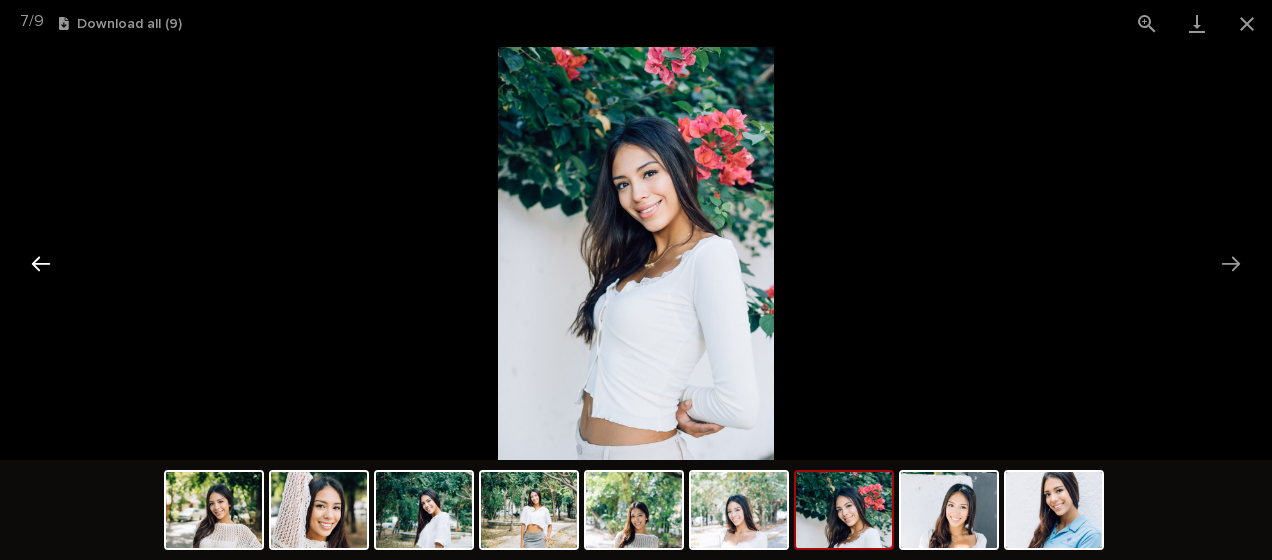 click at bounding box center (41, 263) 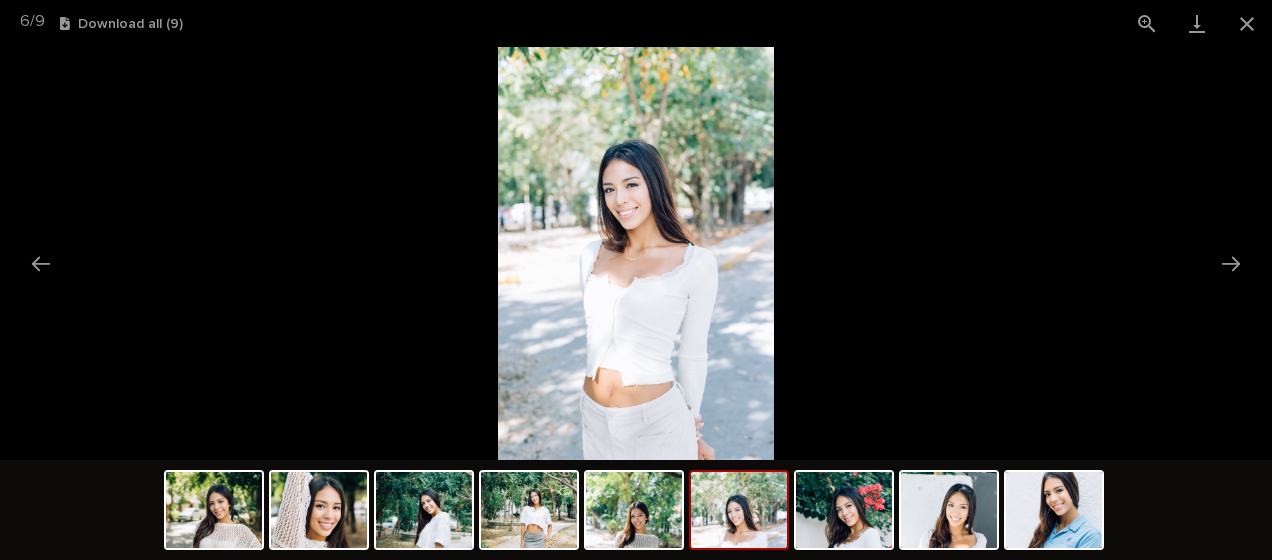 drag, startPoint x: 34, startPoint y: 248, endPoint x: 13, endPoint y: 244, distance: 21.377558 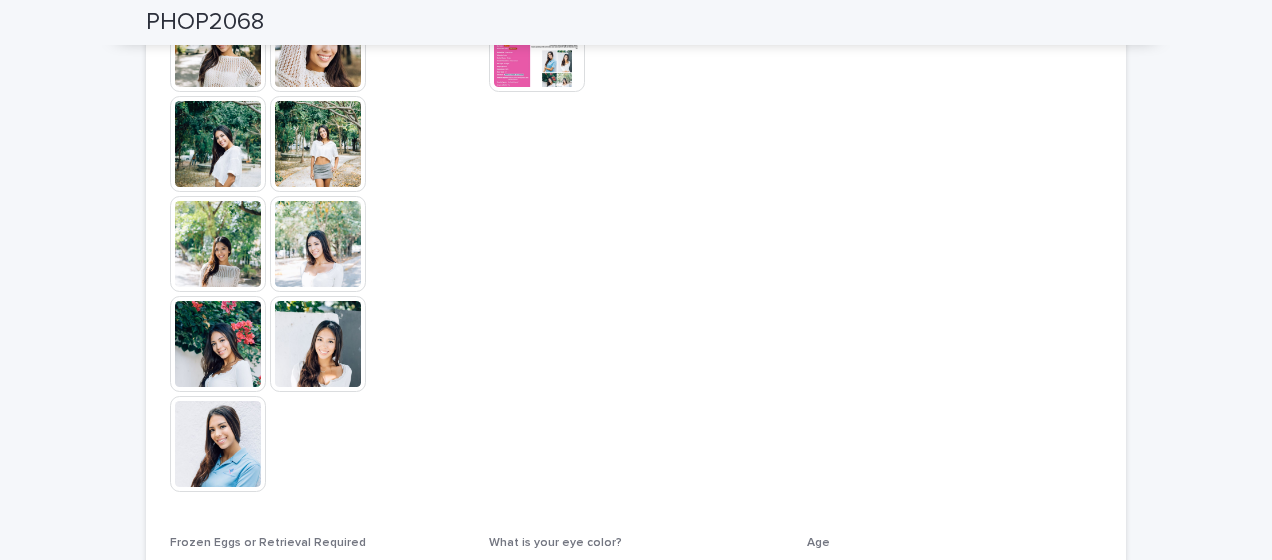 drag, startPoint x: 16, startPoint y: 249, endPoint x: 600, endPoint y: 206, distance: 585.58093 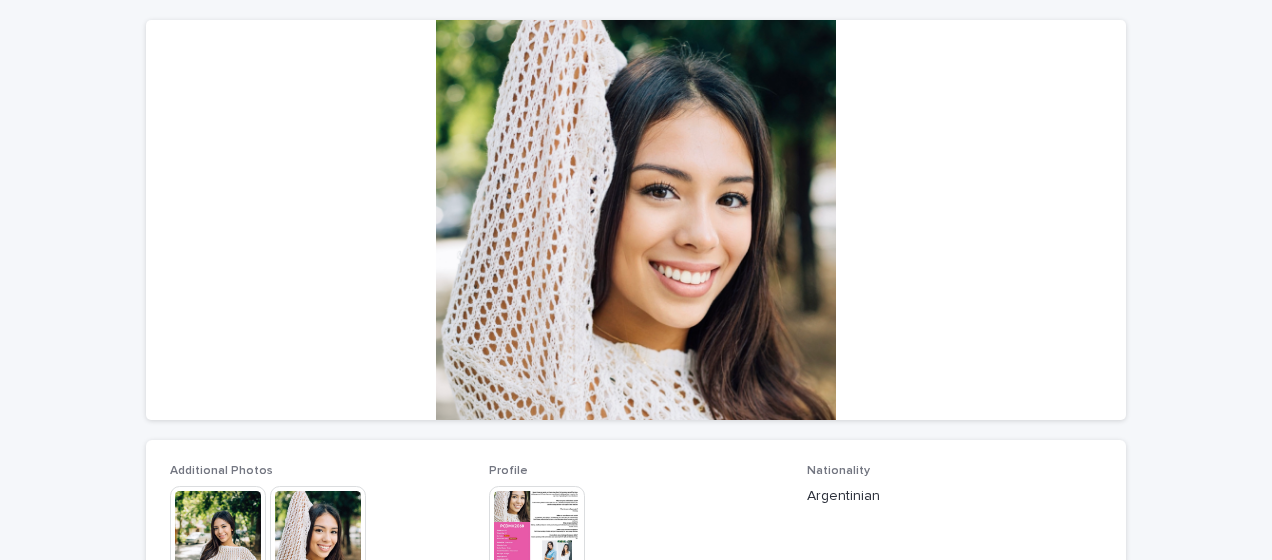 scroll, scrollTop: 0, scrollLeft: 0, axis: both 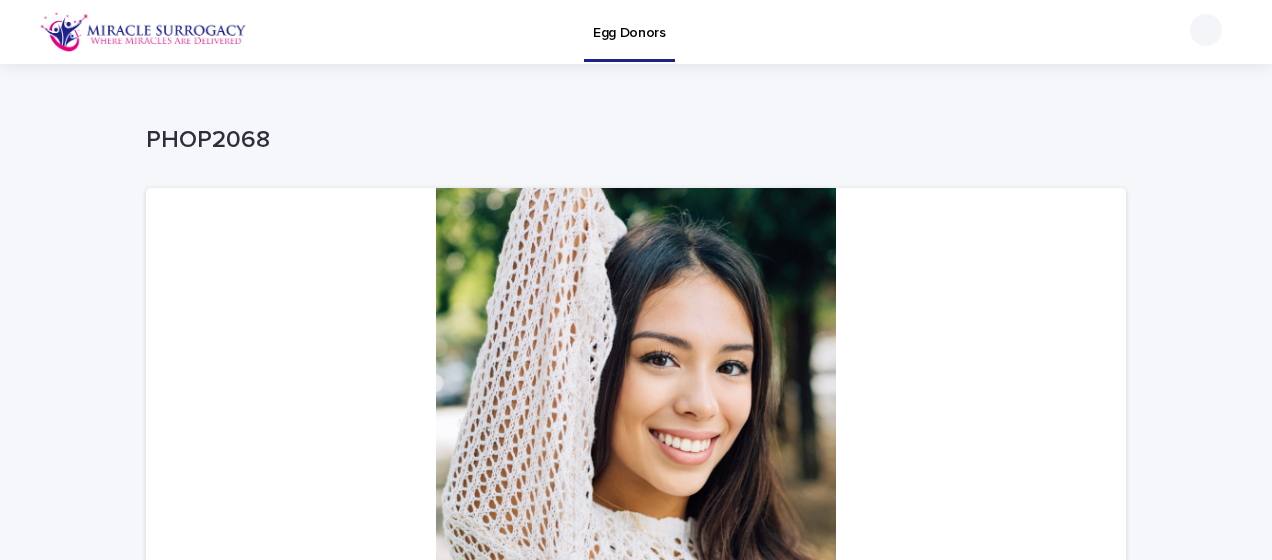 click on "Egg Donors" at bounding box center [629, 29] 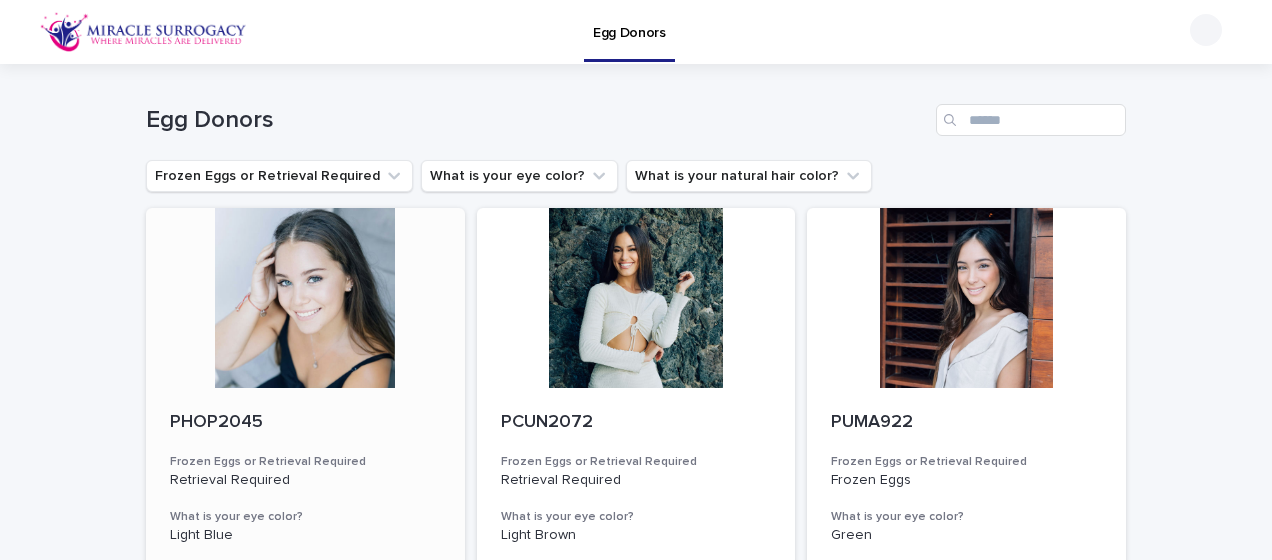click at bounding box center [305, 298] 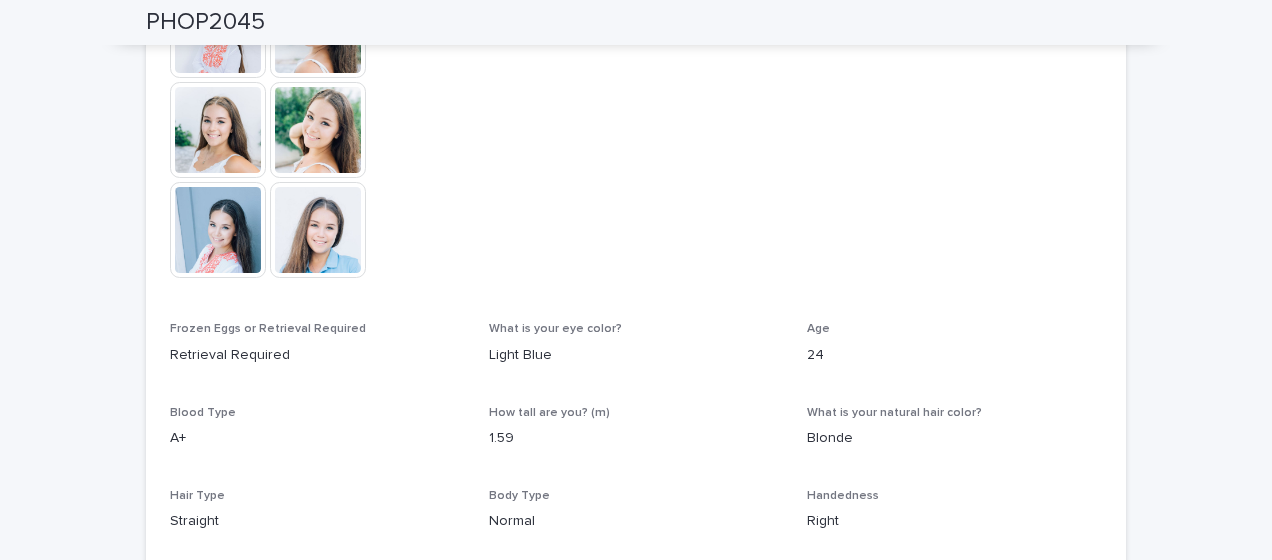 scroll, scrollTop: 769, scrollLeft: 0, axis: vertical 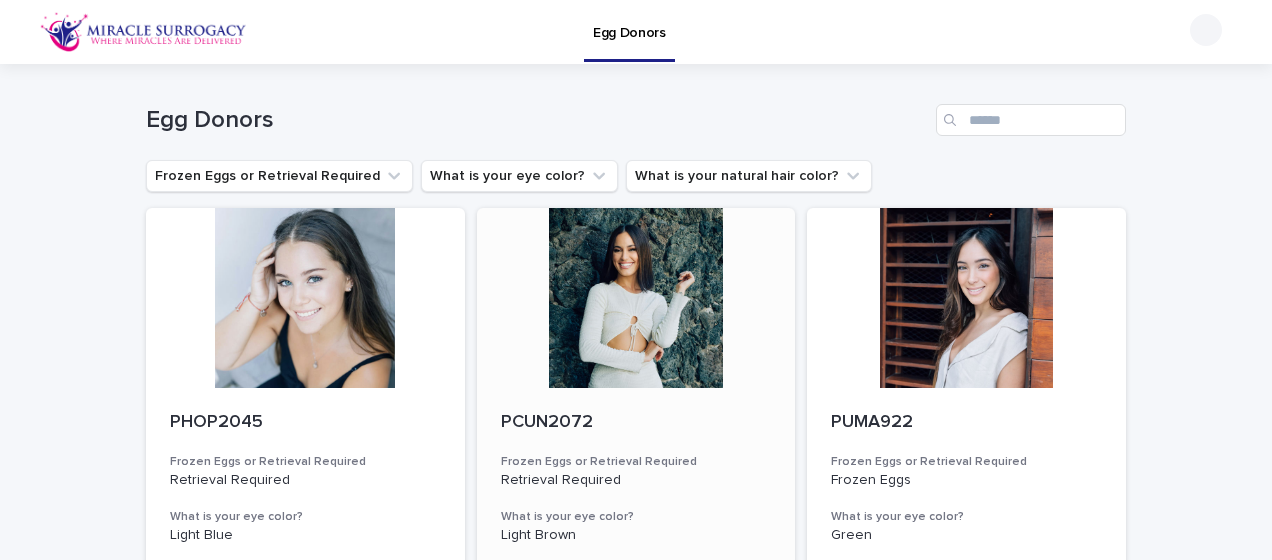click at bounding box center [636, 298] 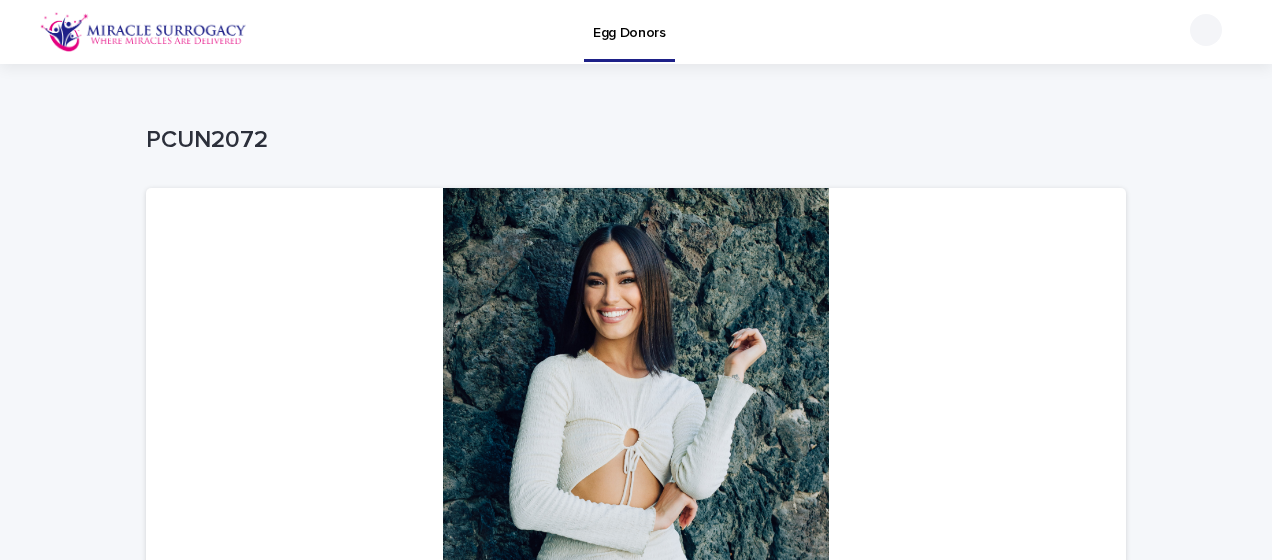 scroll, scrollTop: 570, scrollLeft: 0, axis: vertical 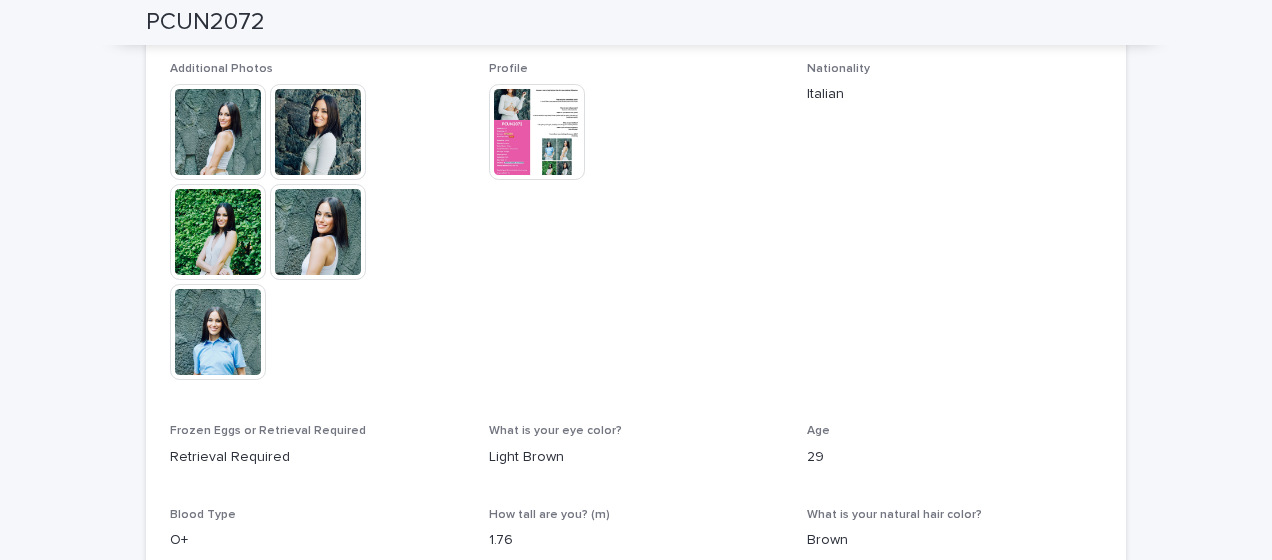click at bounding box center [537, 132] 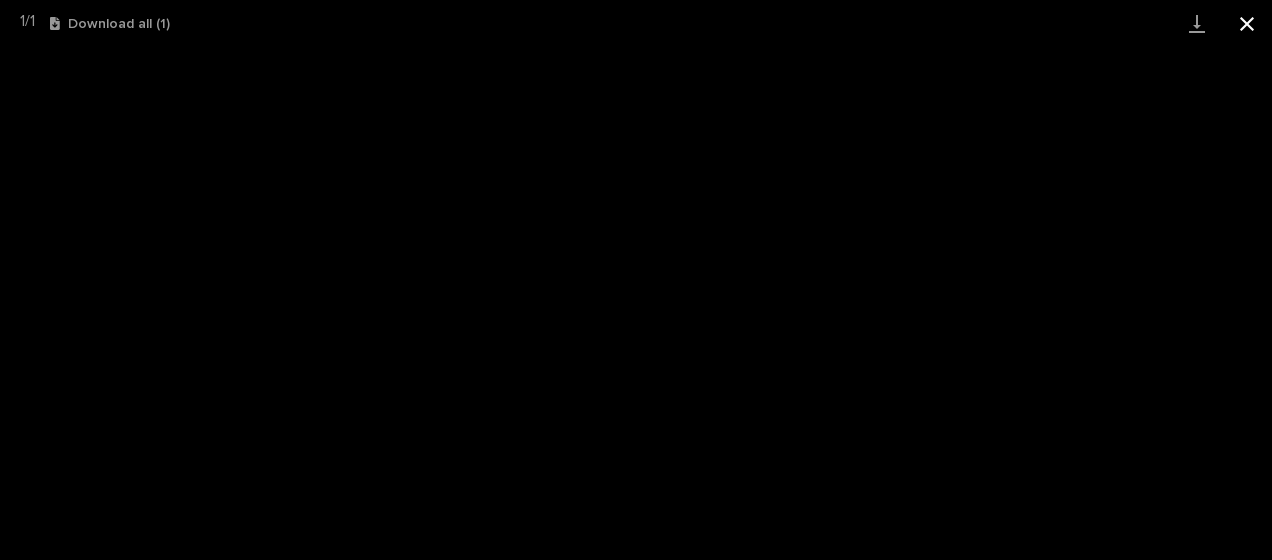drag, startPoint x: 1229, startPoint y: 26, endPoint x: 1239, endPoint y: 23, distance: 10.440307 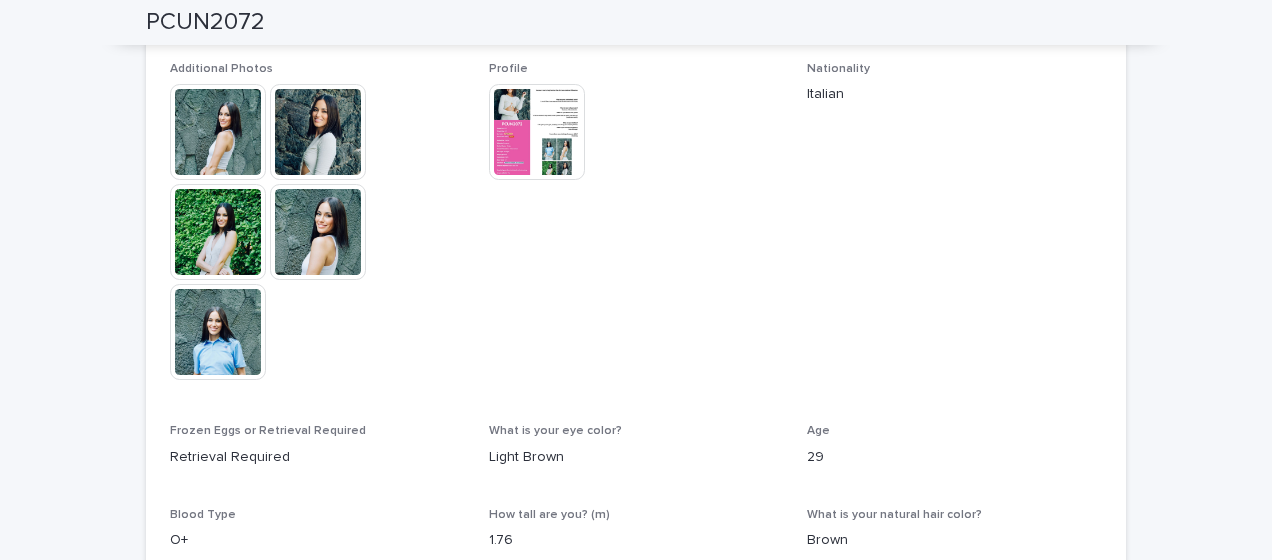 scroll, scrollTop: 80, scrollLeft: 0, axis: vertical 